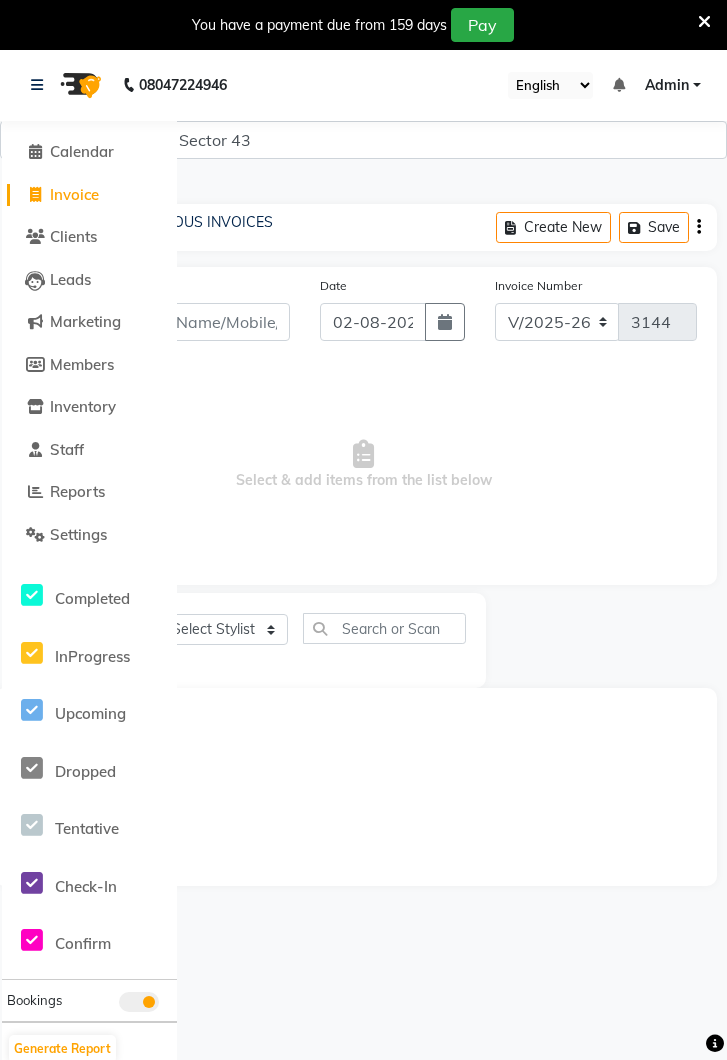 select on "5694" 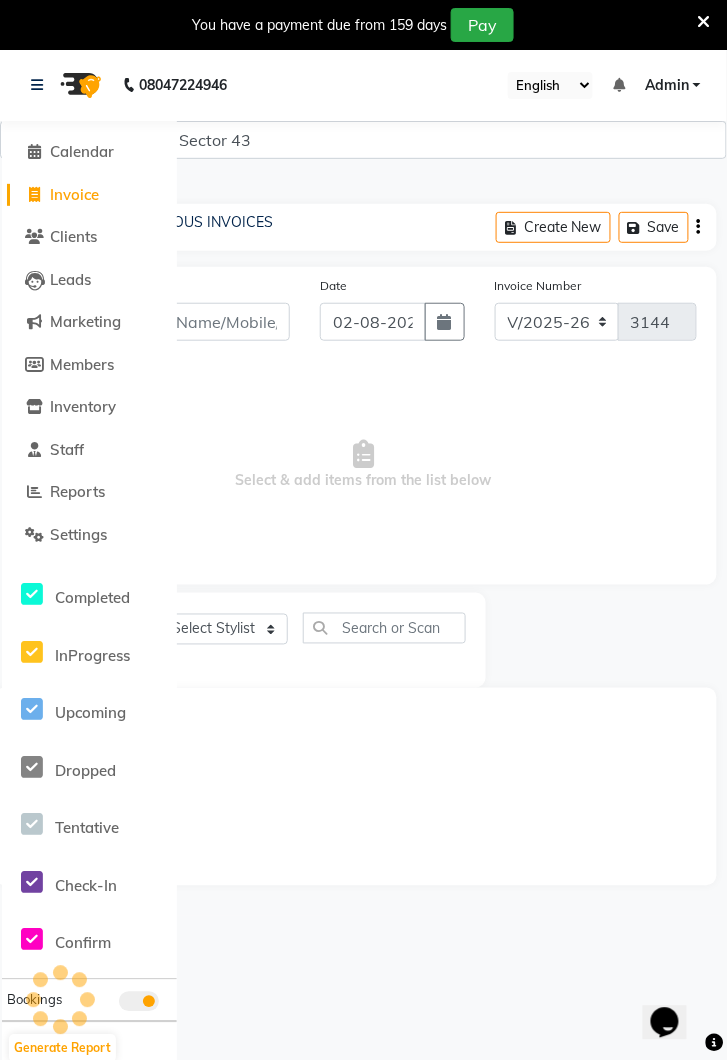 scroll, scrollTop: 0, scrollLeft: 0, axis: both 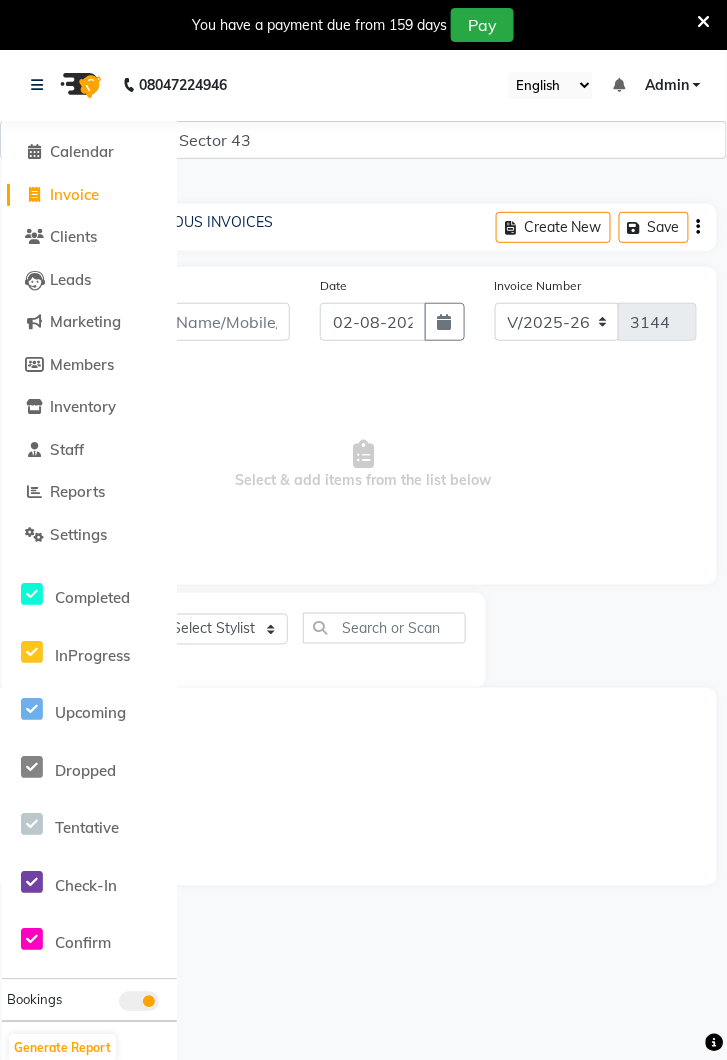 click on "INVOICE PREVIOUS INVOICES Create New Save Client +91 Date 02-08-2025 Invoice Number V/2025 V/2025-26 3144 Select & add items from the list below Select Service Product Membership Package Voucher Prepaid Gift Card Select Stylist Deepak Gunjan Habil Jeet Lalit Lamu Raj Rashmi Rony Sagar Suraj Name: Membership: Total Visits: Card on file: Last Visit: Points:" 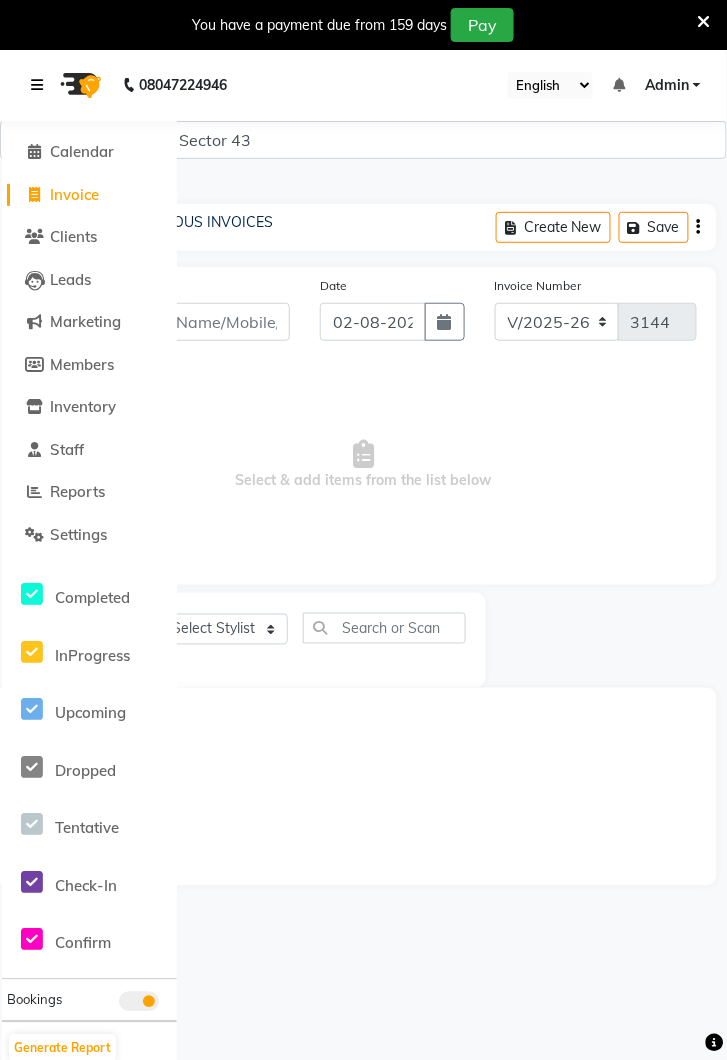 click at bounding box center [37, 85] 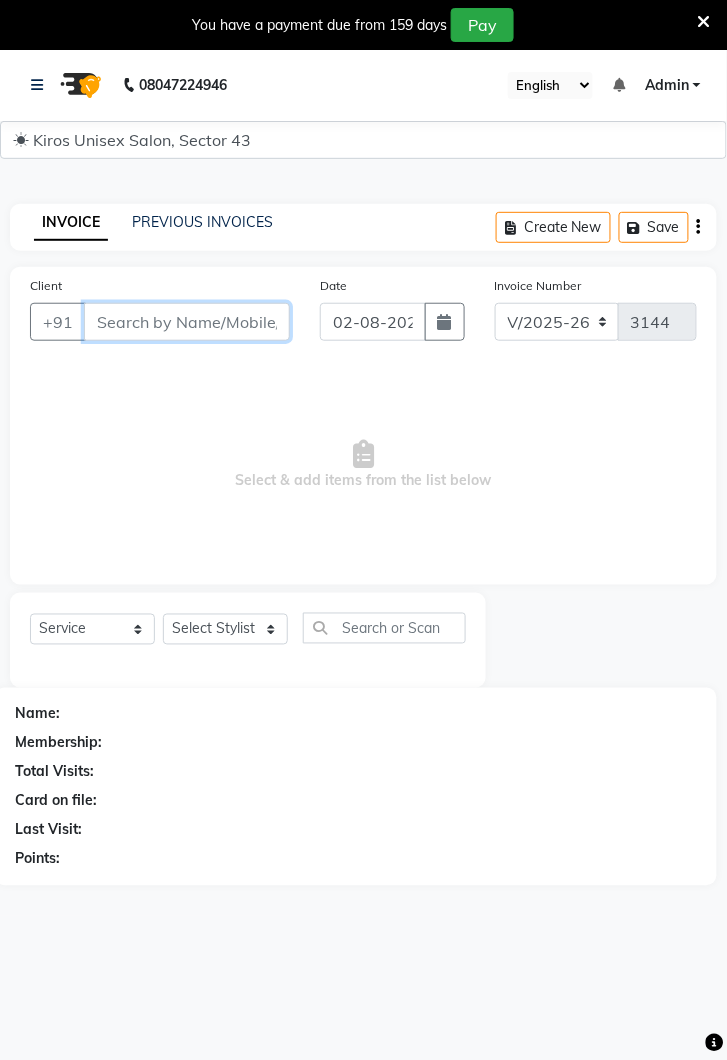 click on "Client" at bounding box center [187, 322] 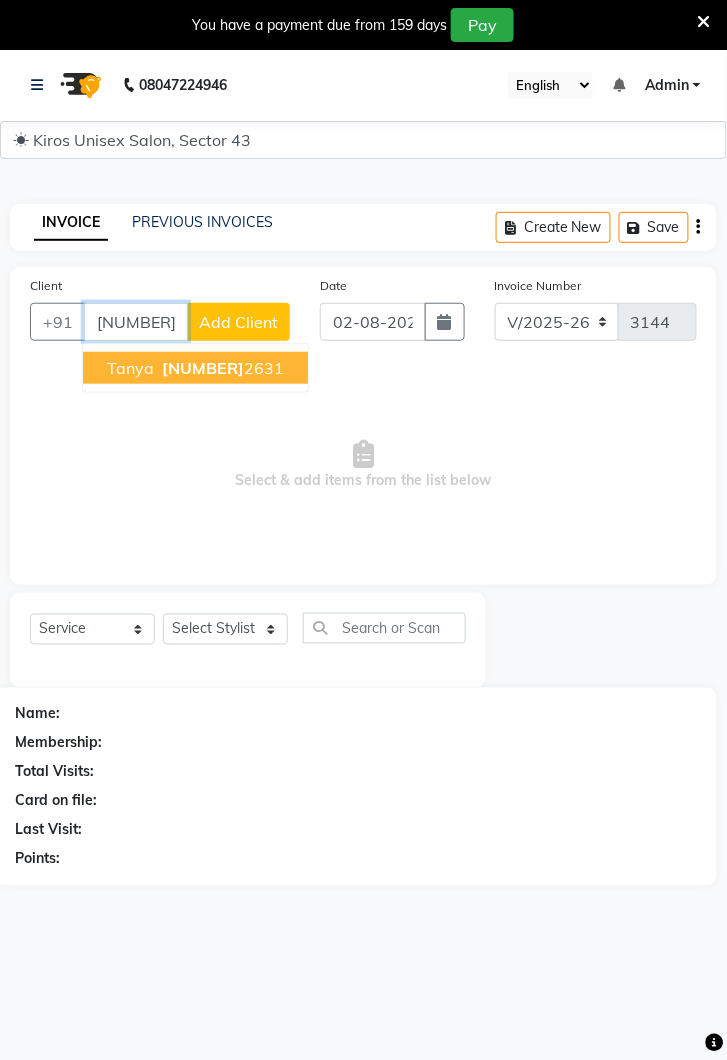 click on "[NUMBER]" at bounding box center (221, 368) 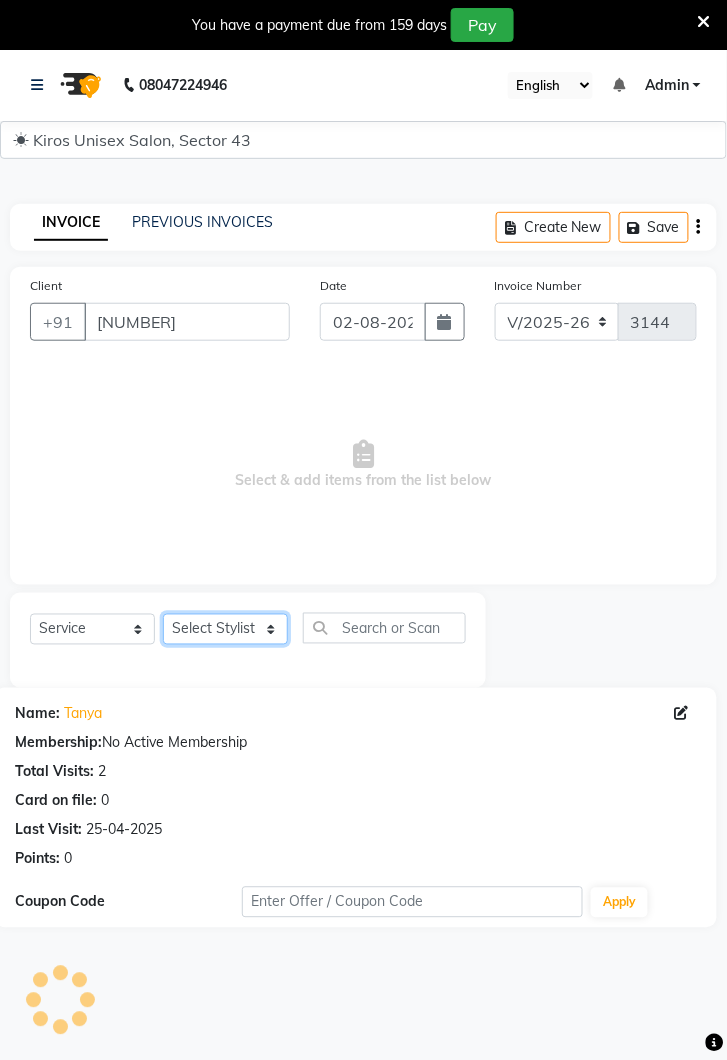 click on "Select Stylist Deepak Gunjan Habil Jeet Lalit Lamu Raj Rashmi Rony Sagar Suraj" 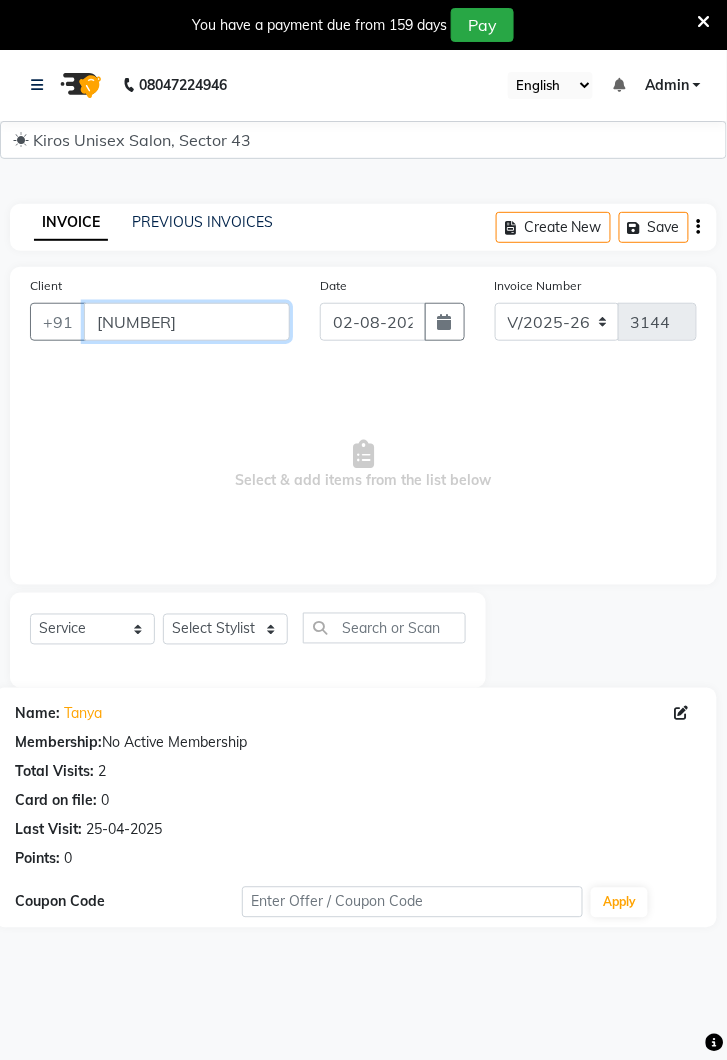click on "[NUMBER]" at bounding box center [187, 322] 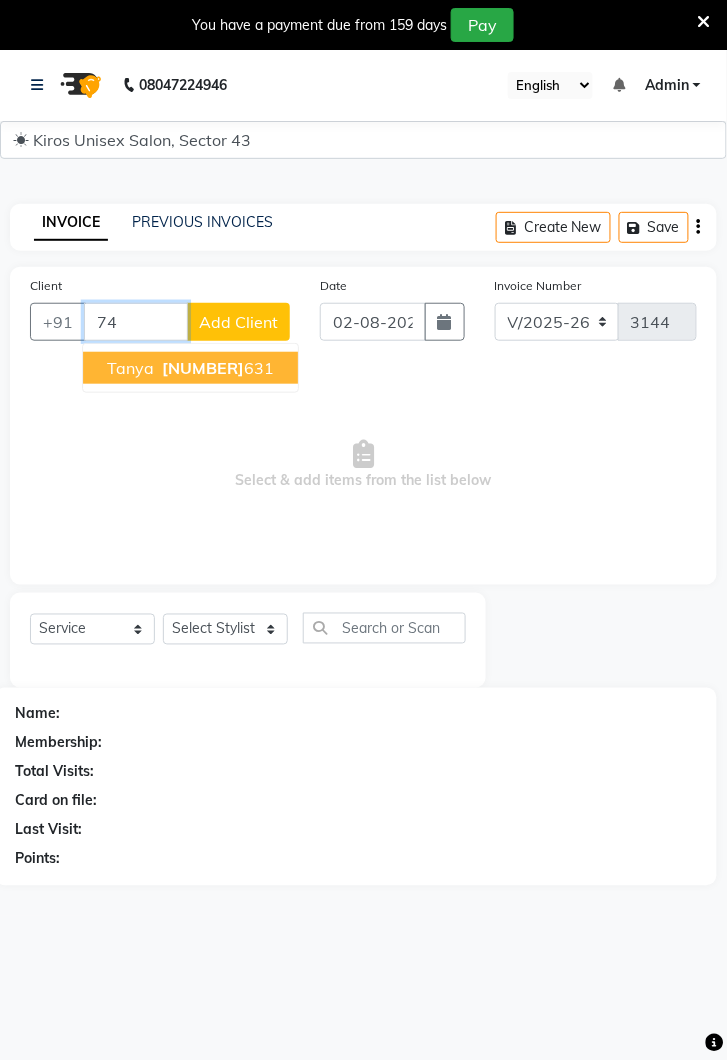 type on "7" 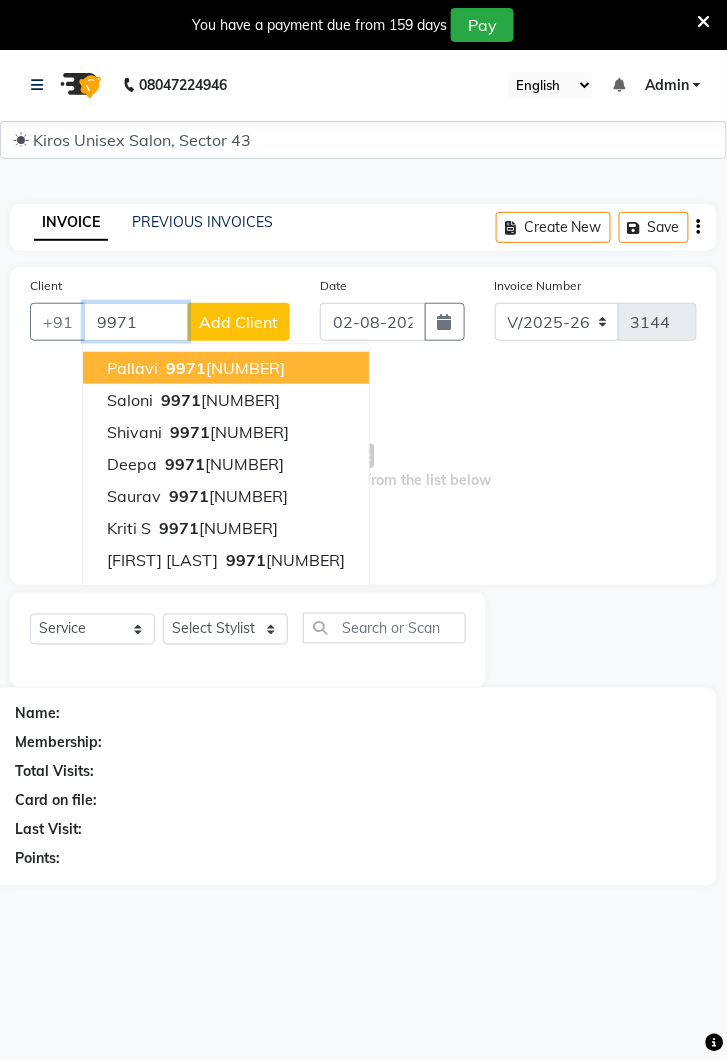 click on "[FIRST] [PHONE]" at bounding box center (226, 368) 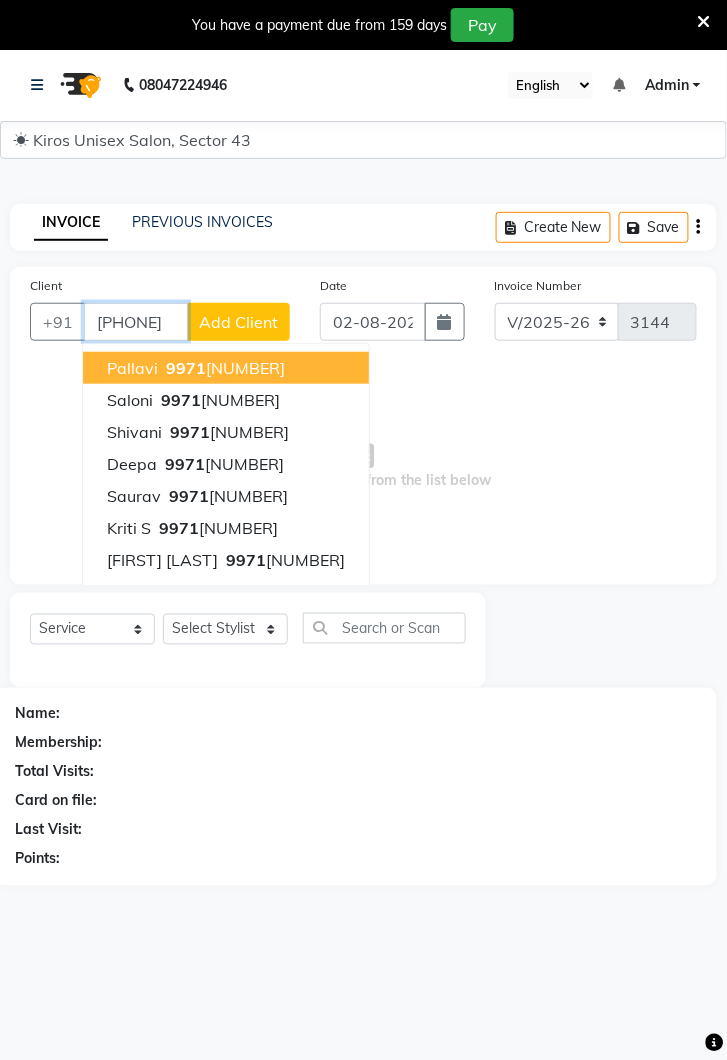 type on "[PHONE]" 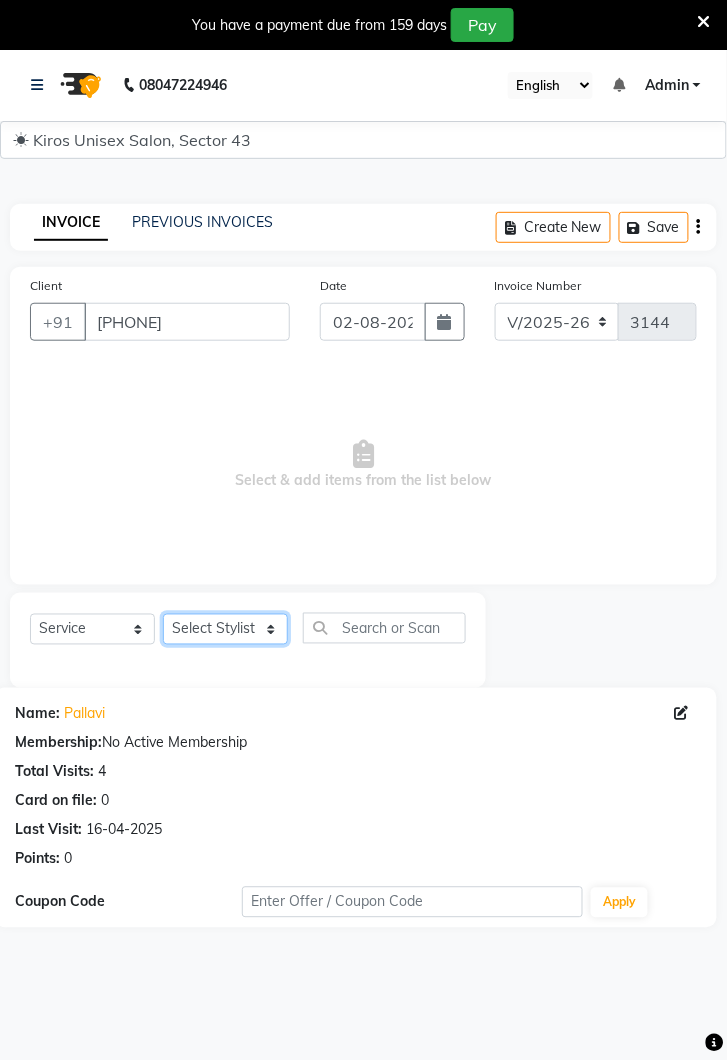 click on "Select Stylist Deepak Gunjan Habil Jeet Lalit Lamu Raj Rashmi Rony Sagar Suraj" 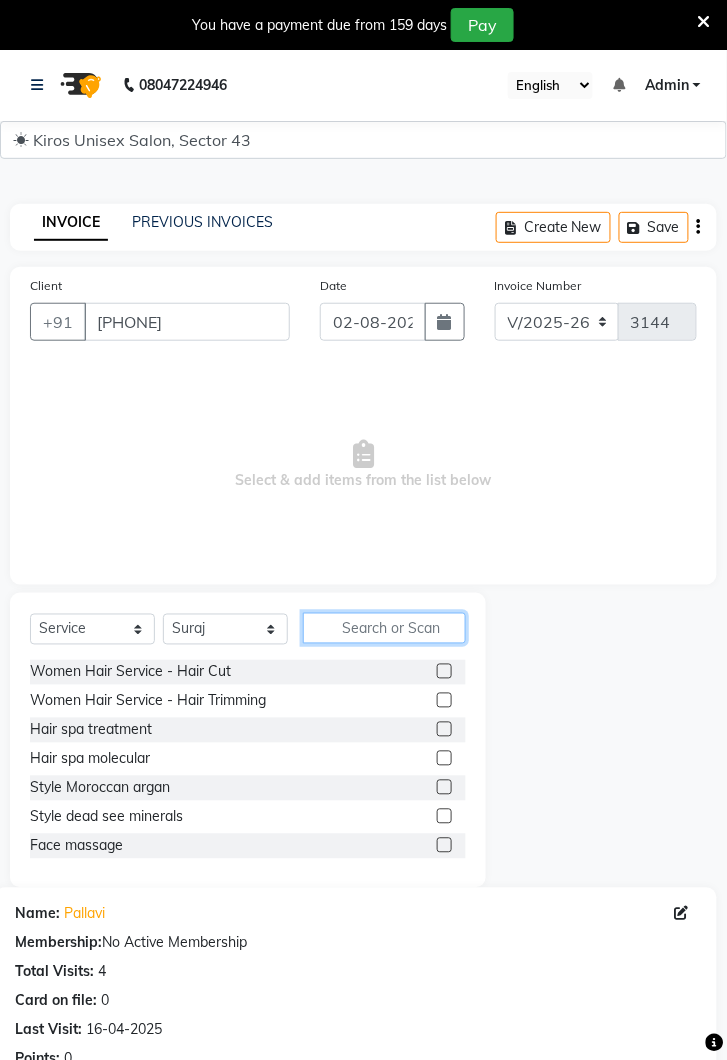 click 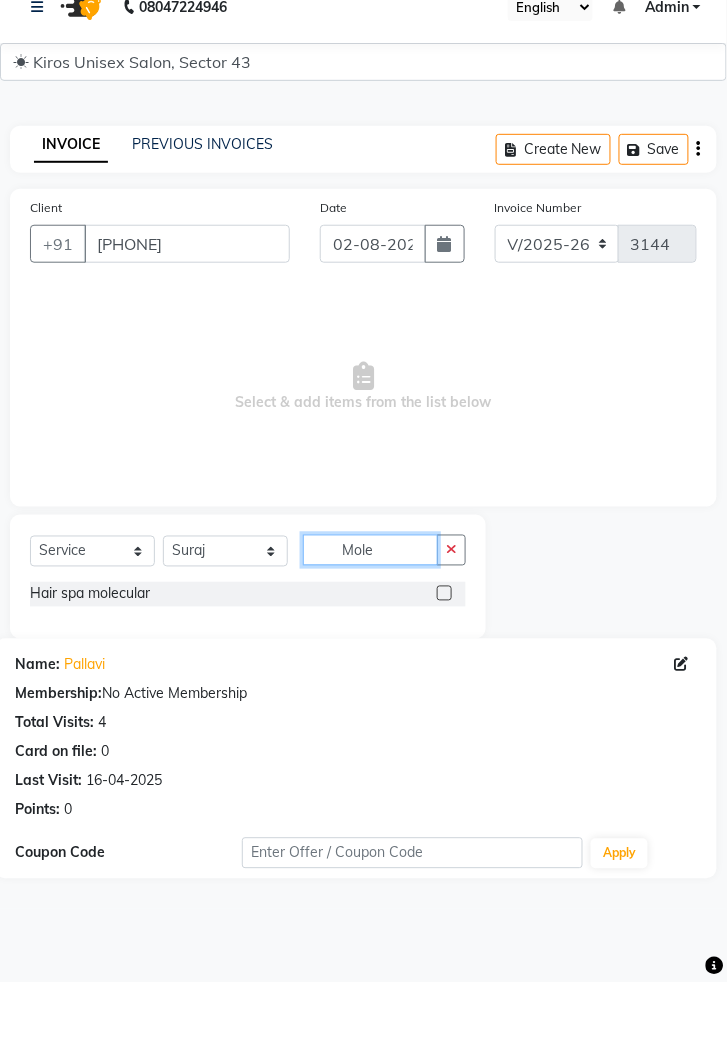 type on "Mole" 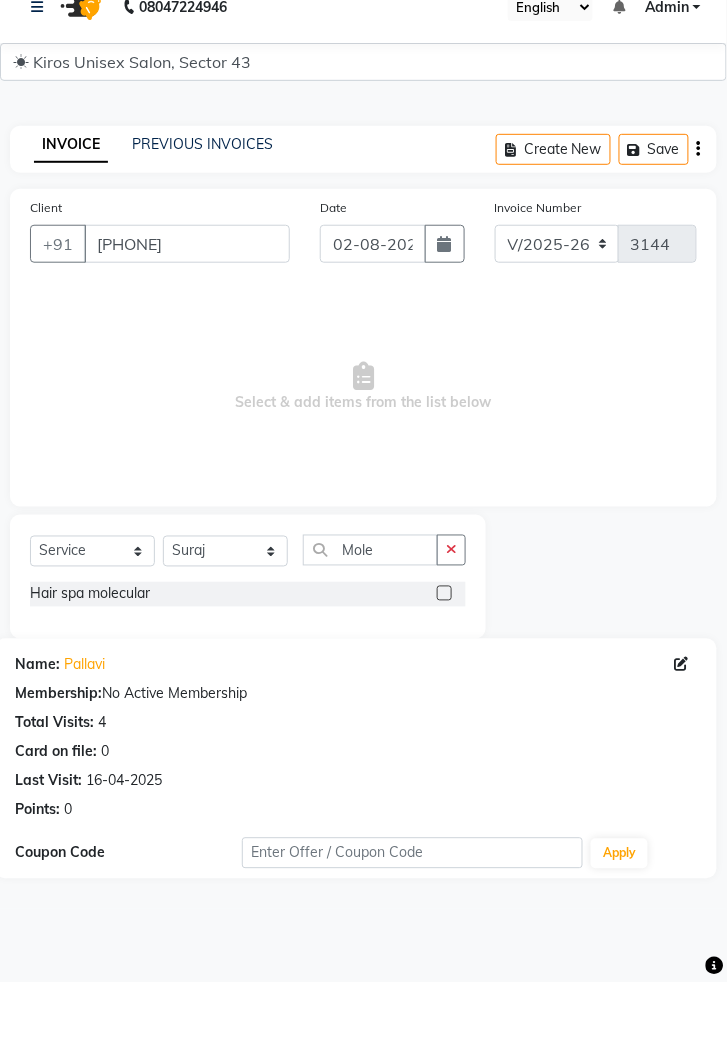 click 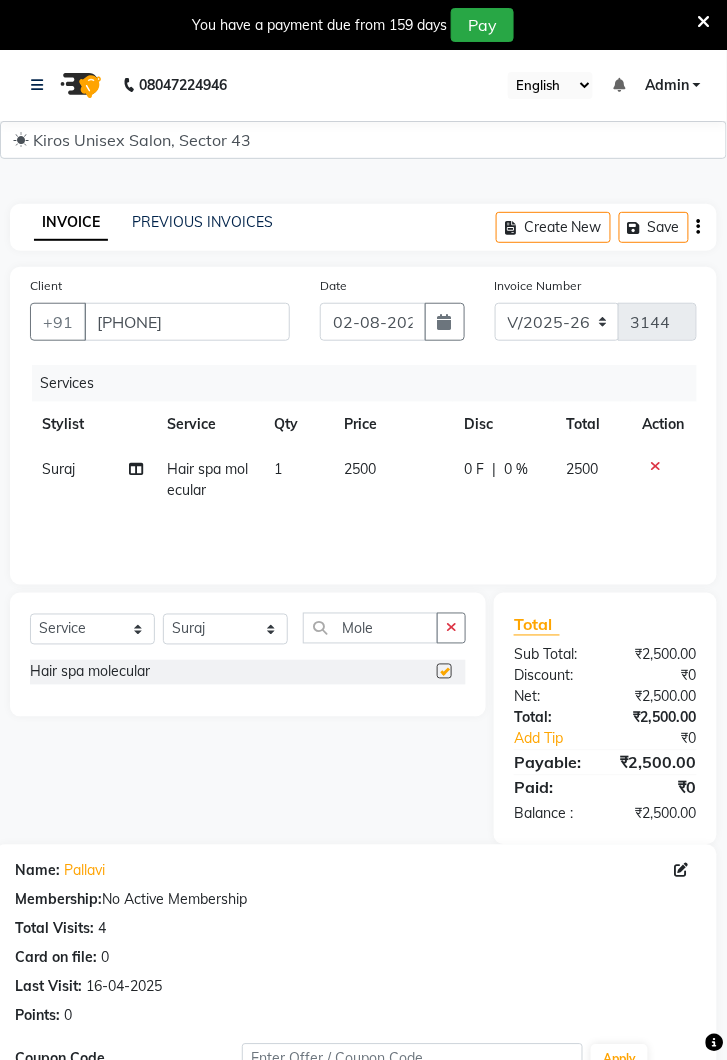 checkbox on "false" 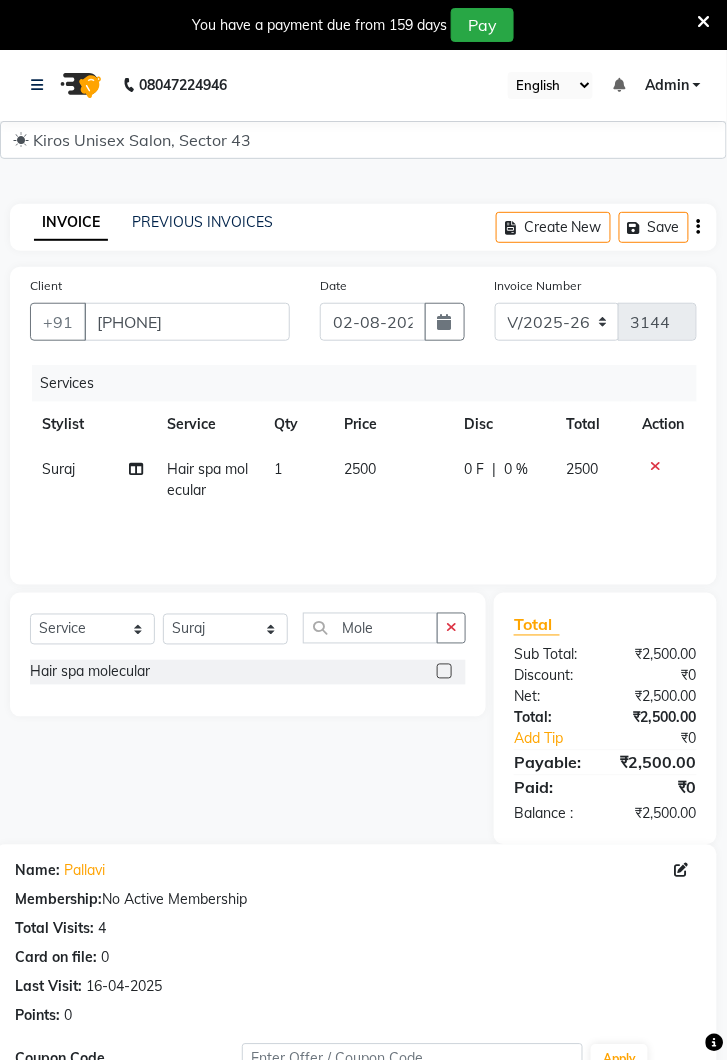 click 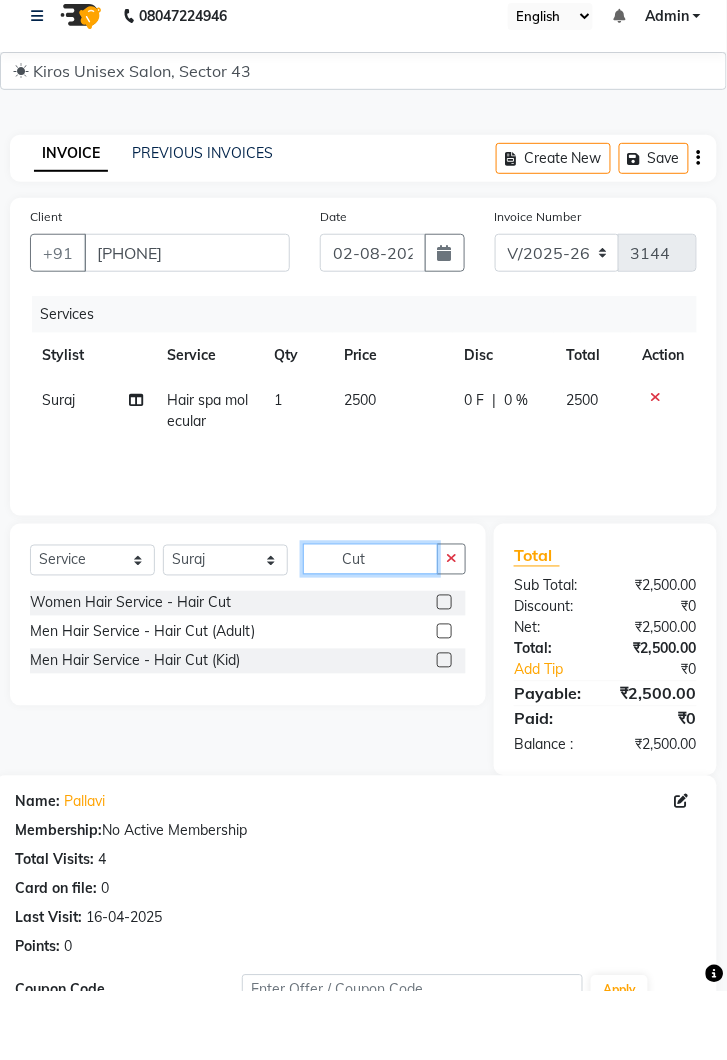 type on "Cut" 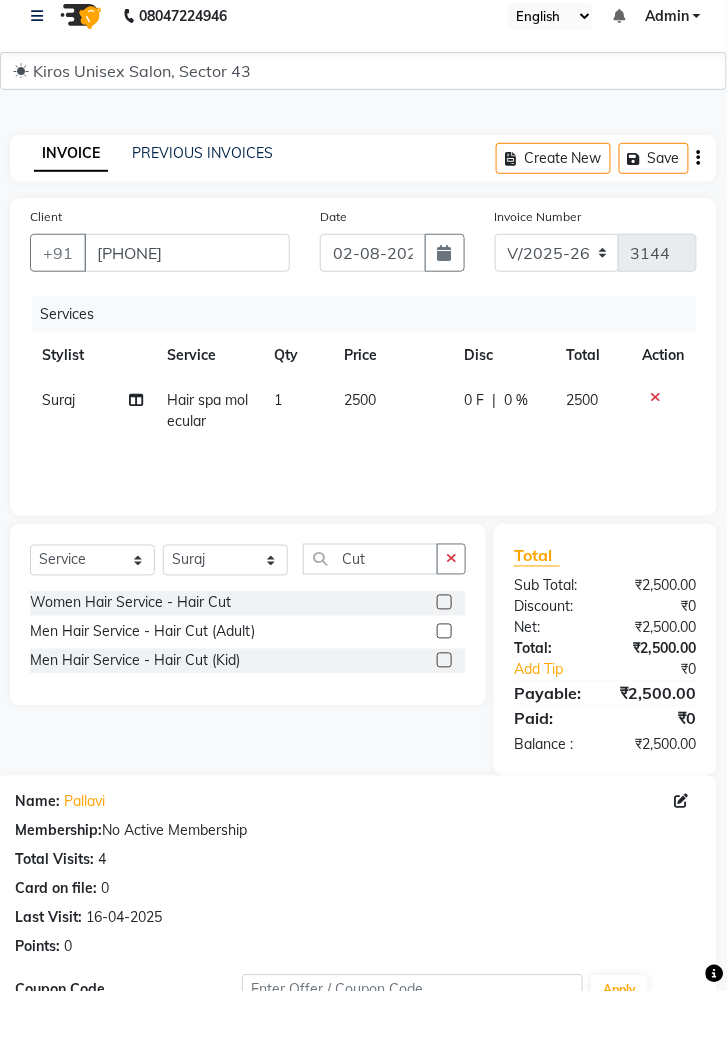 click 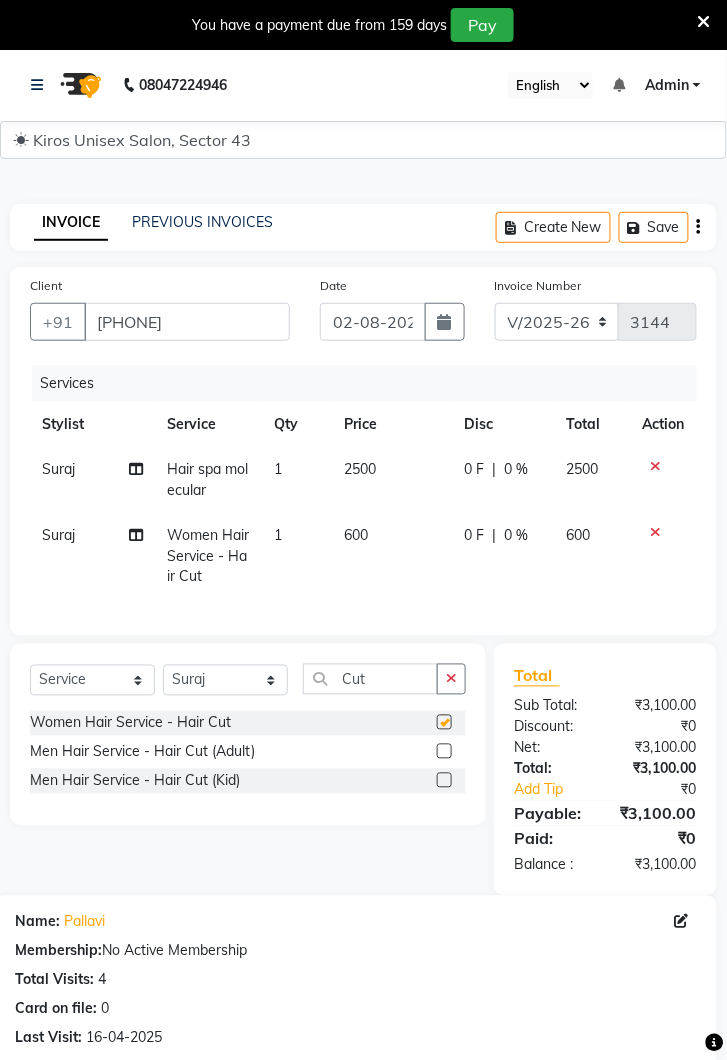checkbox on "false" 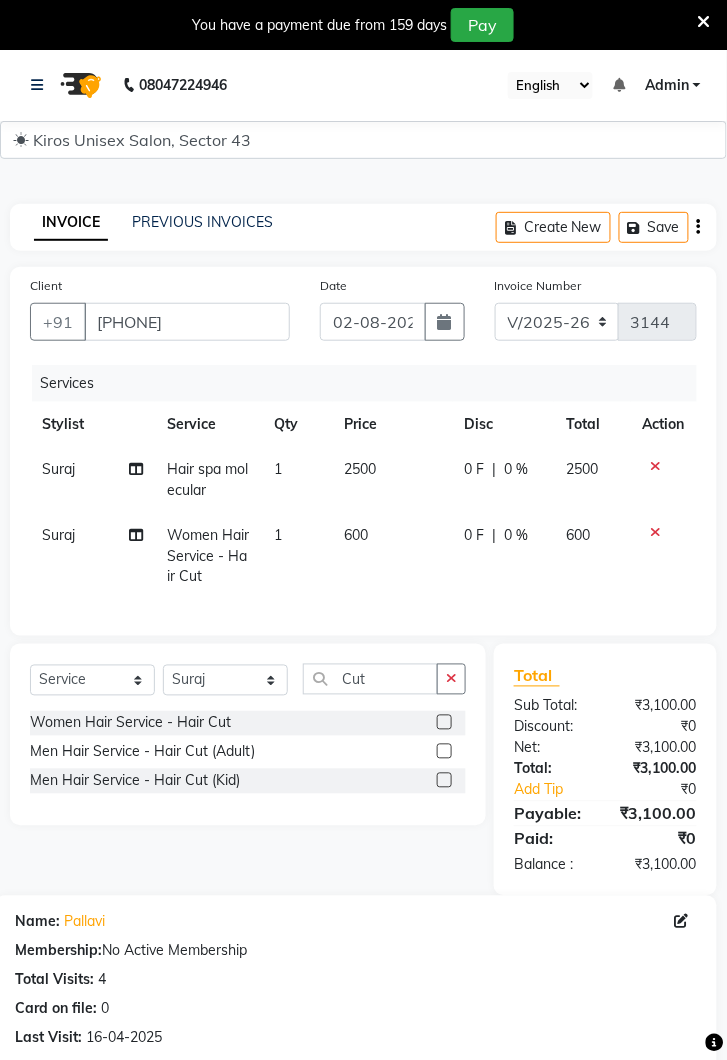 click on "600" 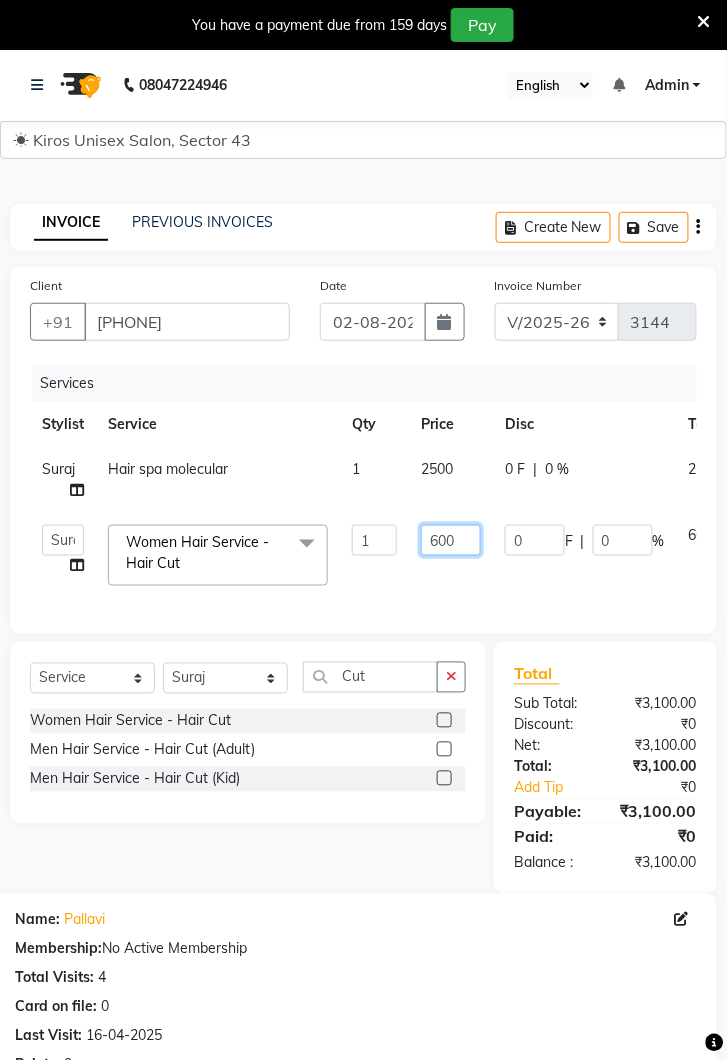click on "600" 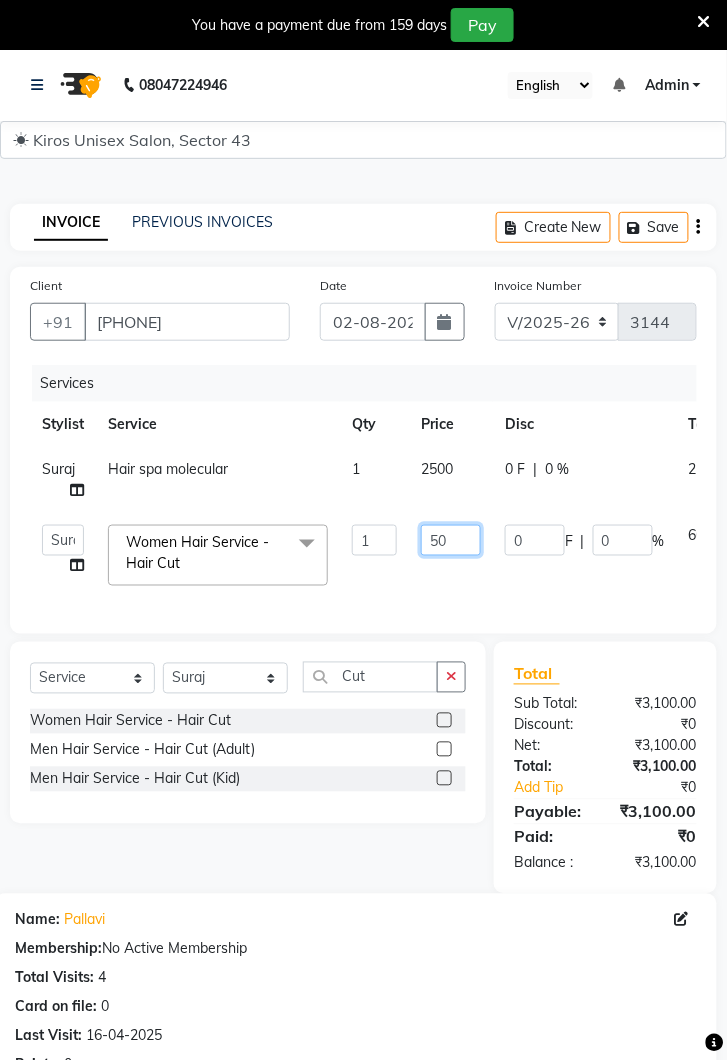 type on "500" 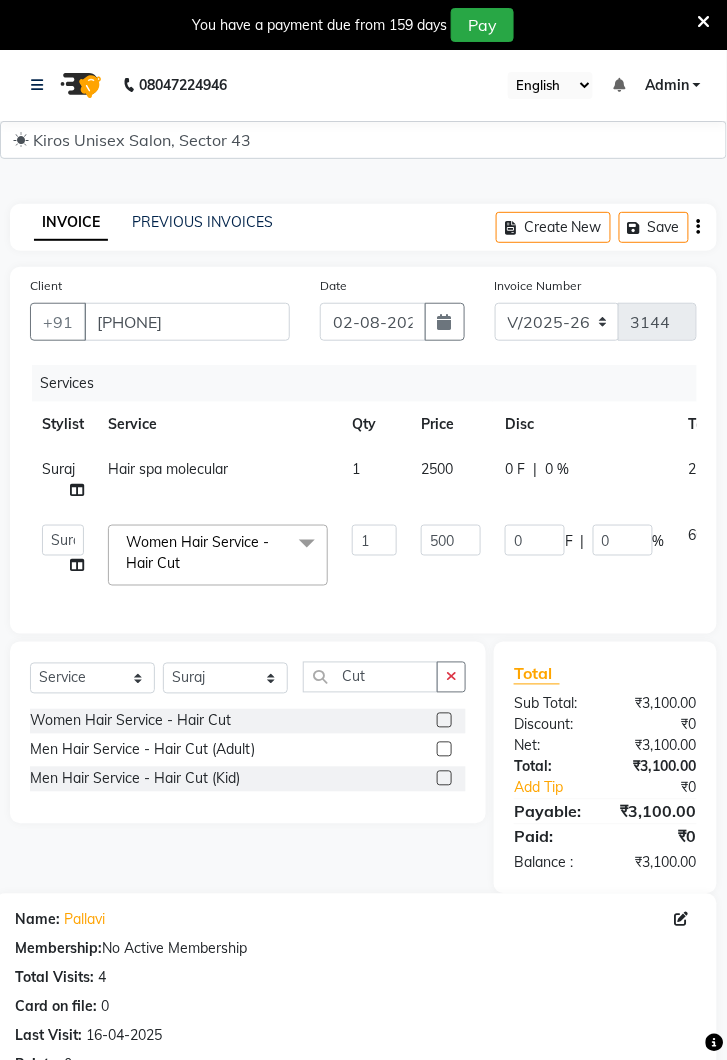click on "0 F | 0 %" 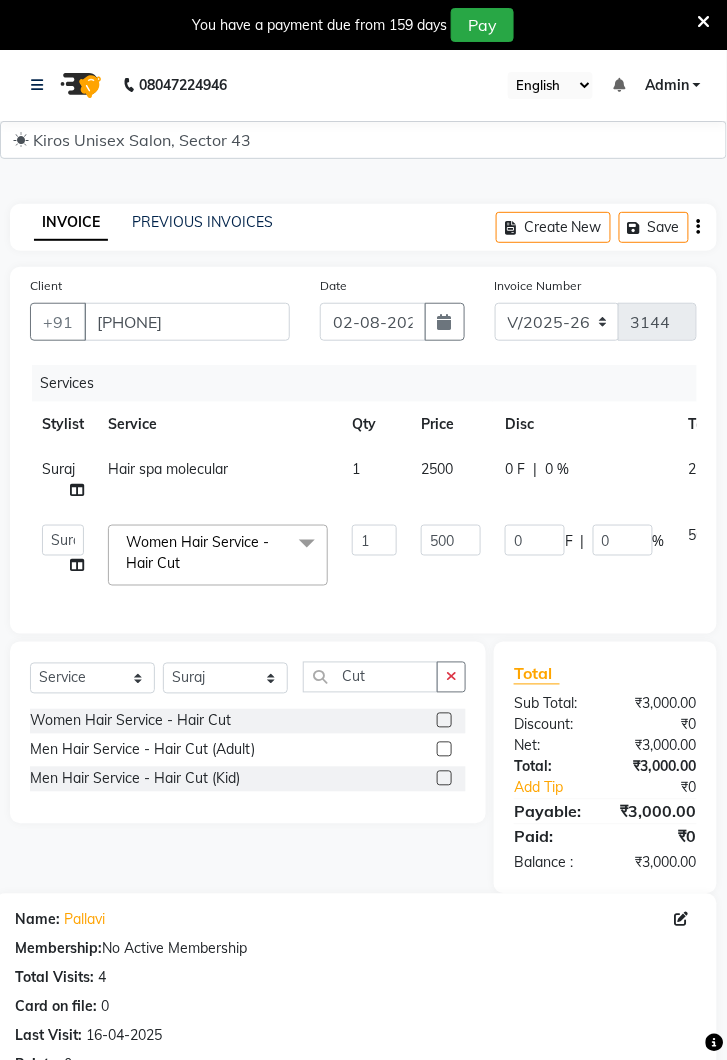 scroll, scrollTop: 289, scrollLeft: 0, axis: vertical 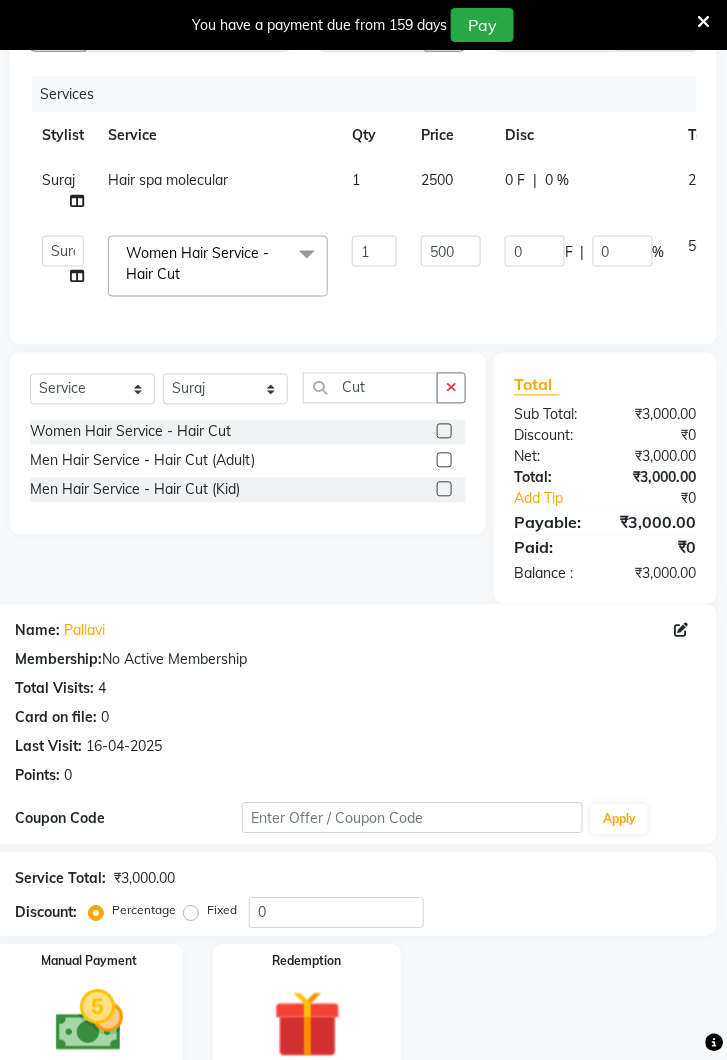click 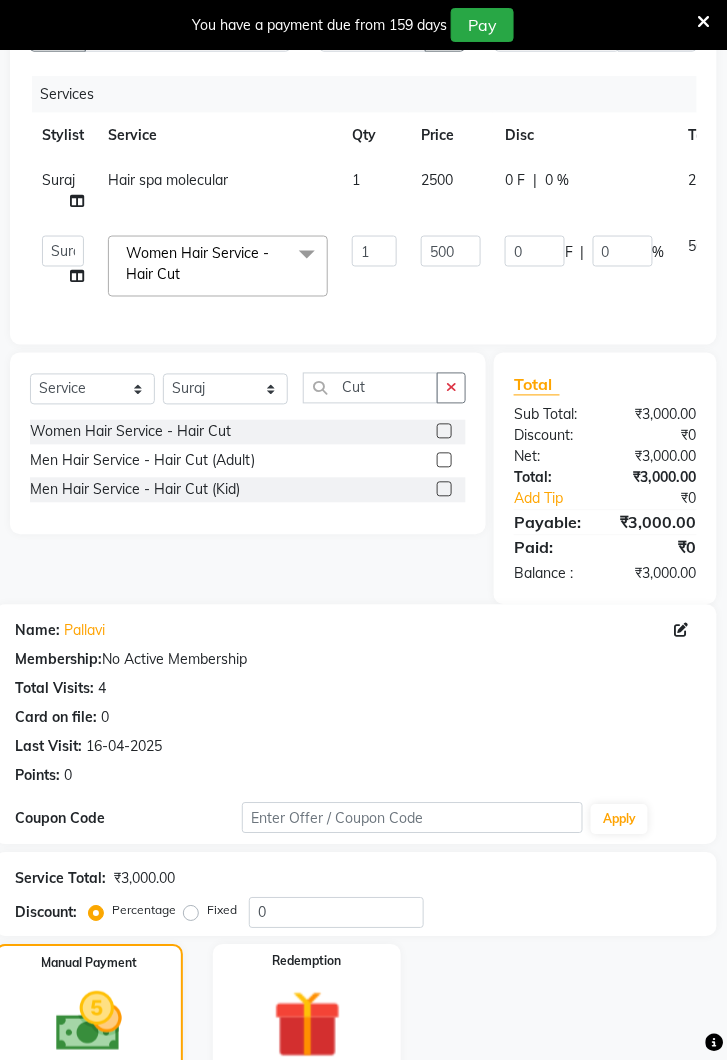 click on "UPI" 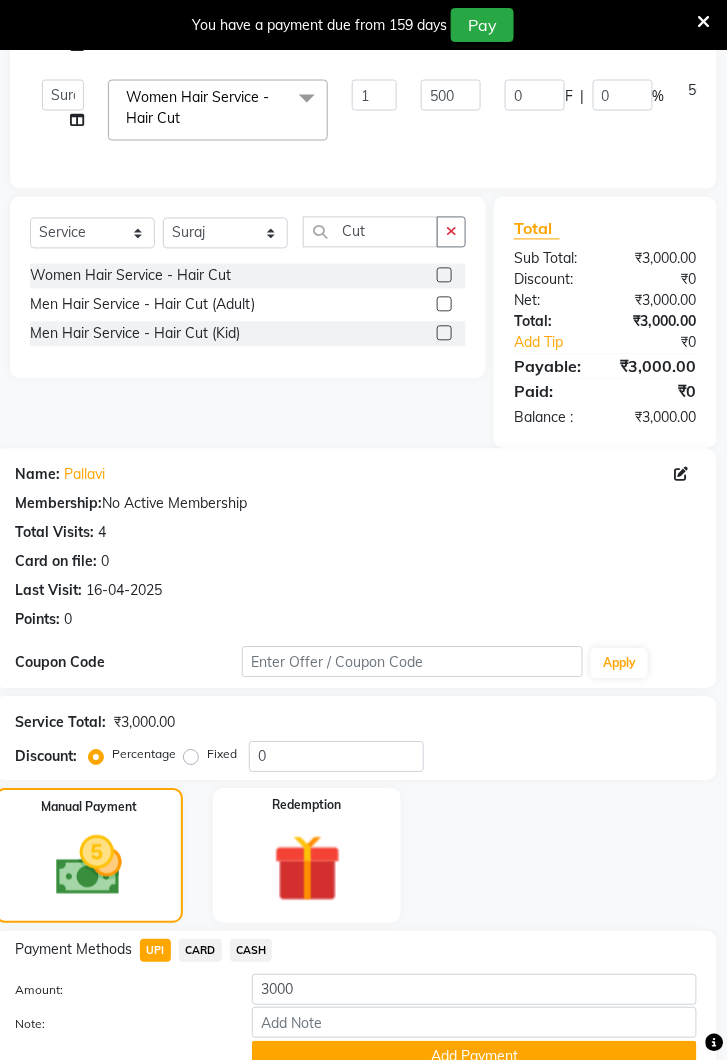 click on "Add Payment" 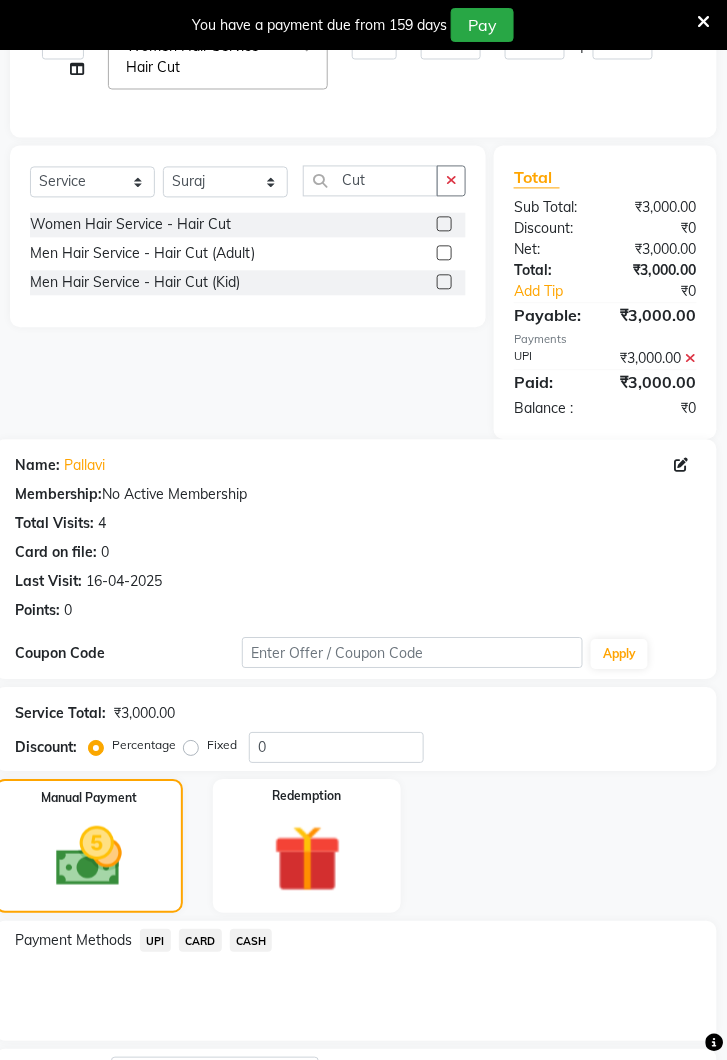 scroll, scrollTop: 593, scrollLeft: 0, axis: vertical 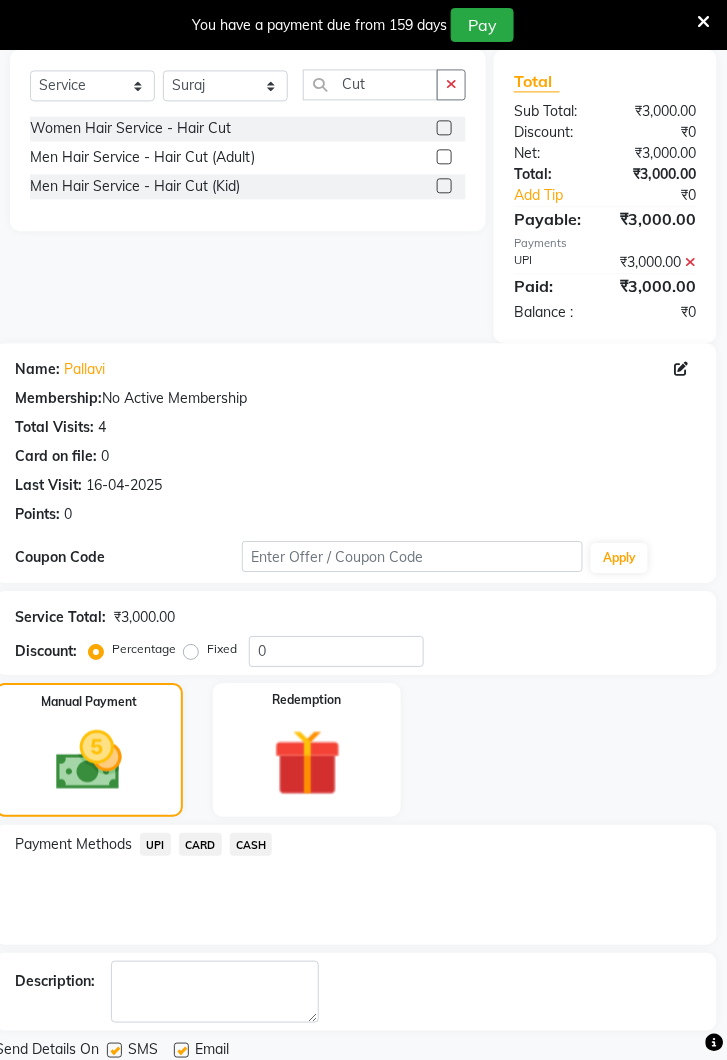 click on "Checkout" 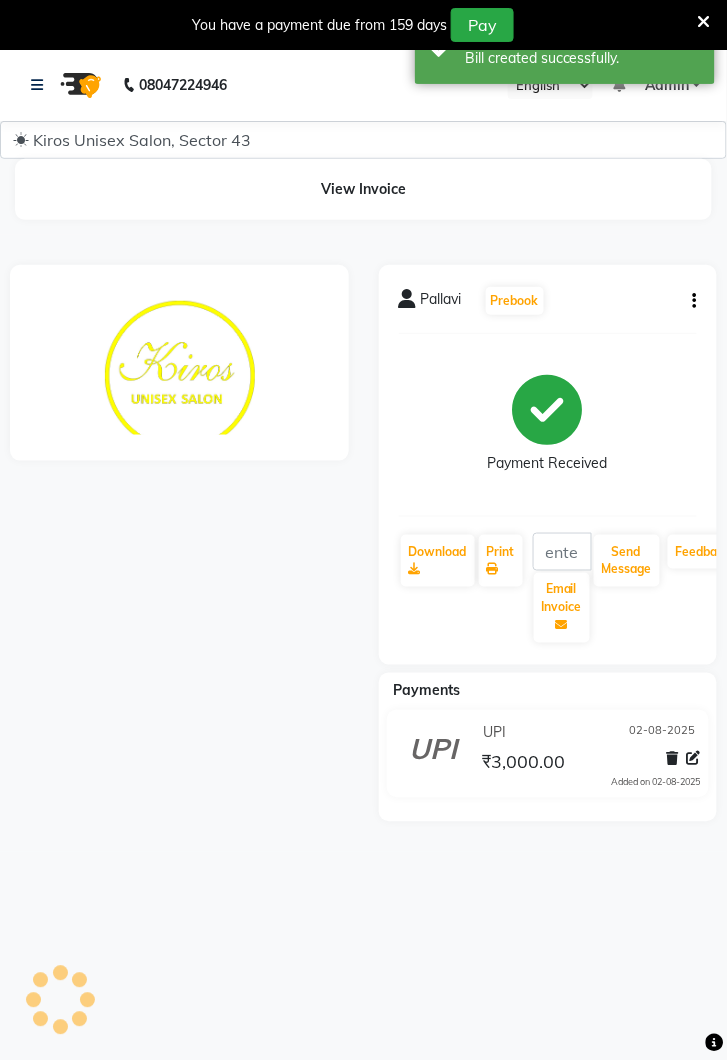 scroll, scrollTop: 0, scrollLeft: 0, axis: both 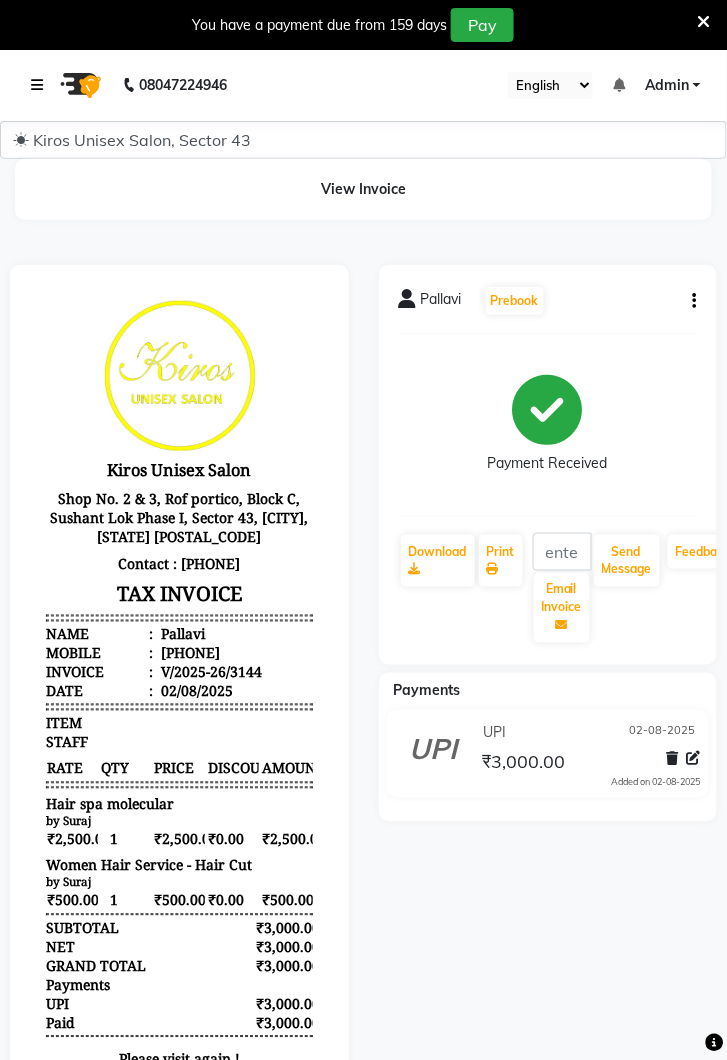 click at bounding box center (37, 85) 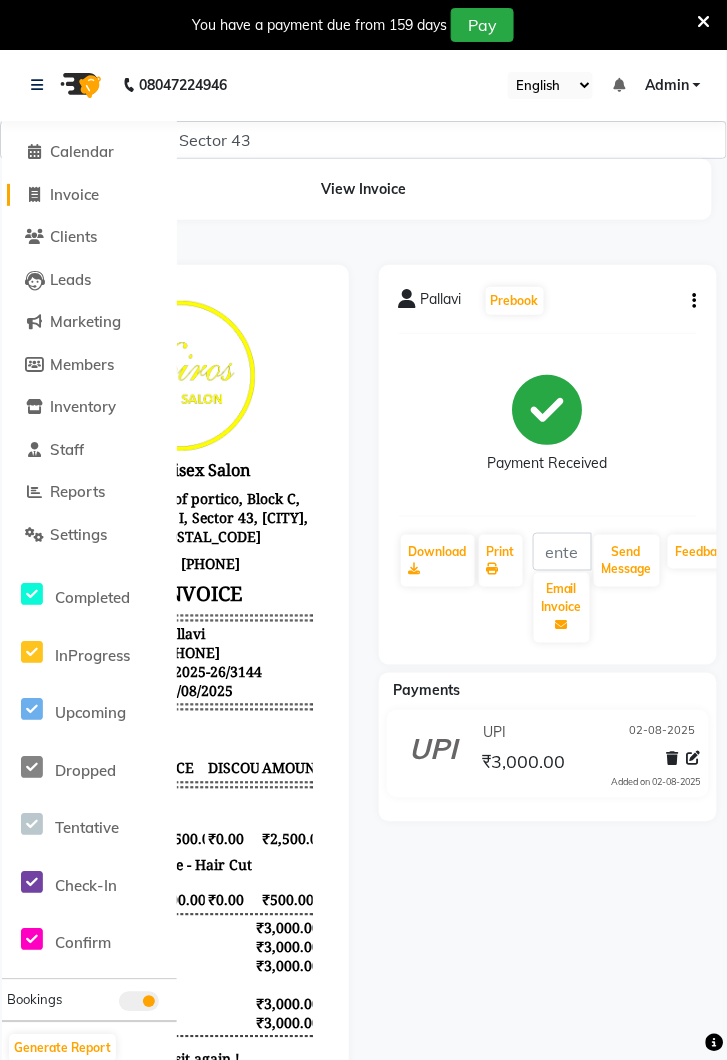 click on "Invoice" 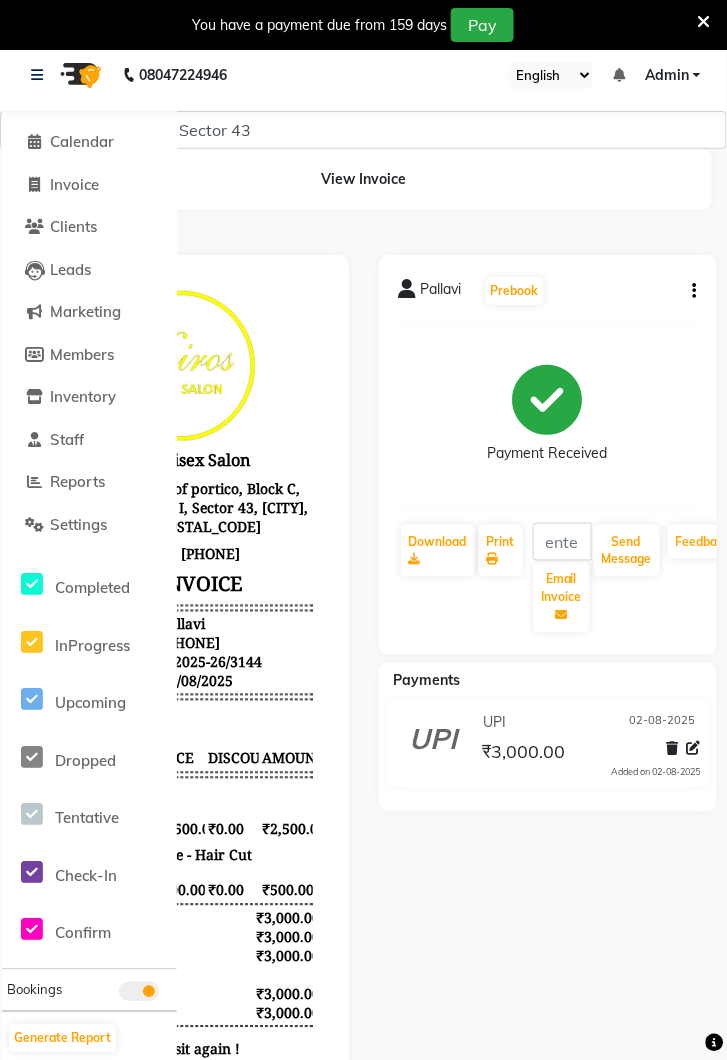 select on "5694" 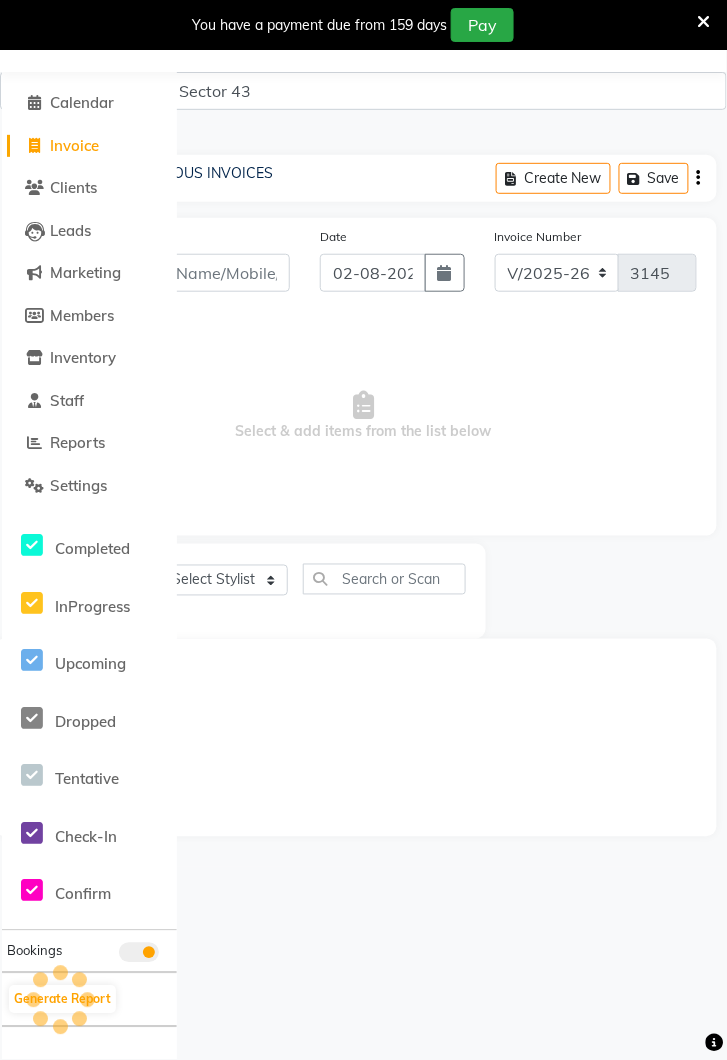 scroll, scrollTop: 0, scrollLeft: 0, axis: both 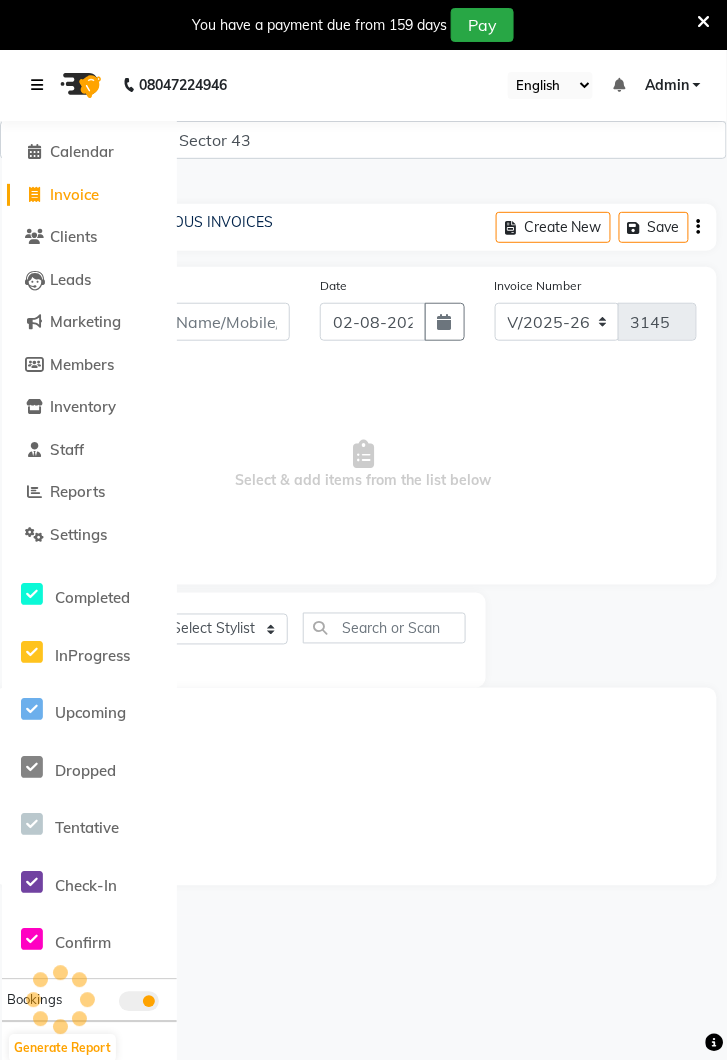 click at bounding box center [41, 85] 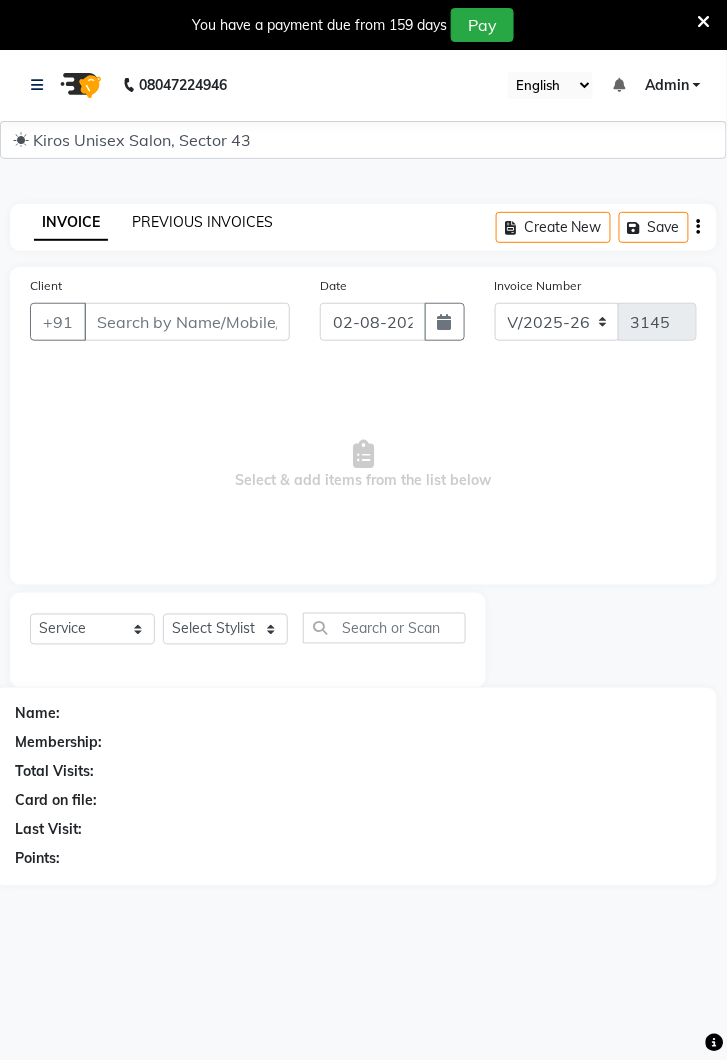 click on "PREVIOUS INVOICES" 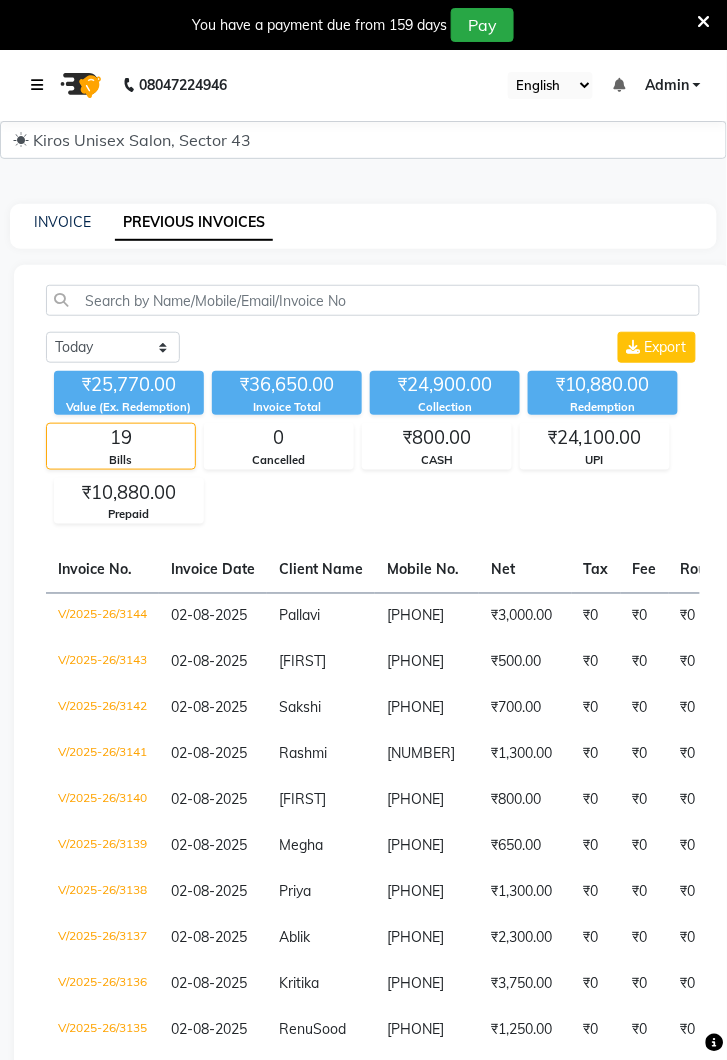 click at bounding box center [41, 85] 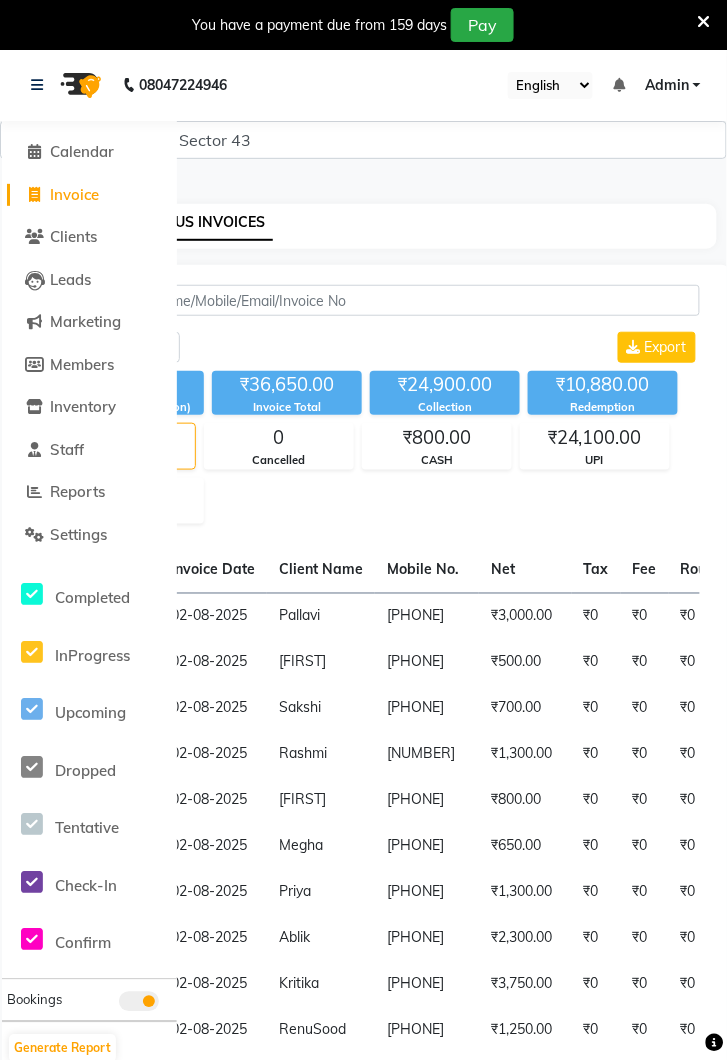 click on "Invoice" 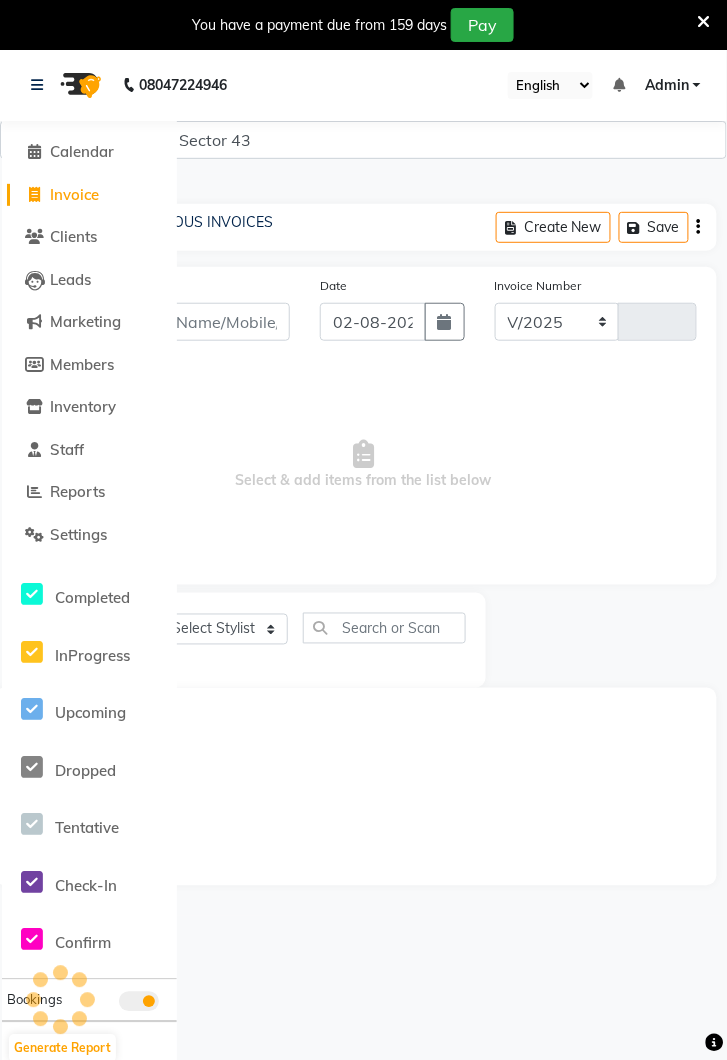 scroll, scrollTop: 49, scrollLeft: 0, axis: vertical 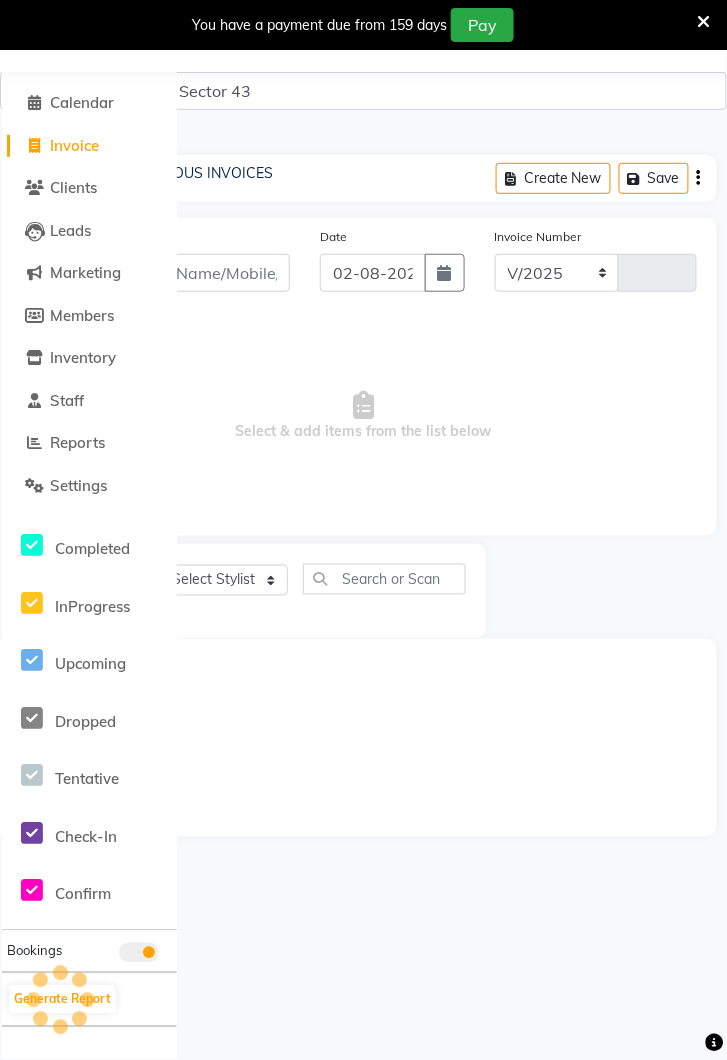 select on "5694" 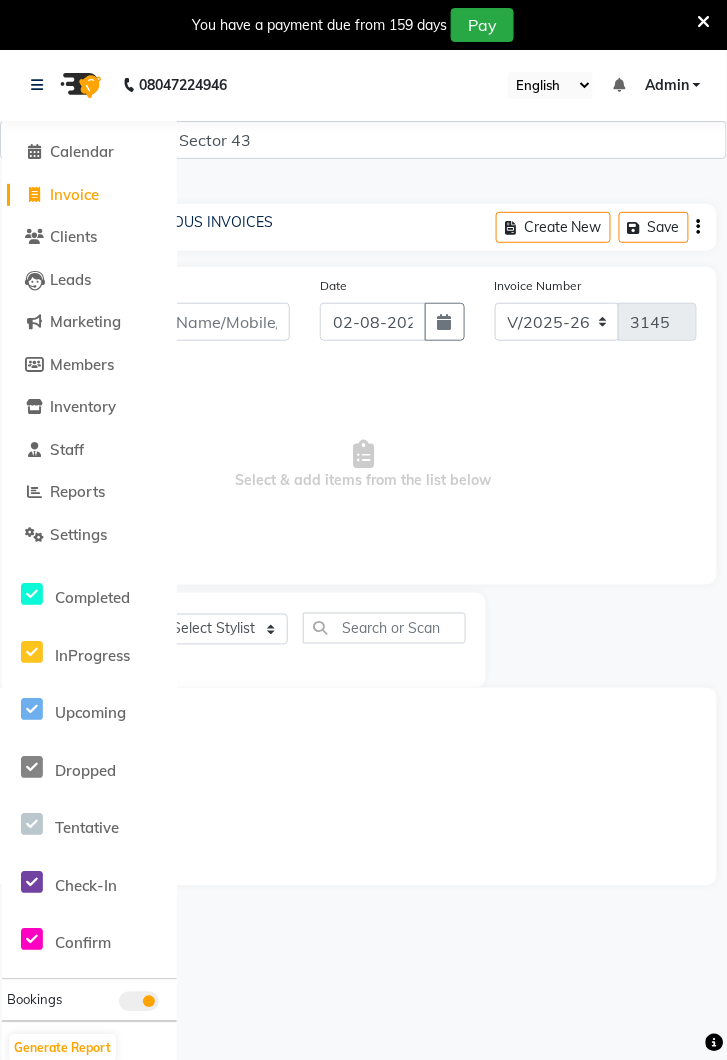 scroll, scrollTop: 0, scrollLeft: 0, axis: both 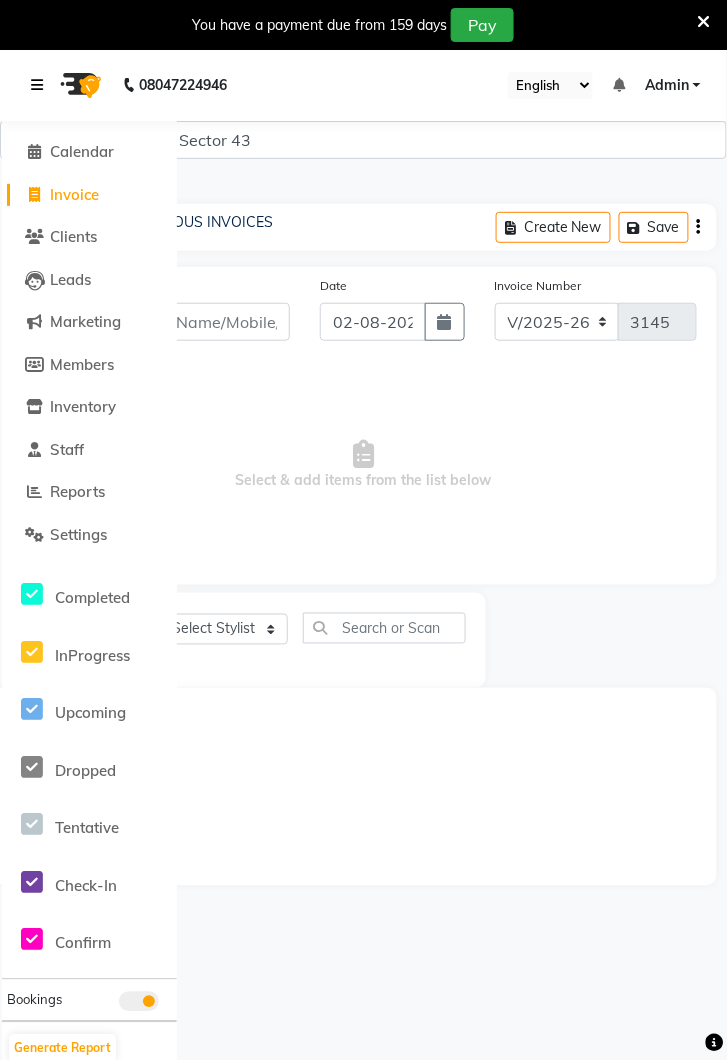 click at bounding box center (41, 85) 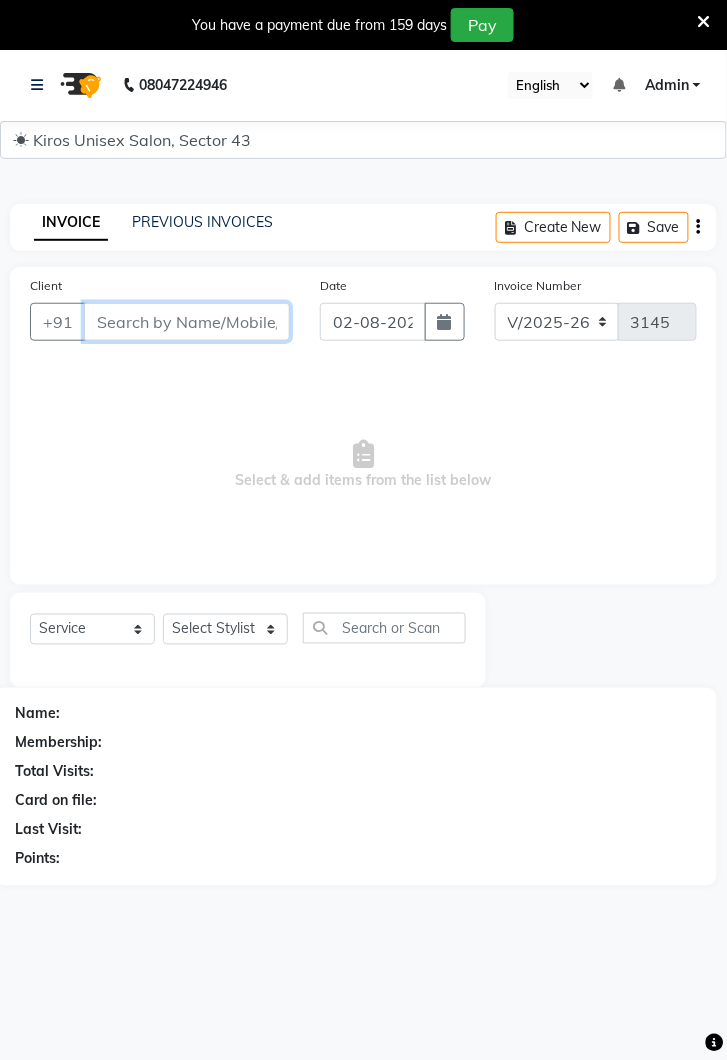 click on "Client" at bounding box center [187, 322] 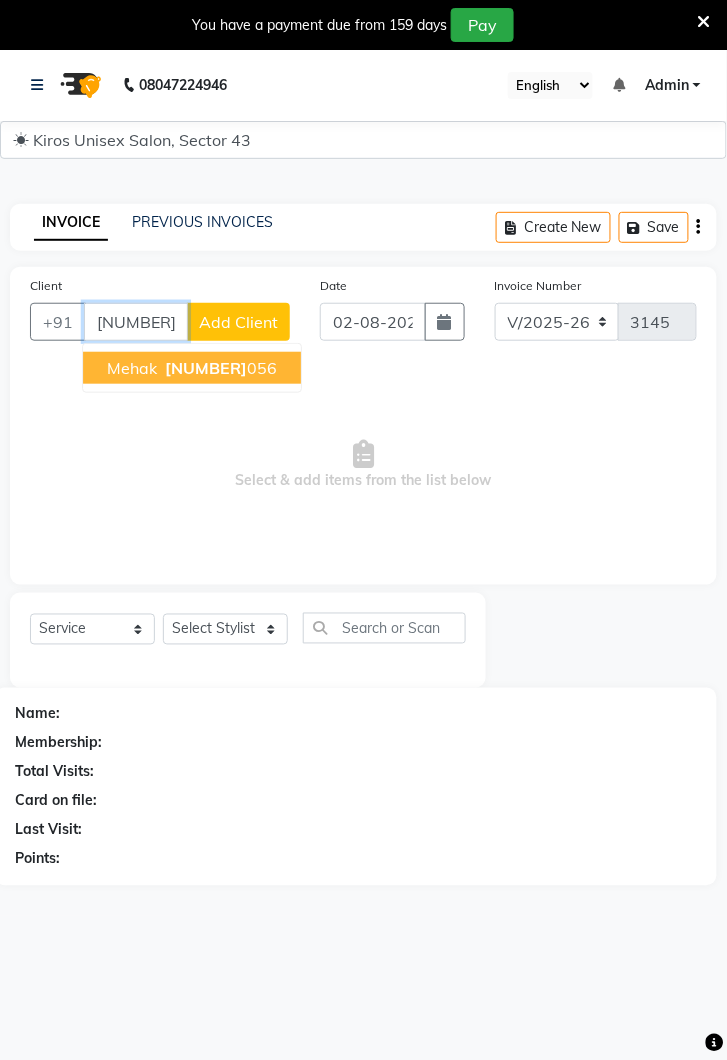 click on "[NUMBER]" at bounding box center (206, 368) 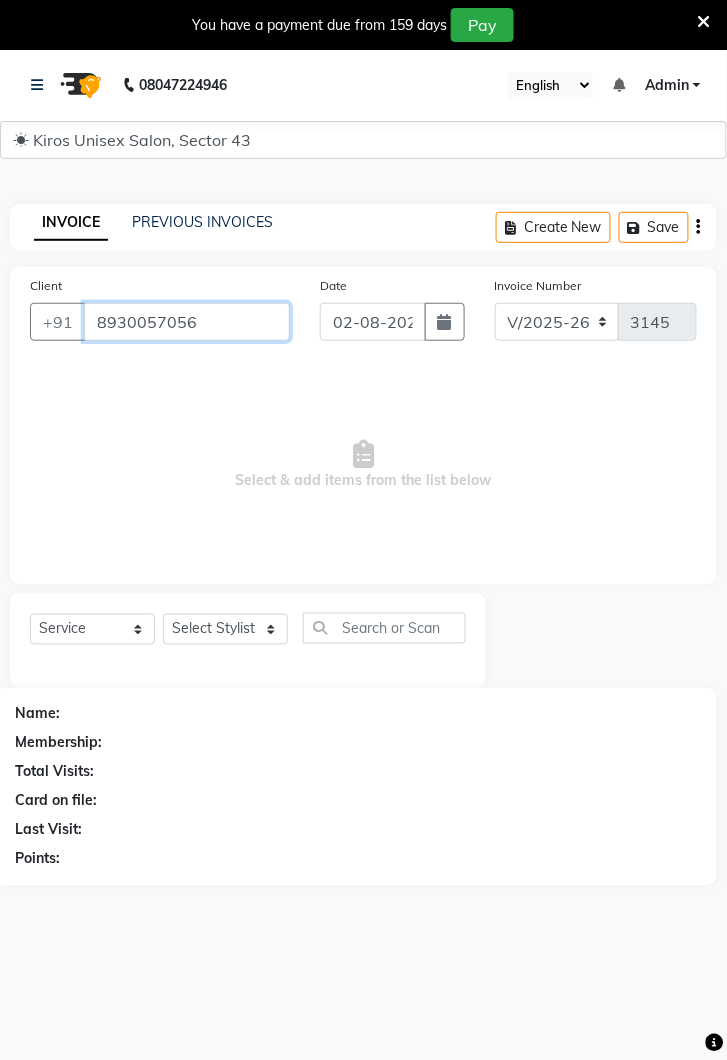 type on "8930057056" 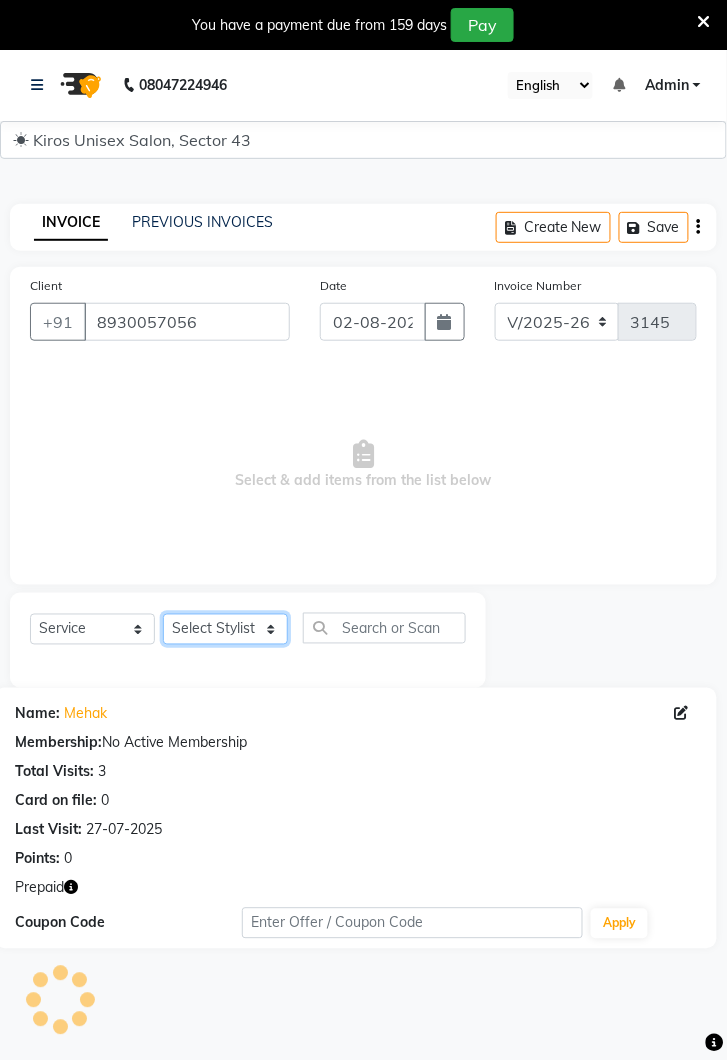 click on "Select Stylist Deepak Gunjan Habil Jeet Lalit Lamu Raj Rashmi Rony Sagar Suraj" 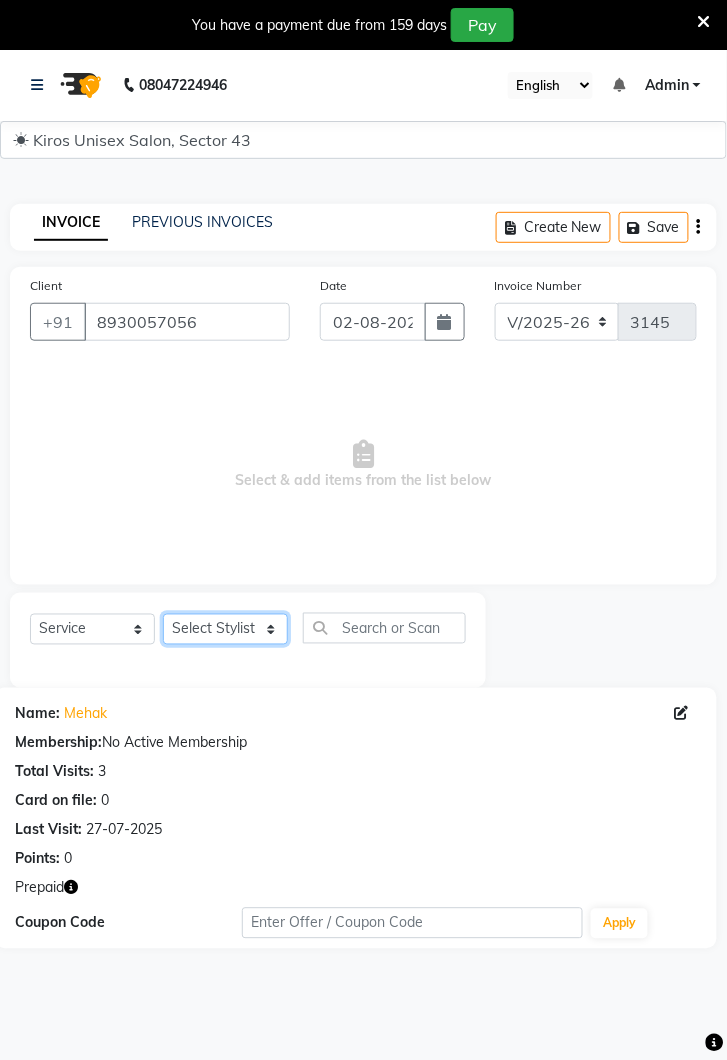 select on "69096" 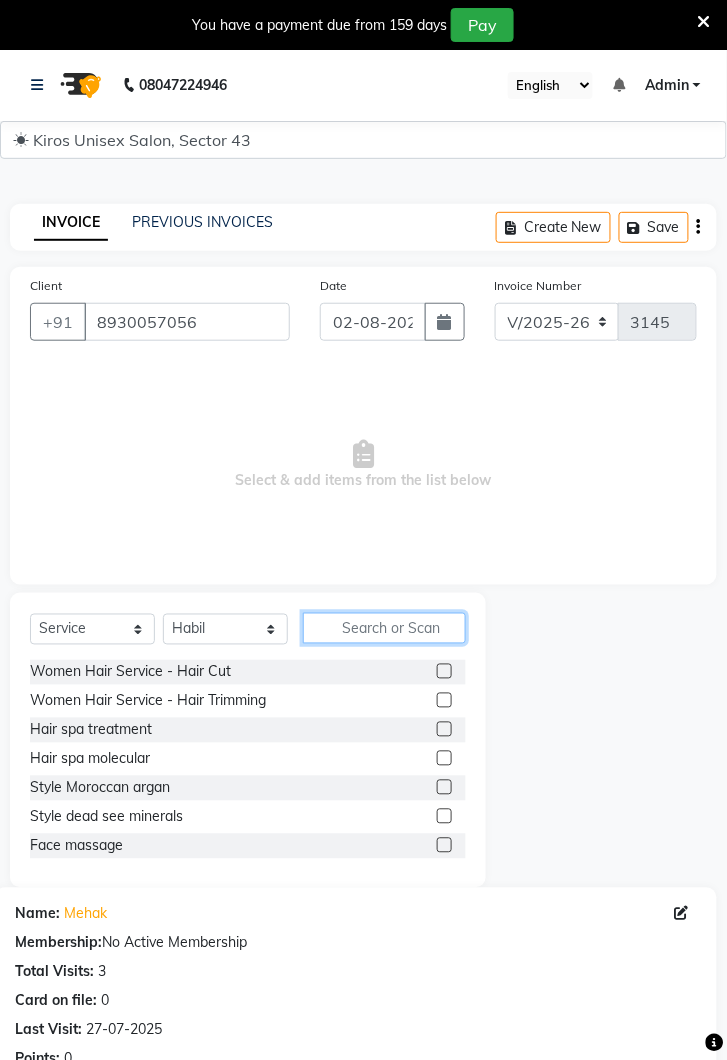 click 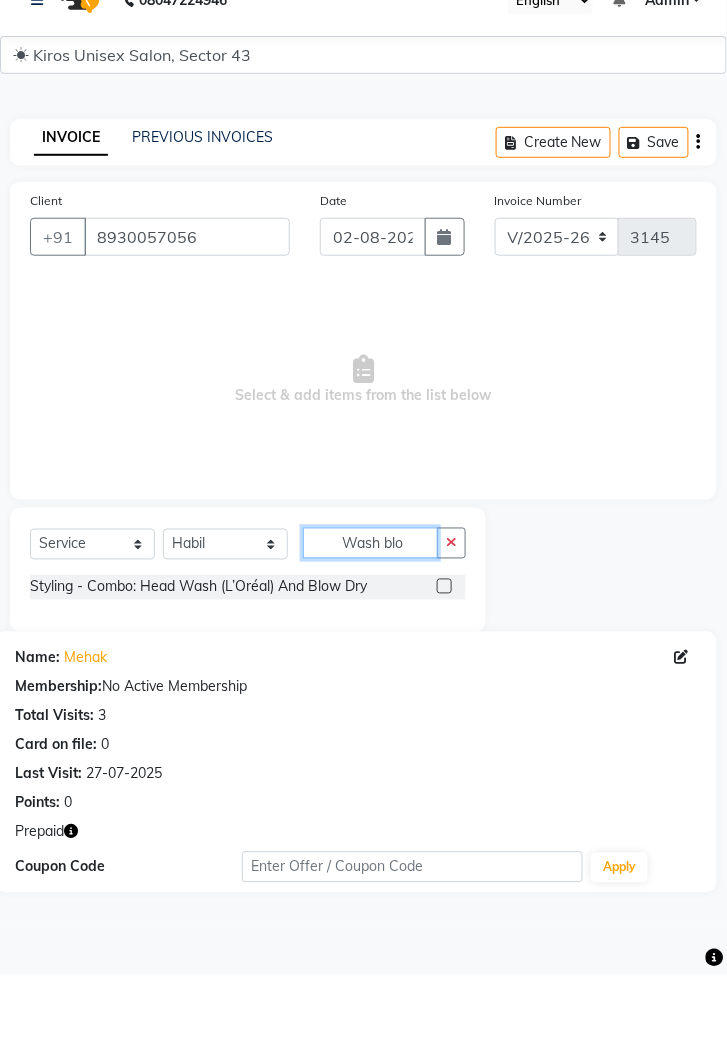 type on "Wash blo" 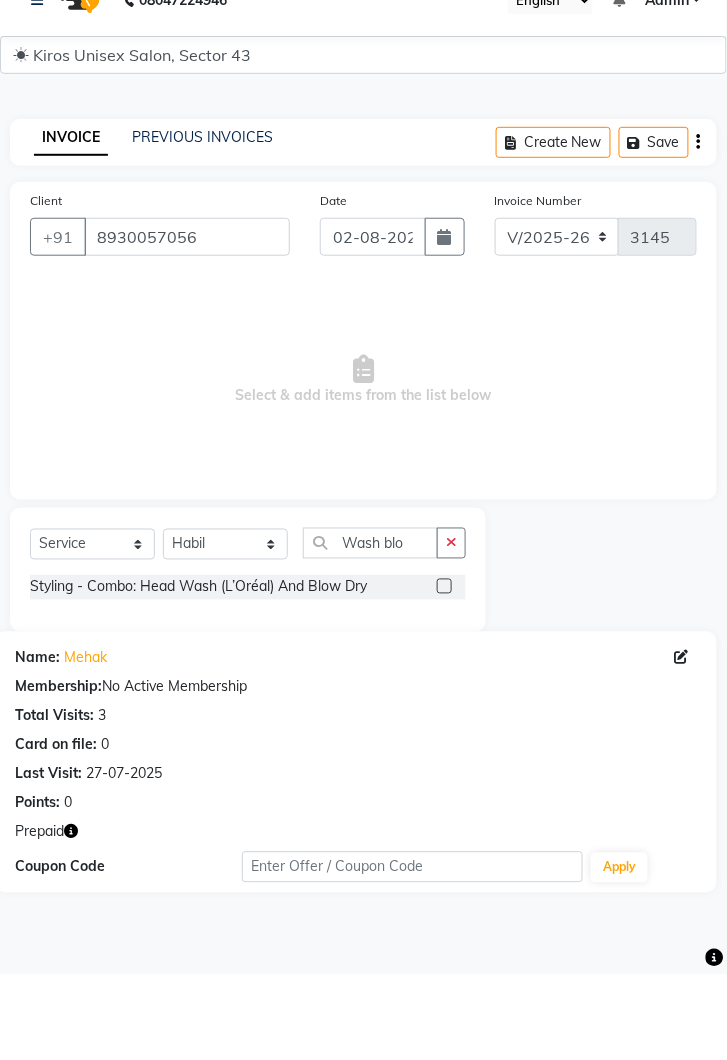 click 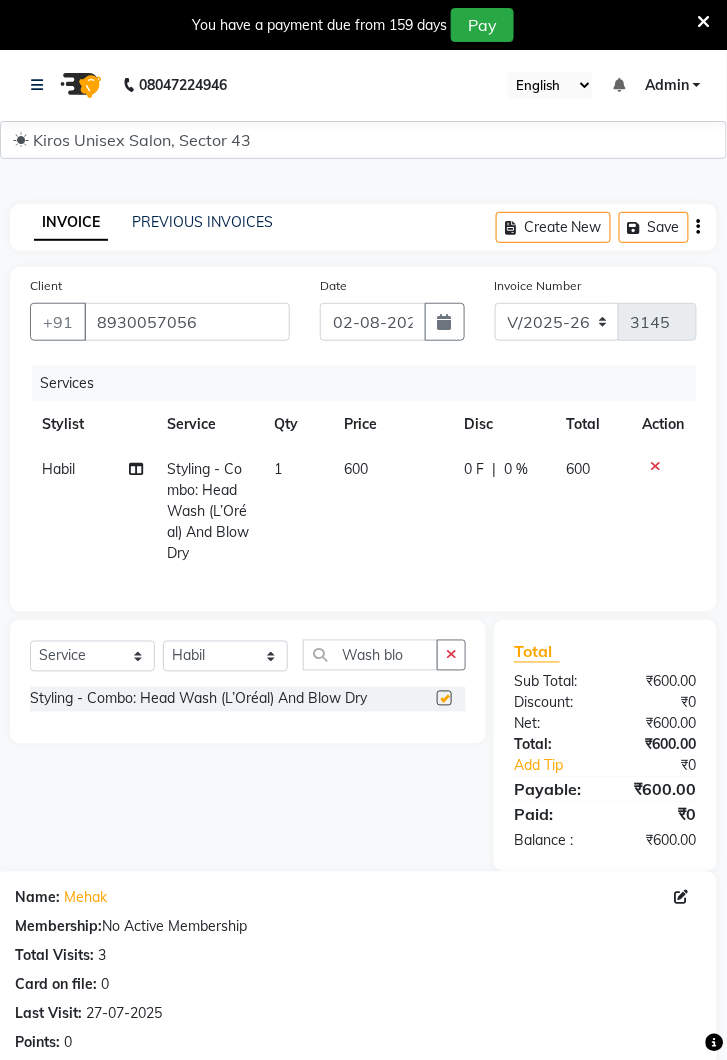 checkbox on "false" 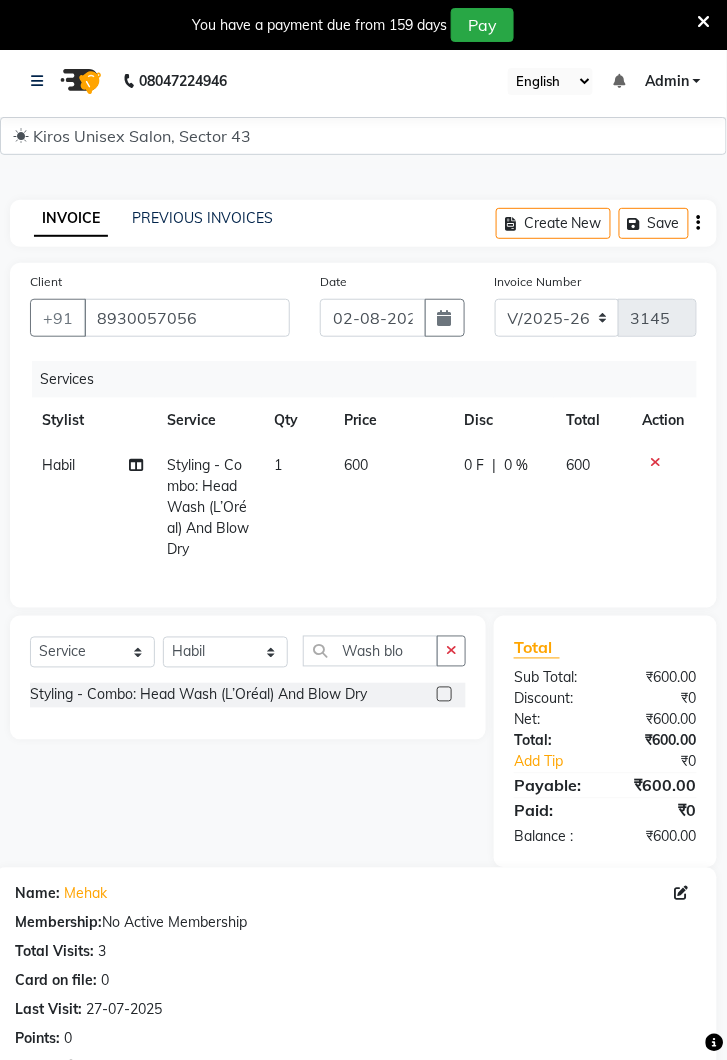 scroll, scrollTop: 289, scrollLeft: 0, axis: vertical 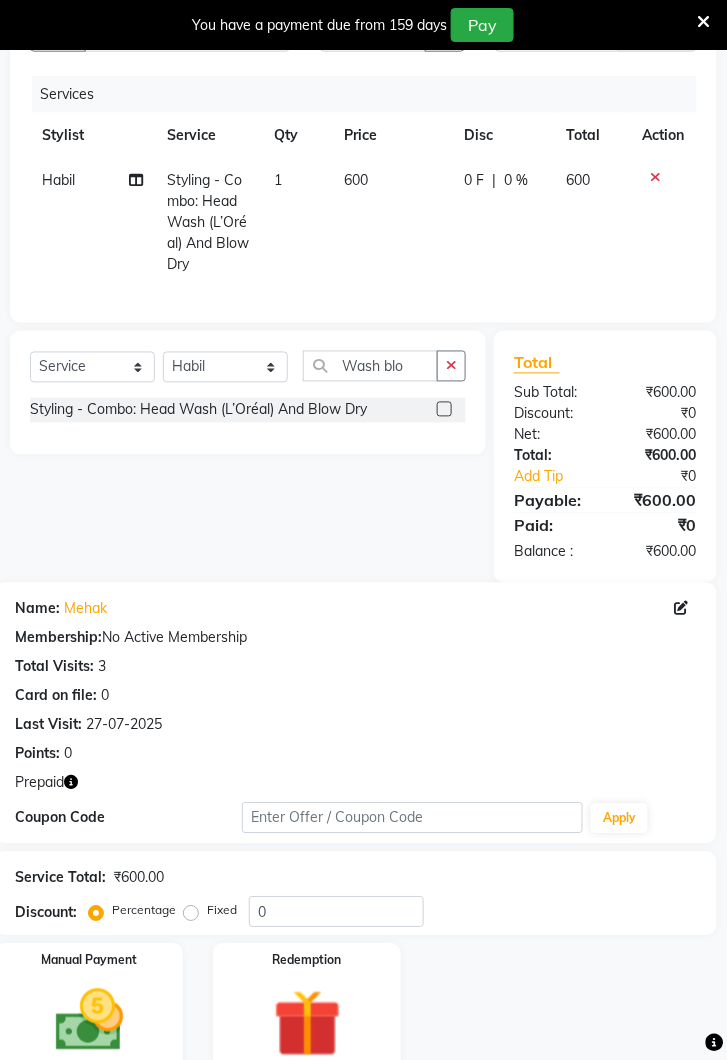 click 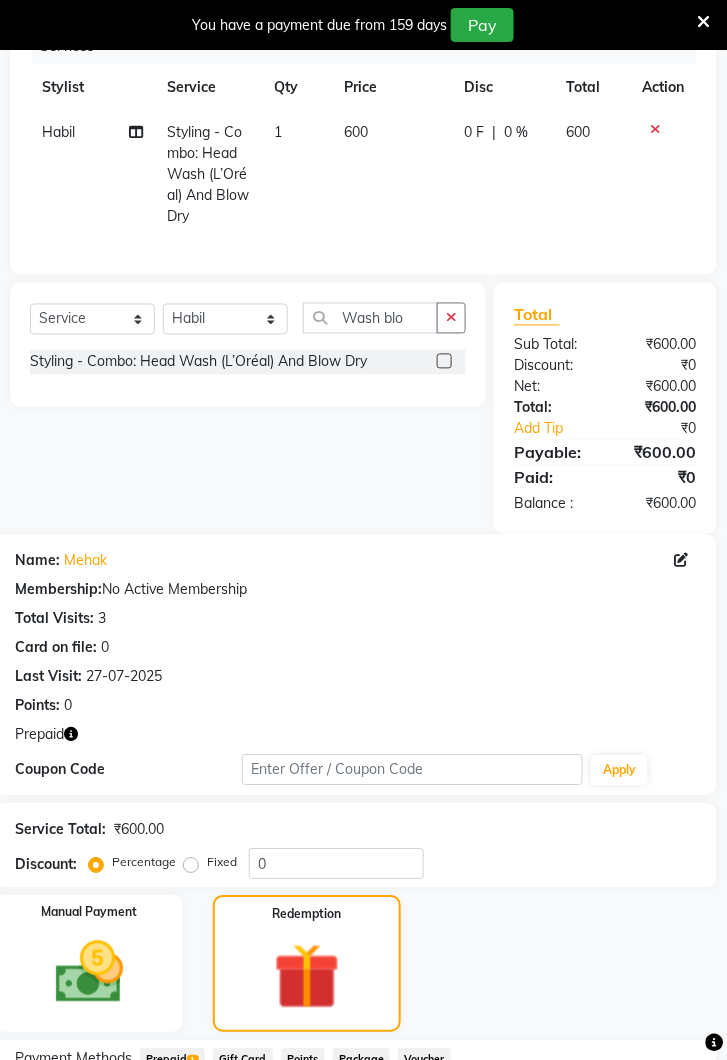 scroll, scrollTop: 419, scrollLeft: 0, axis: vertical 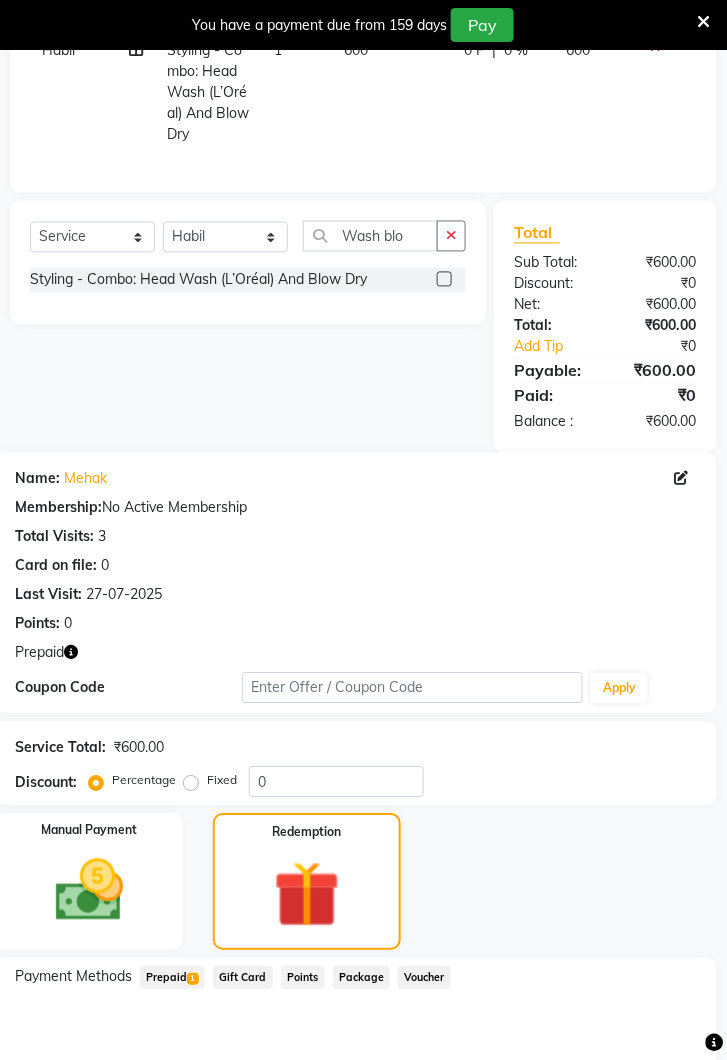 click on "Prepaid  1" 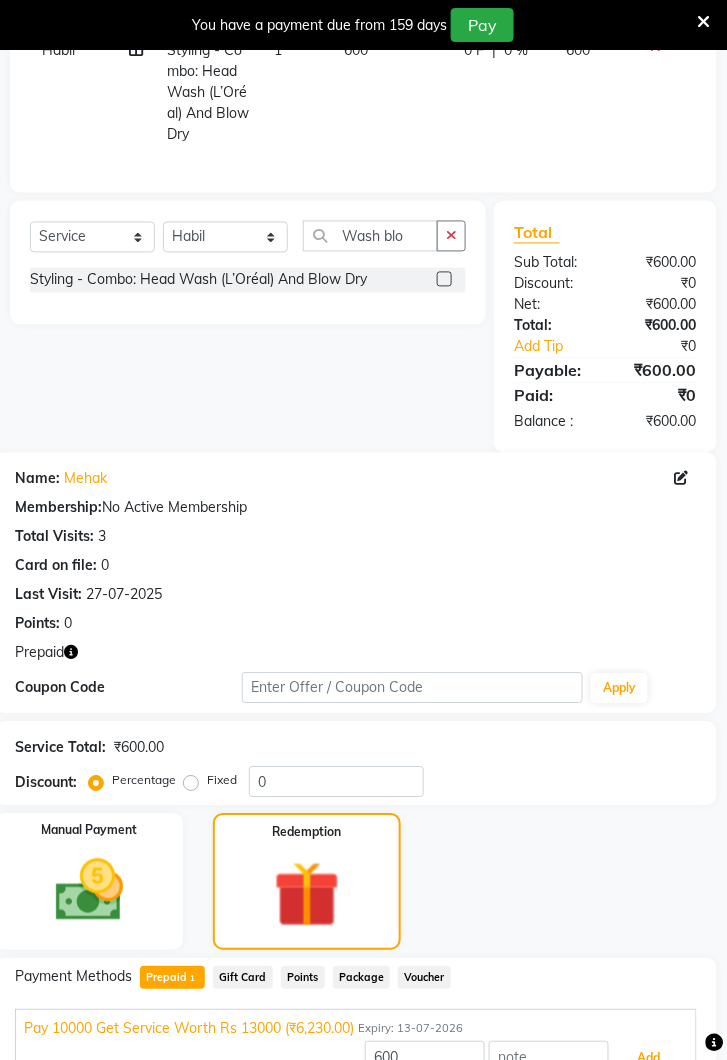 click on "Add" at bounding box center (649, 1059) 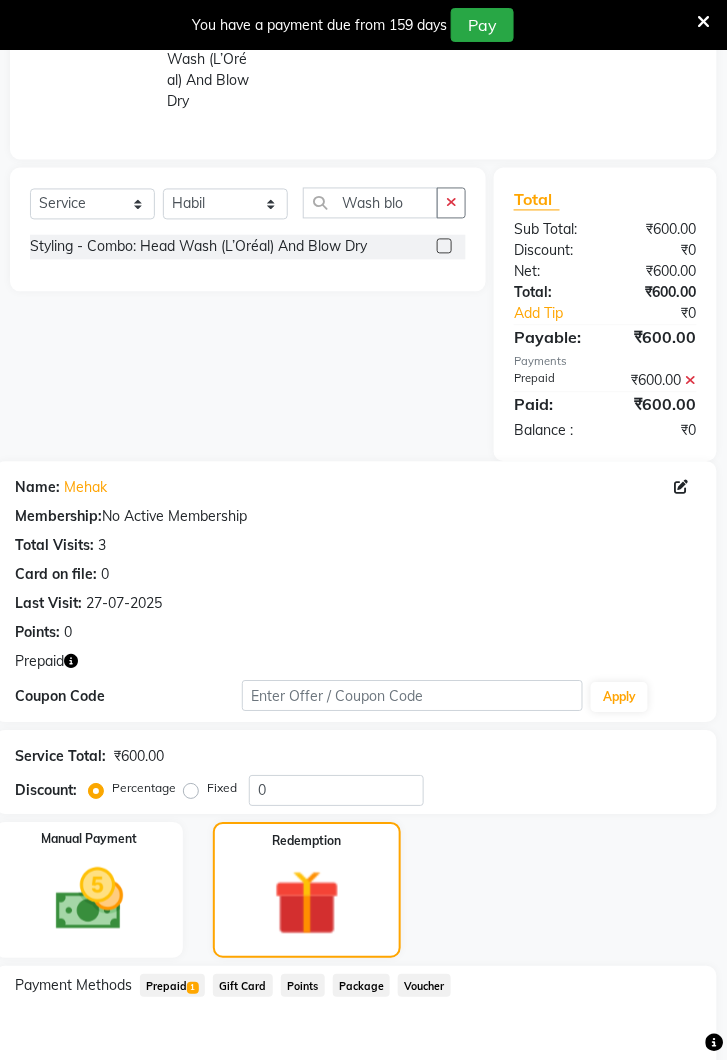 scroll, scrollTop: 573, scrollLeft: 0, axis: vertical 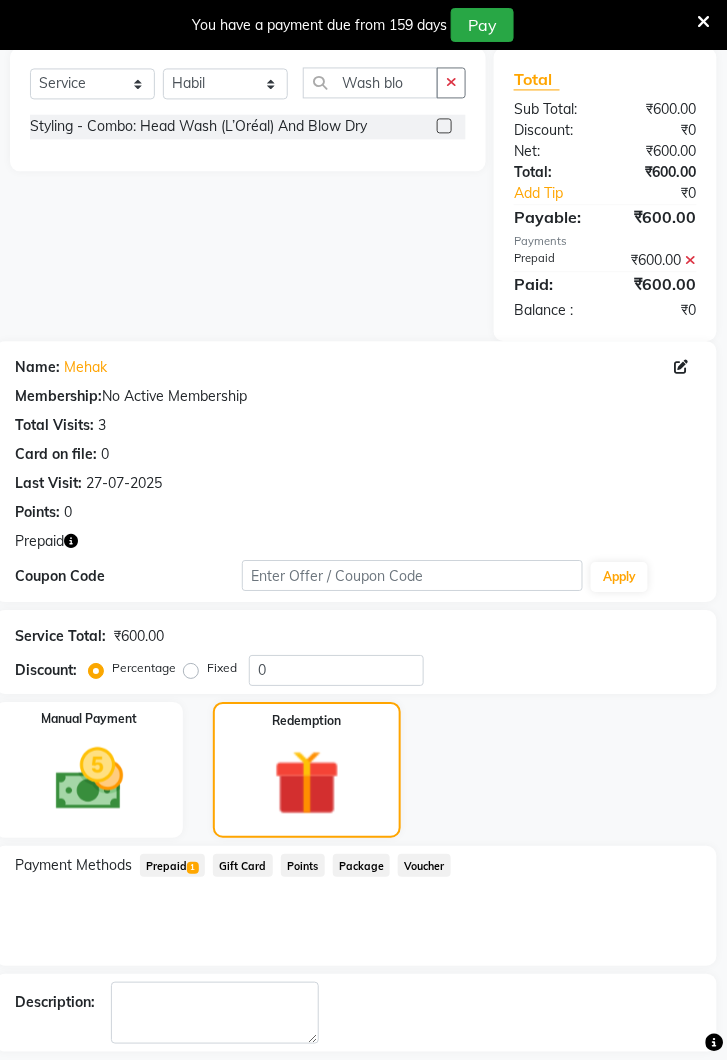 click on "Checkout" 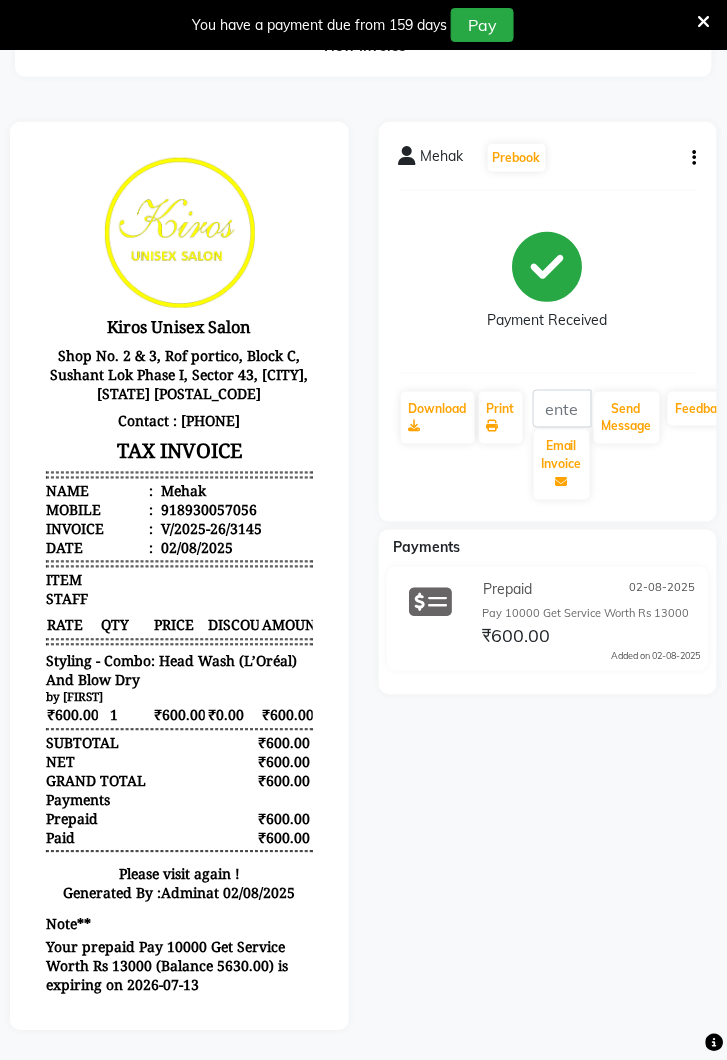 scroll, scrollTop: 0, scrollLeft: 0, axis: both 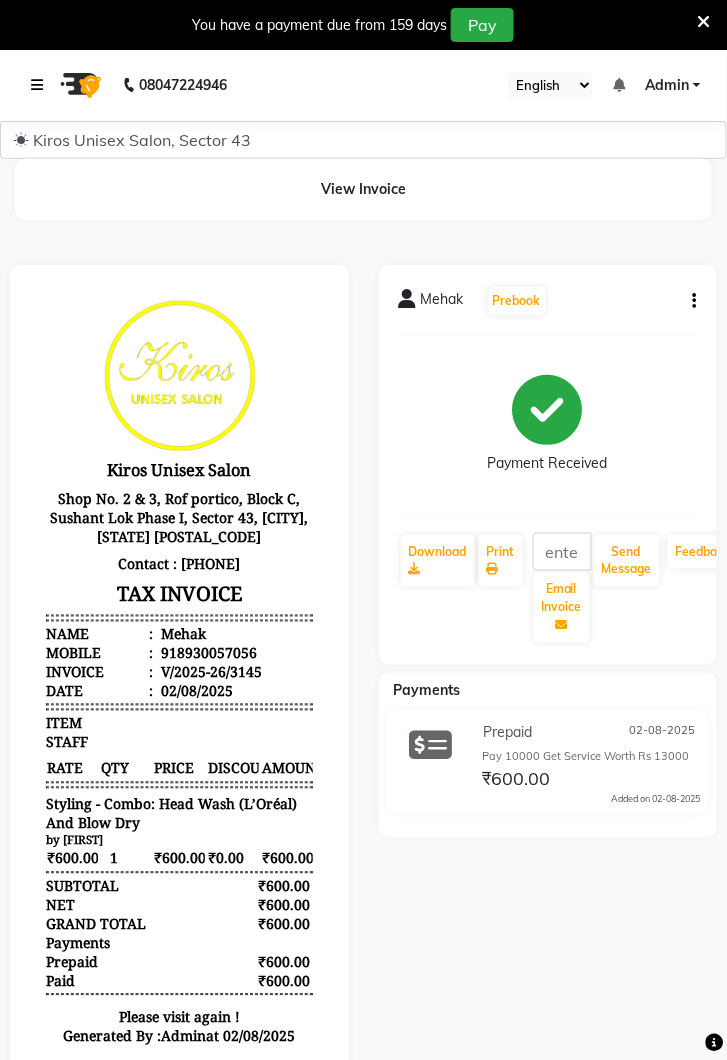 click at bounding box center (37, 85) 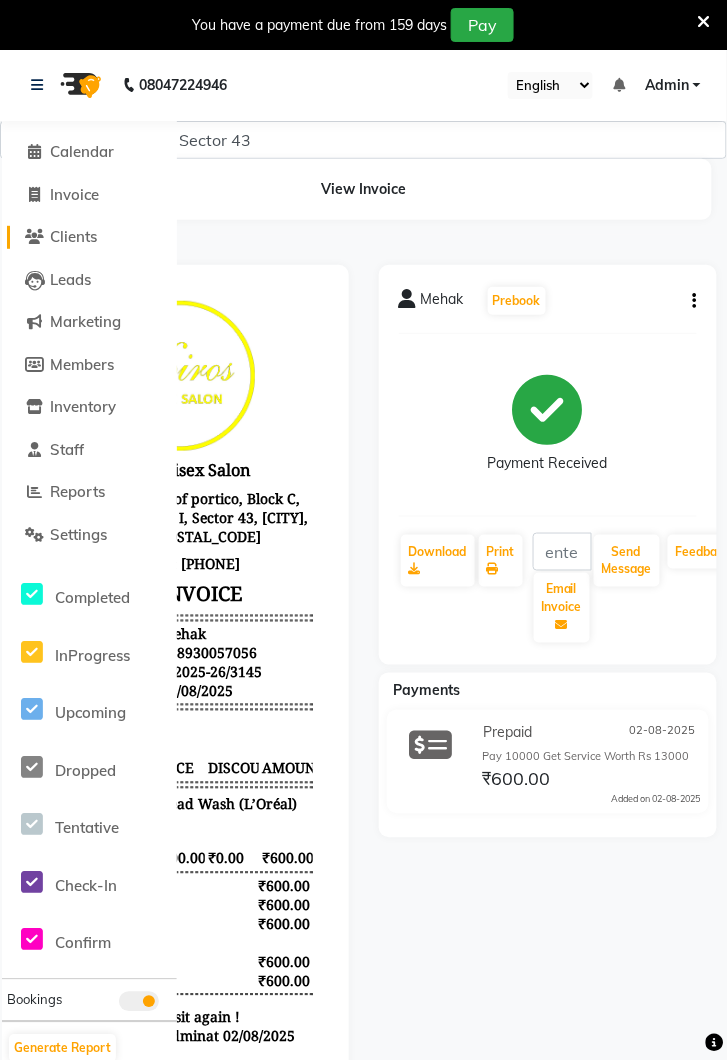 click on "Clients" 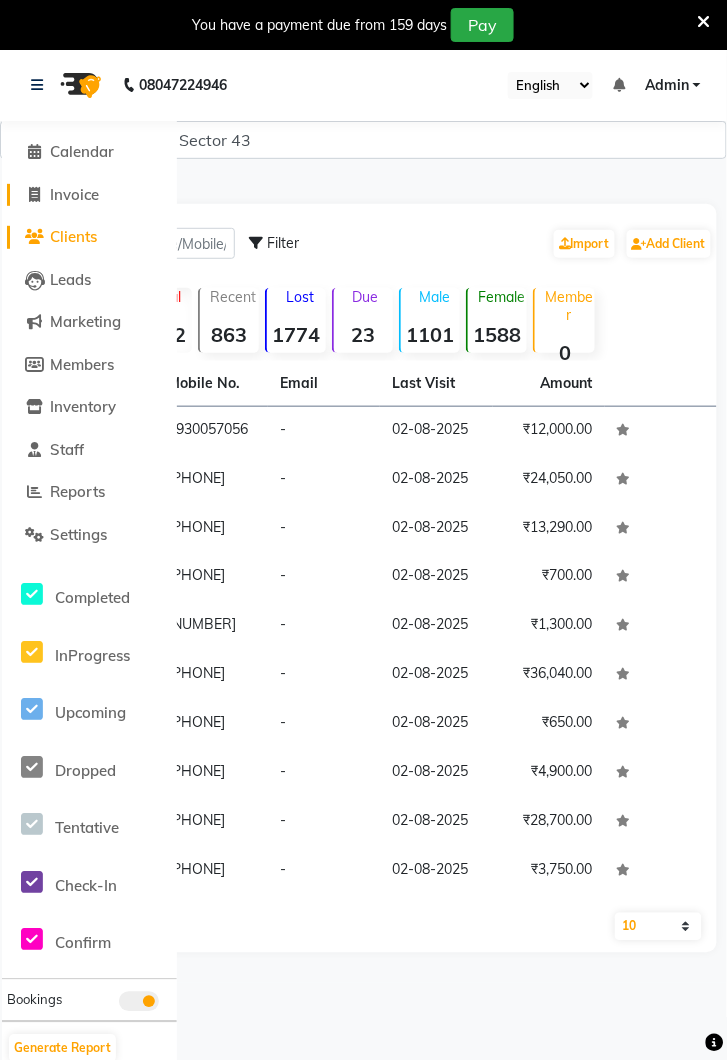 click on "Invoice" 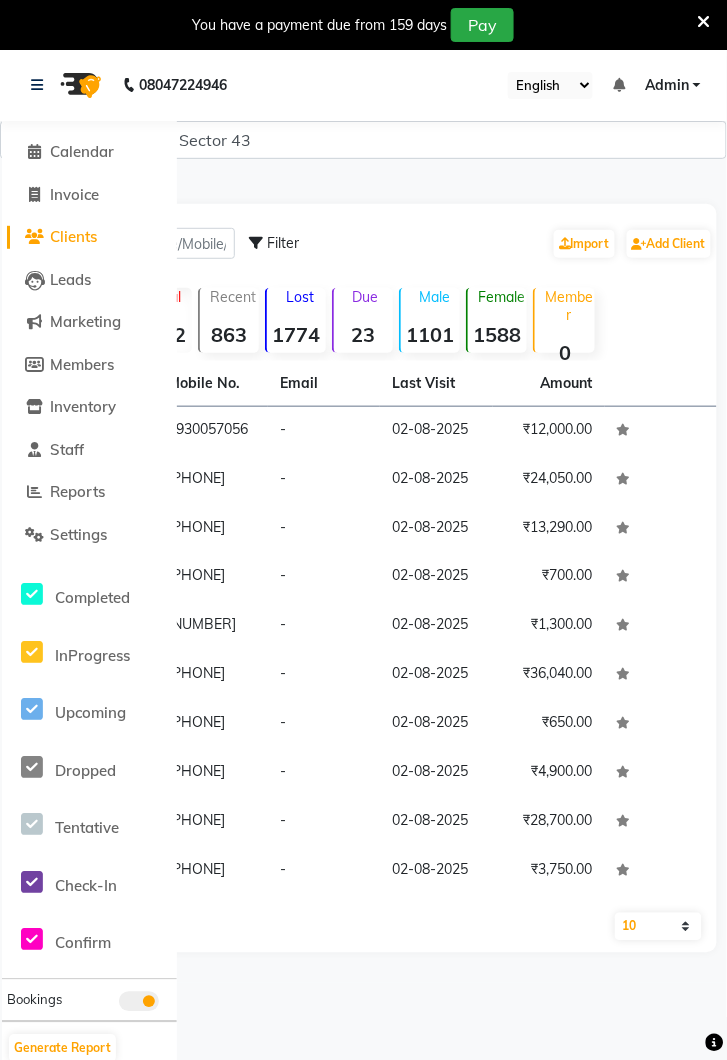 select on "service" 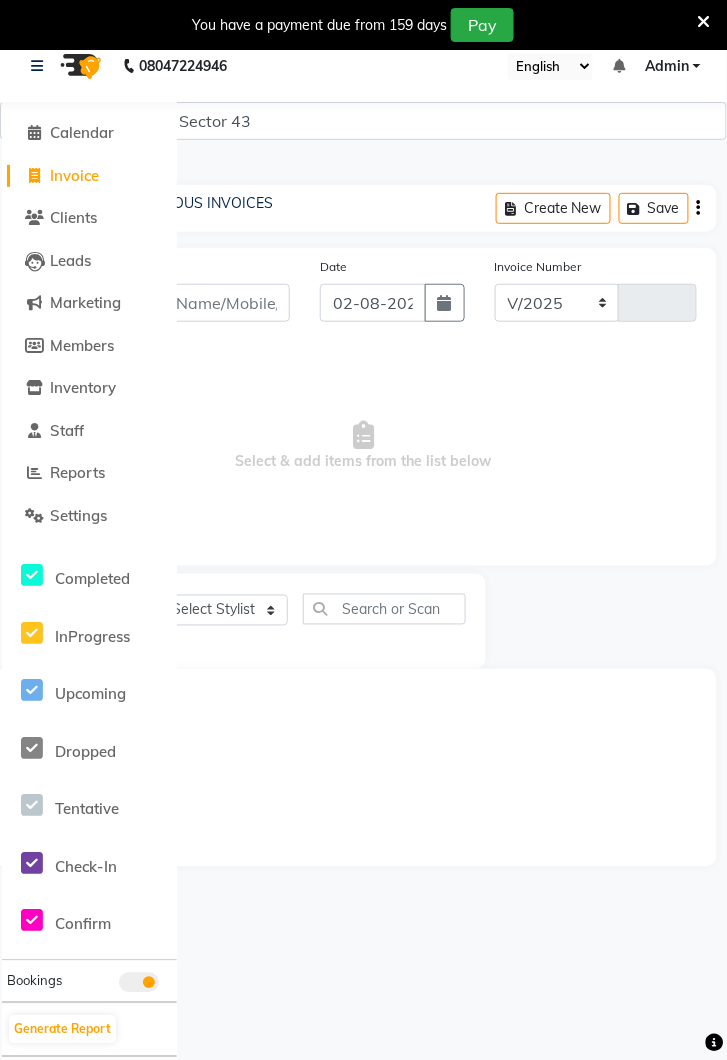 select on "5694" 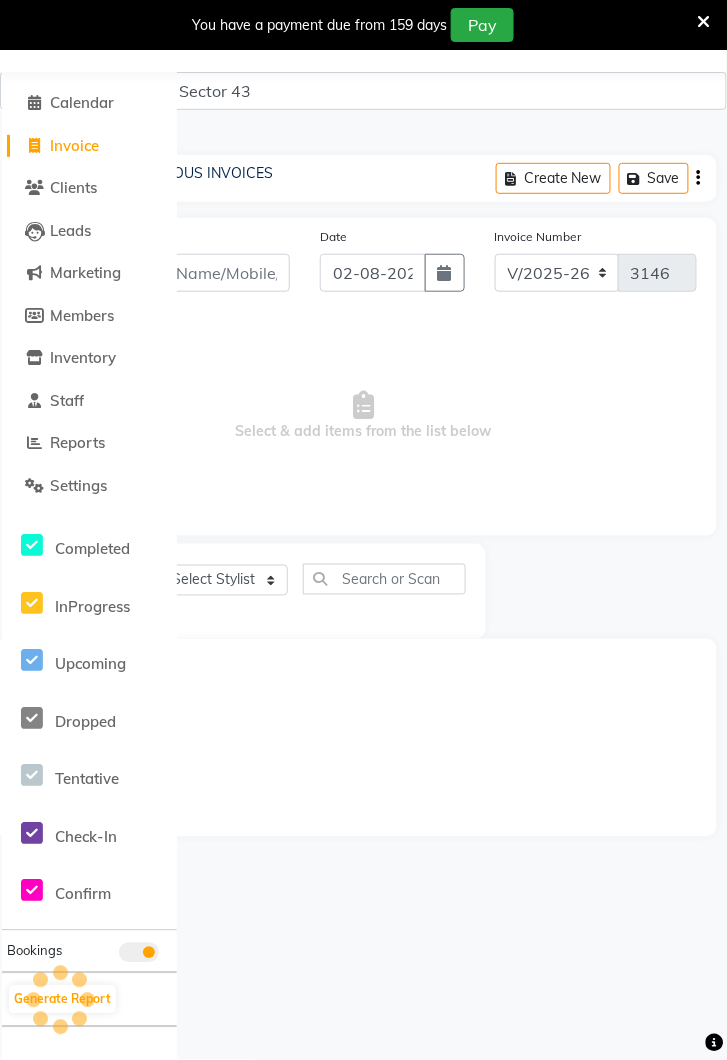 scroll, scrollTop: 0, scrollLeft: 0, axis: both 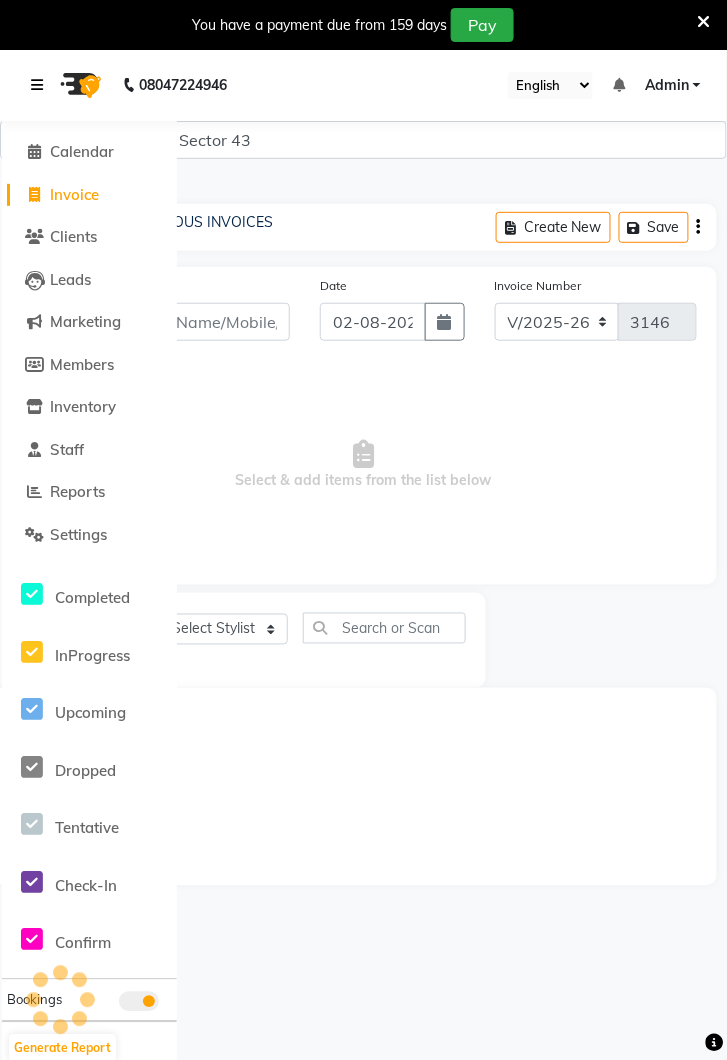 click at bounding box center (37, 85) 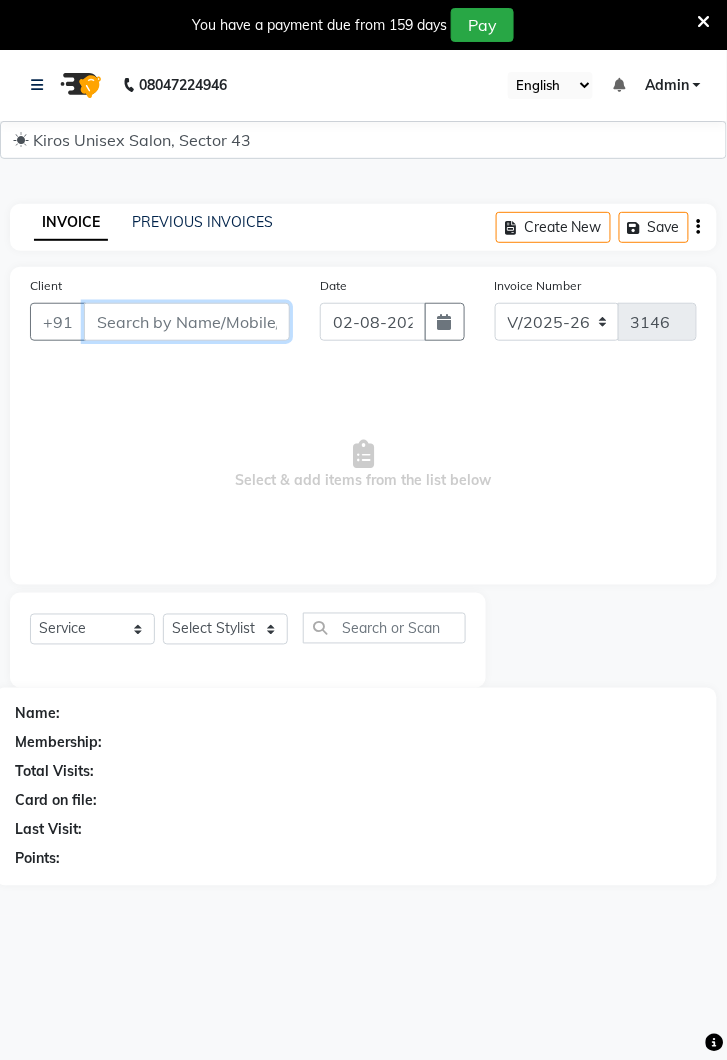 click on "Client" at bounding box center [187, 322] 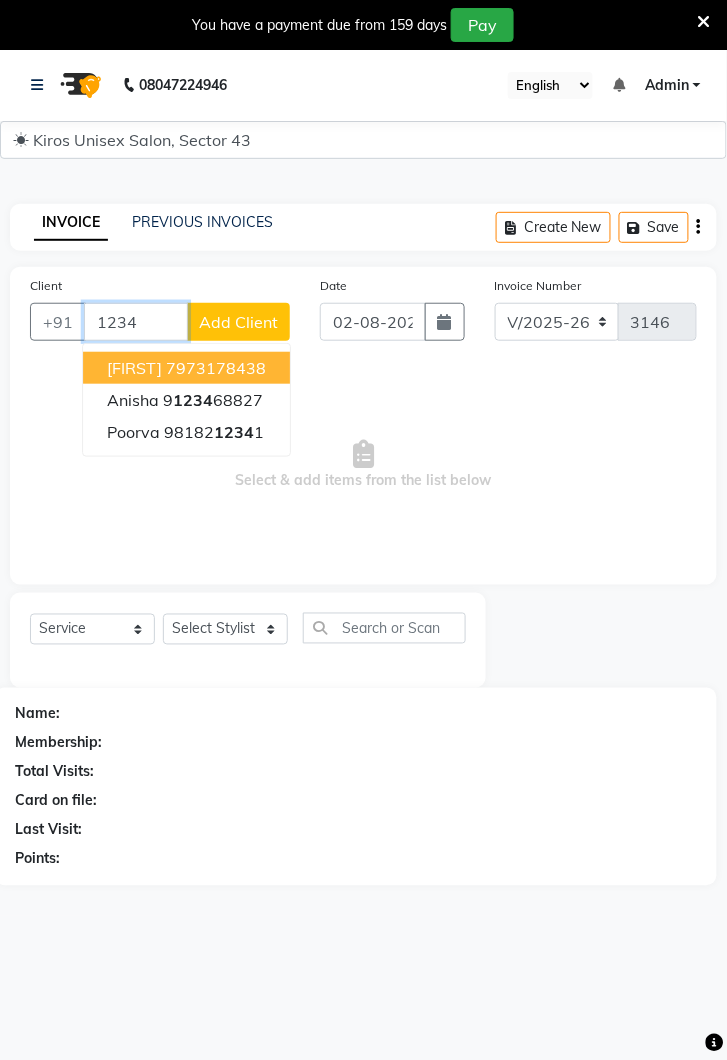 type on "1234" 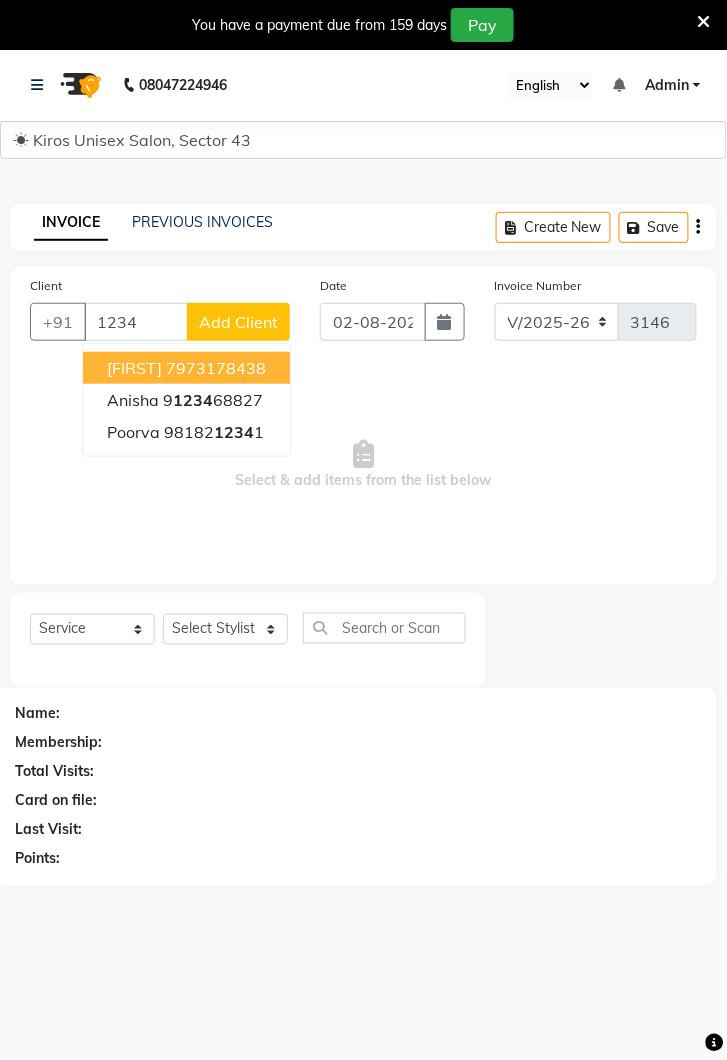 click on "Add Client" 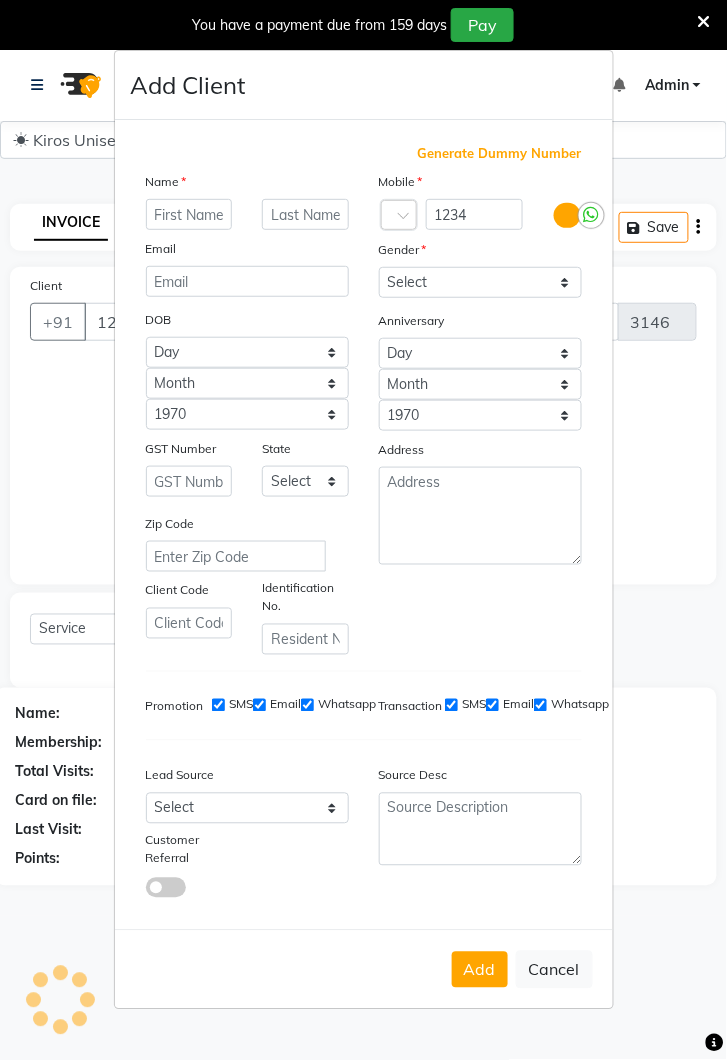 click on "Generate Dummy Number" at bounding box center [500, 154] 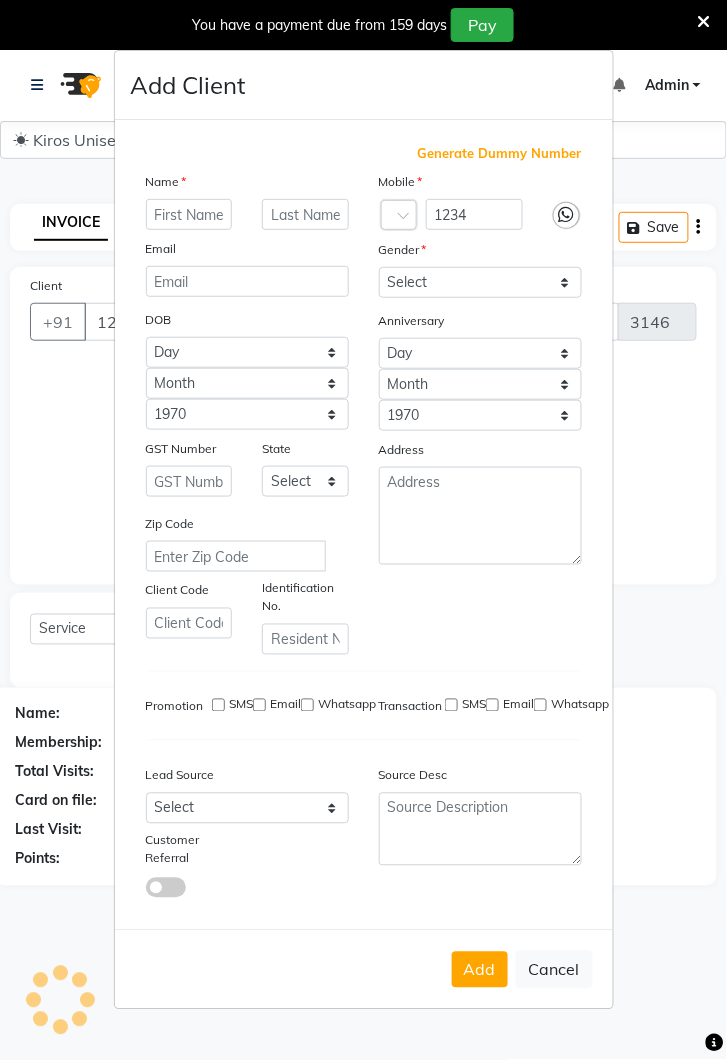 type on "[NUMBER]" 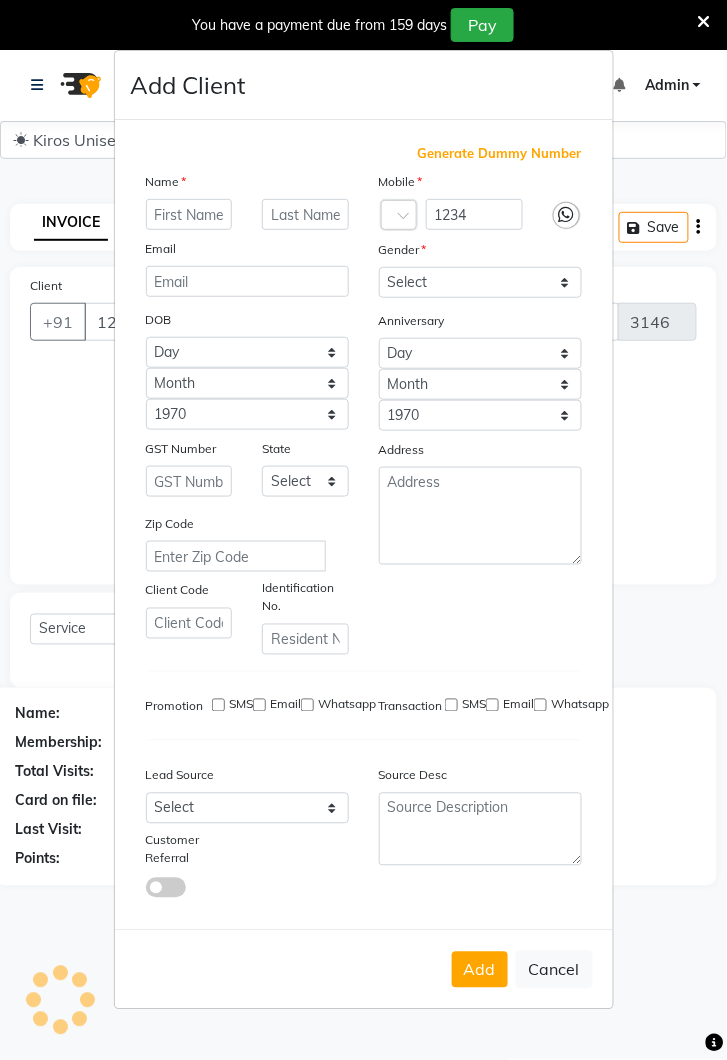 checkbox on "false" 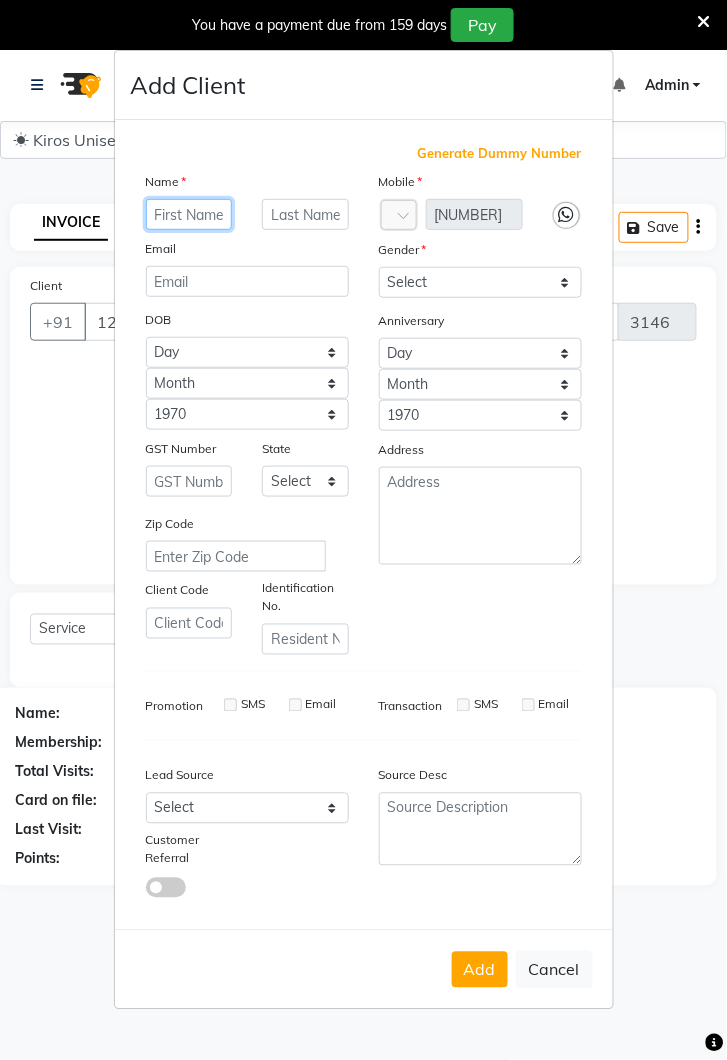click at bounding box center [189, 214] 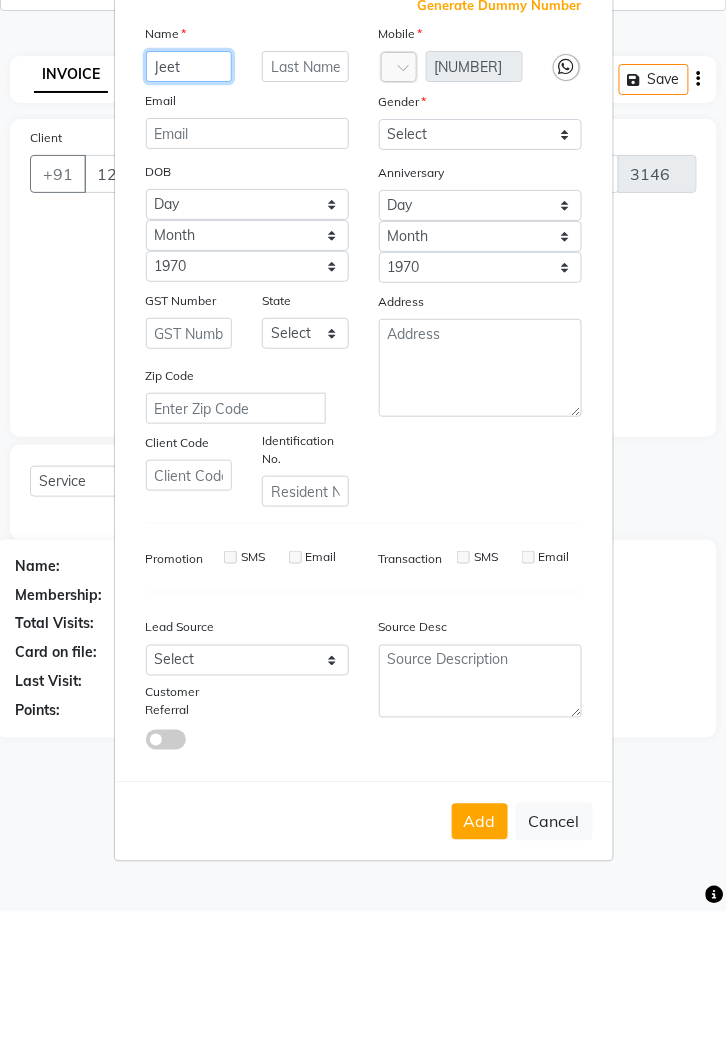 type on "Jeet" 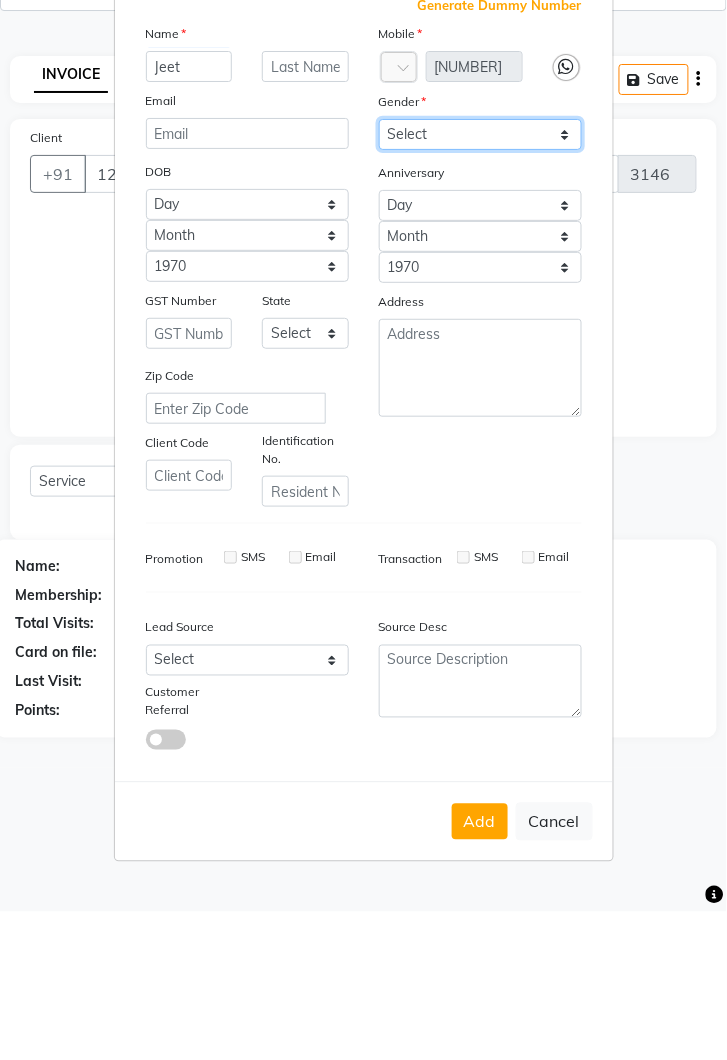 click on "Select Male Female Other Prefer Not To Say" at bounding box center (480, 282) 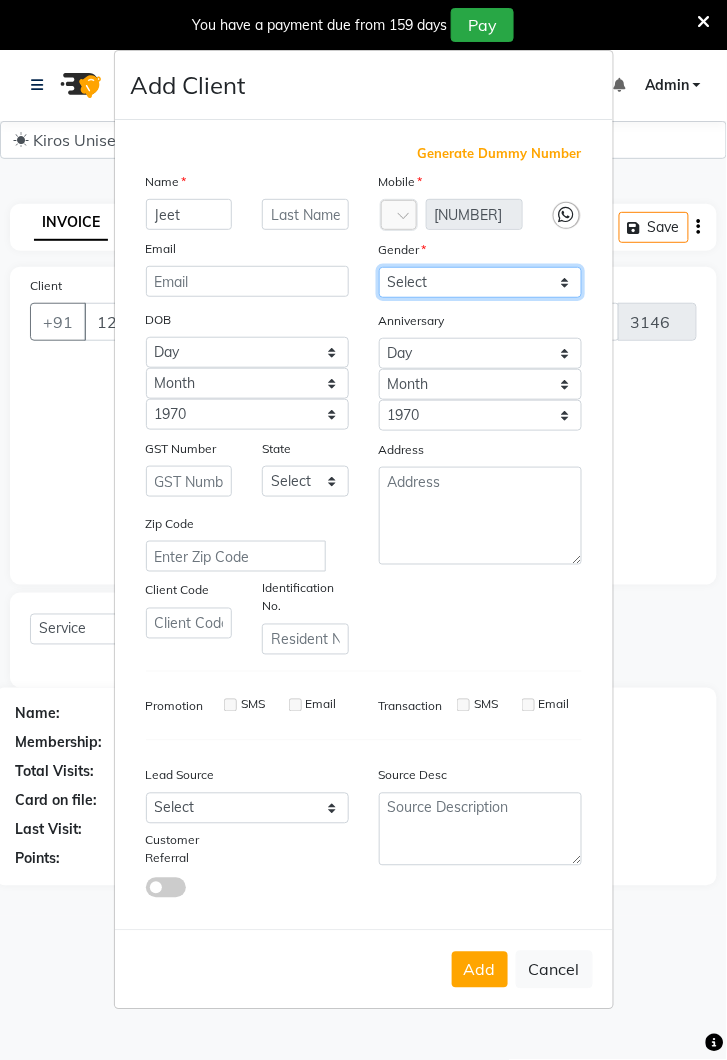 select on "male" 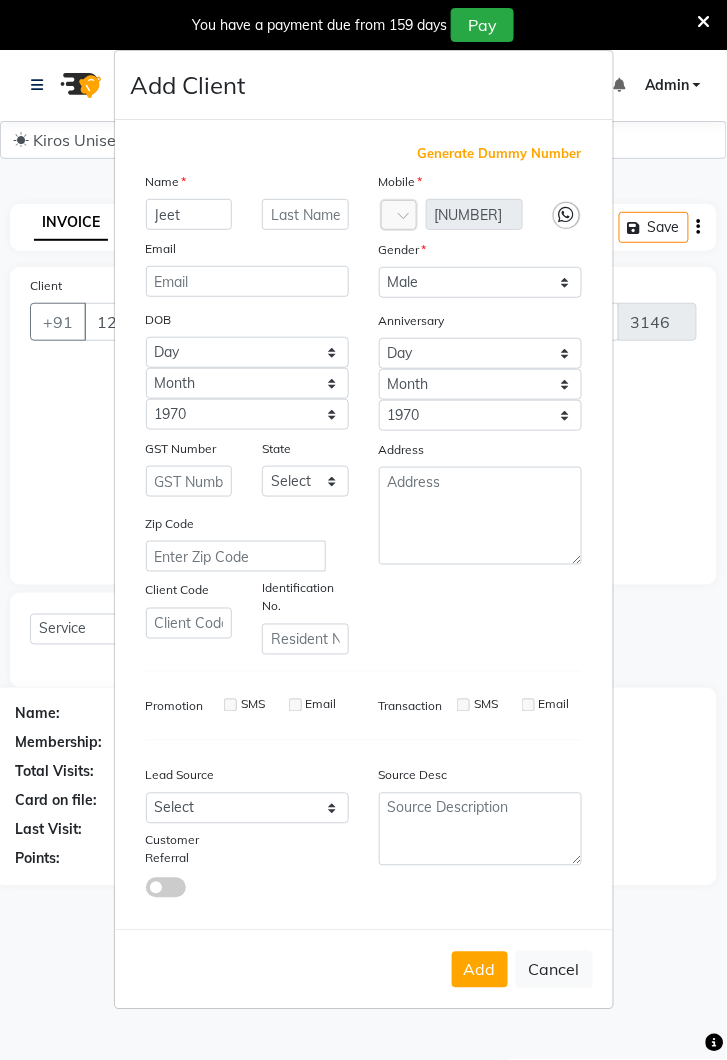 click on "Add" at bounding box center (480, 970) 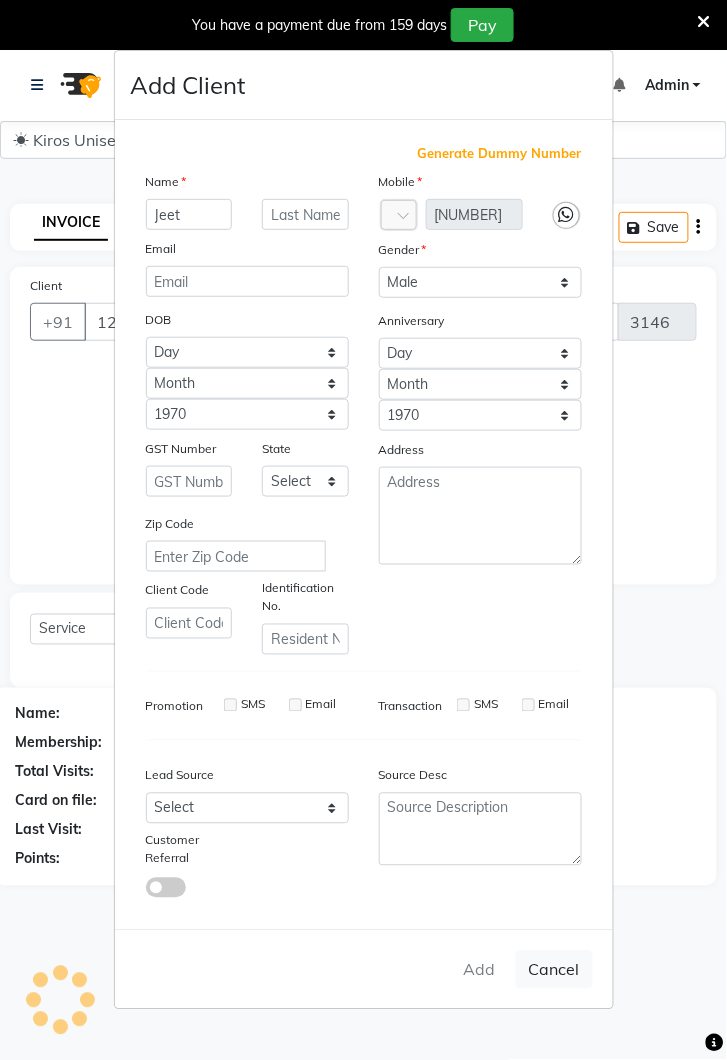 type on "[NUMBER]" 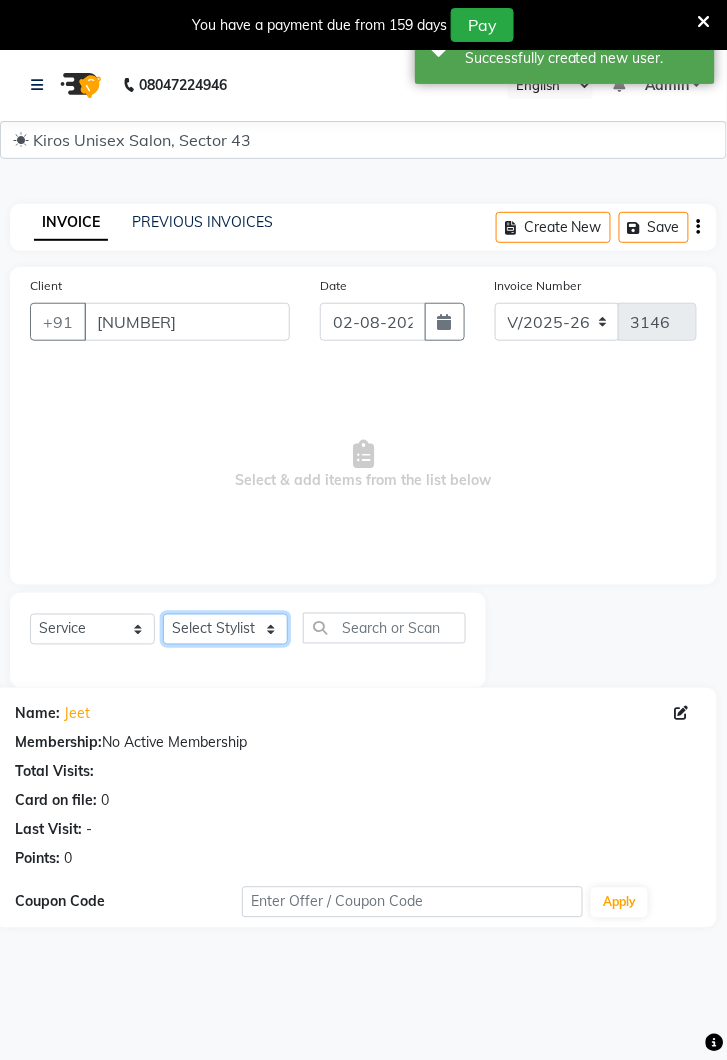 click on "Select Stylist Deepak Gunjan Habil Jeet Lalit Lamu Raj Rashmi Rony Sagar Suraj" 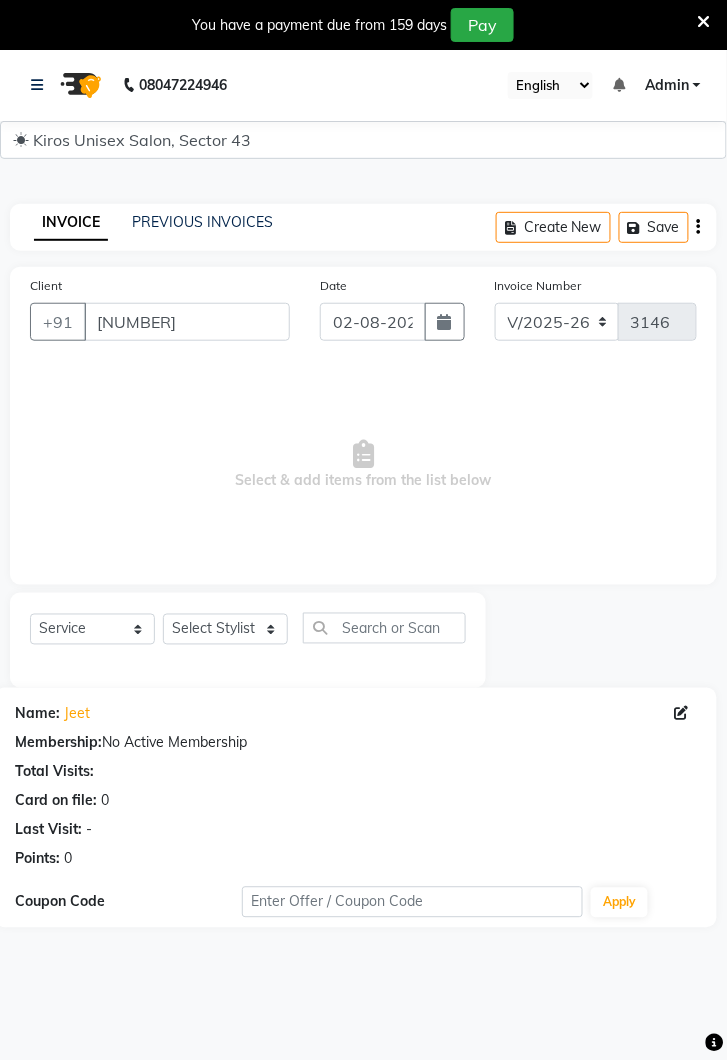 click on "Select & add items from the list below" at bounding box center [363, 465] 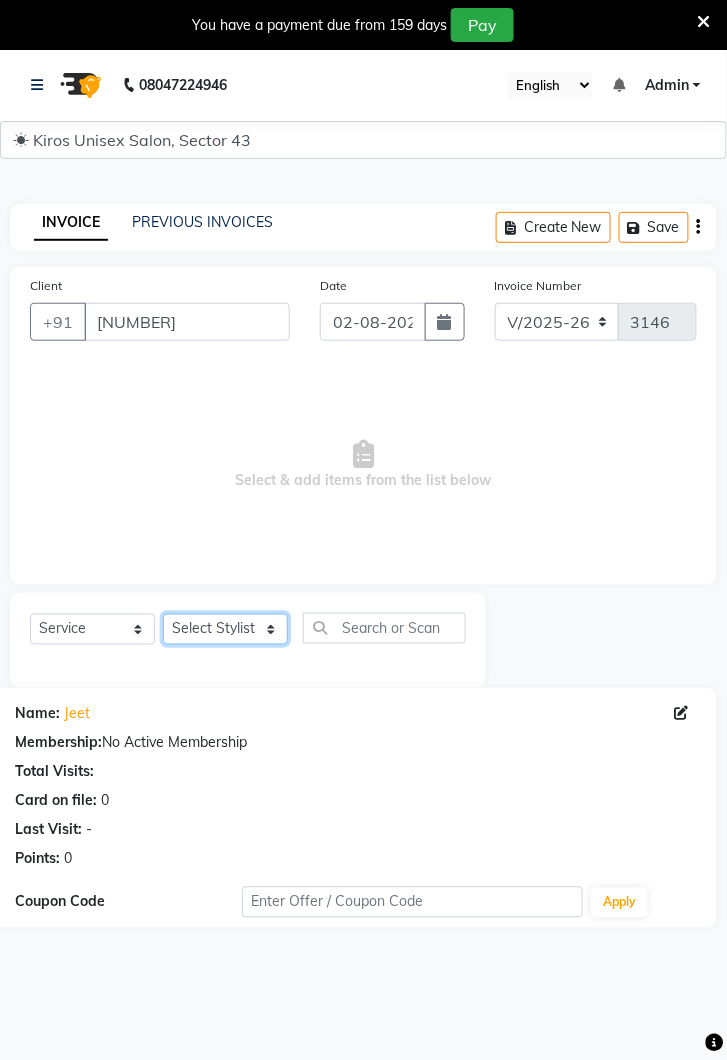 click on "Select Stylist Deepak Gunjan Habil Jeet Lalit Lamu Raj Rashmi Rony Sagar Suraj" 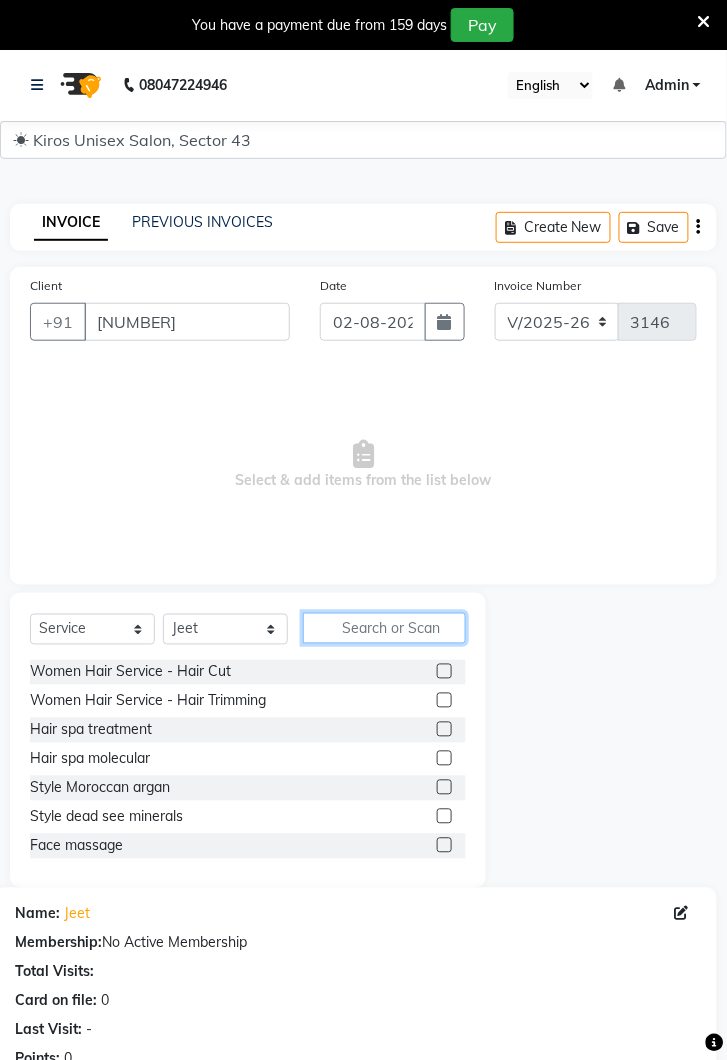 click 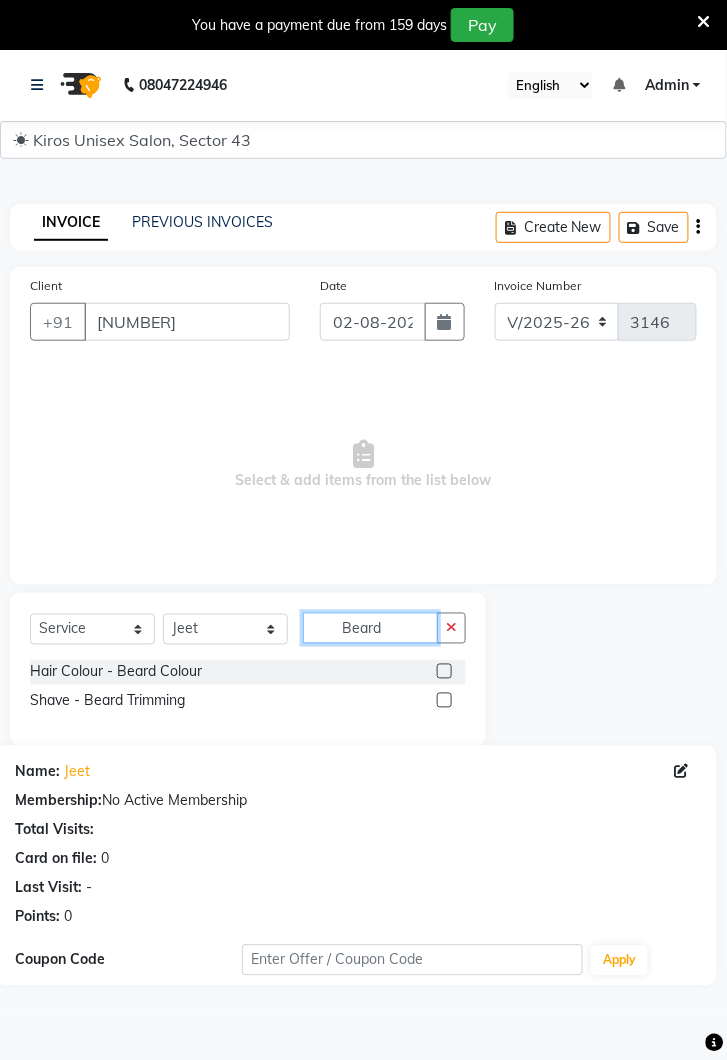 type on "Beard" 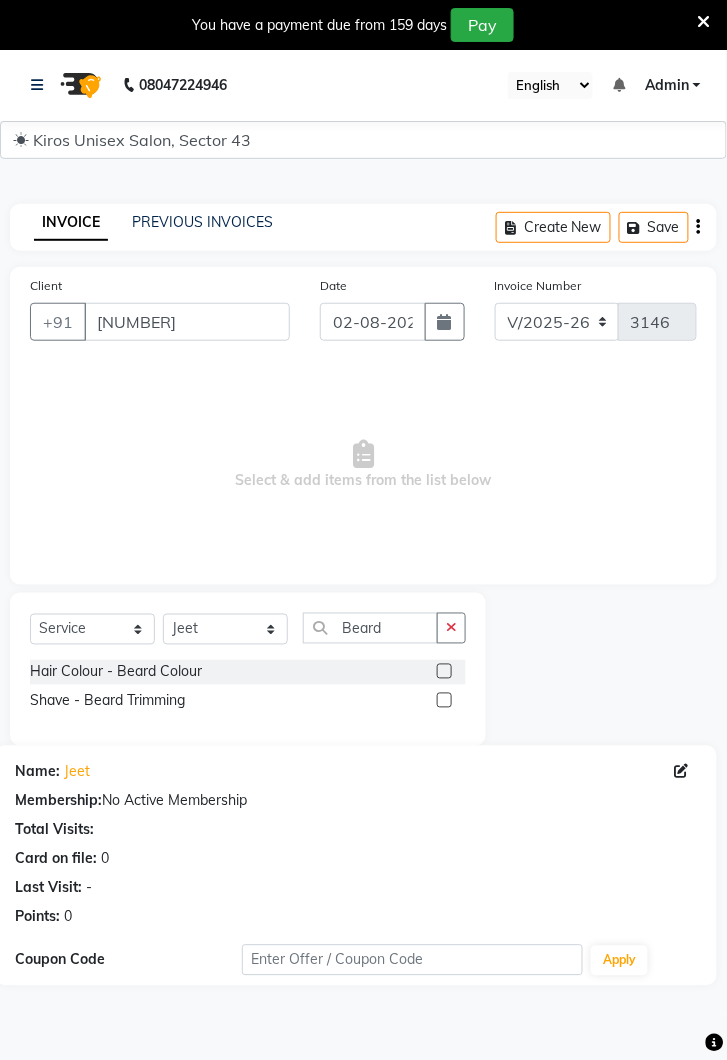 click 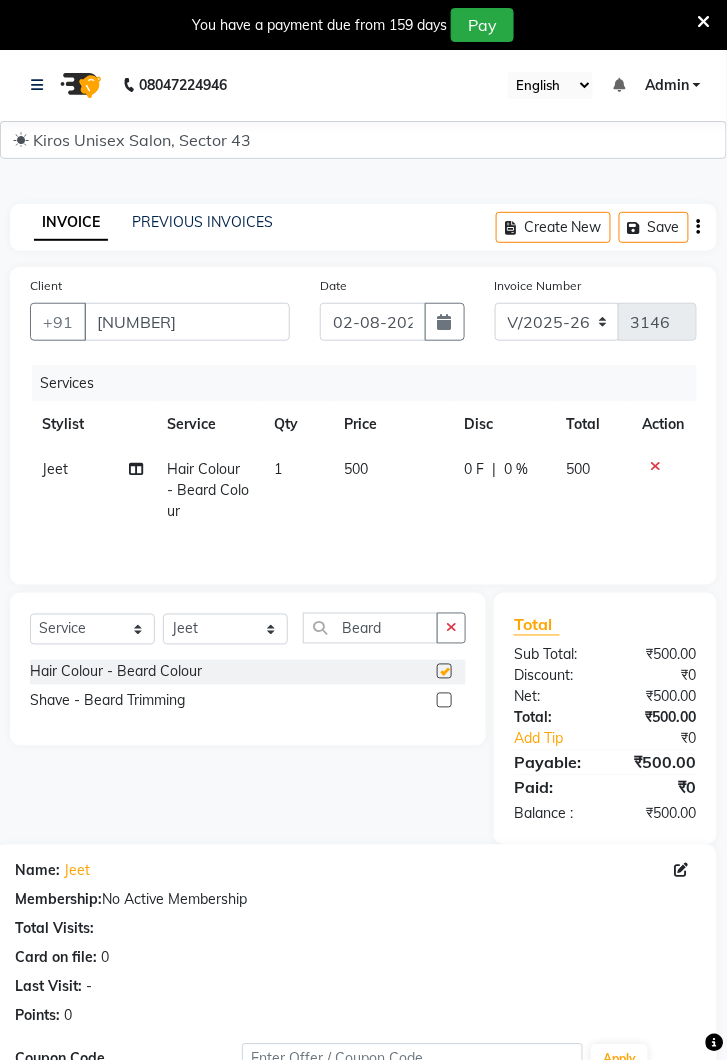 checkbox on "false" 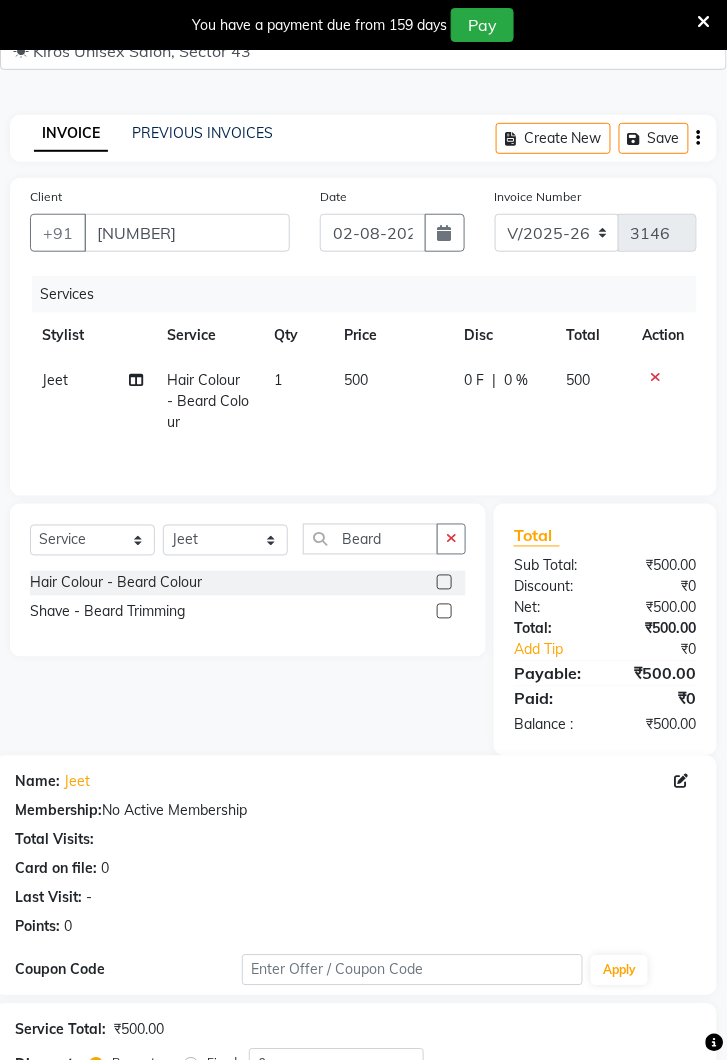 scroll, scrollTop: 241, scrollLeft: 0, axis: vertical 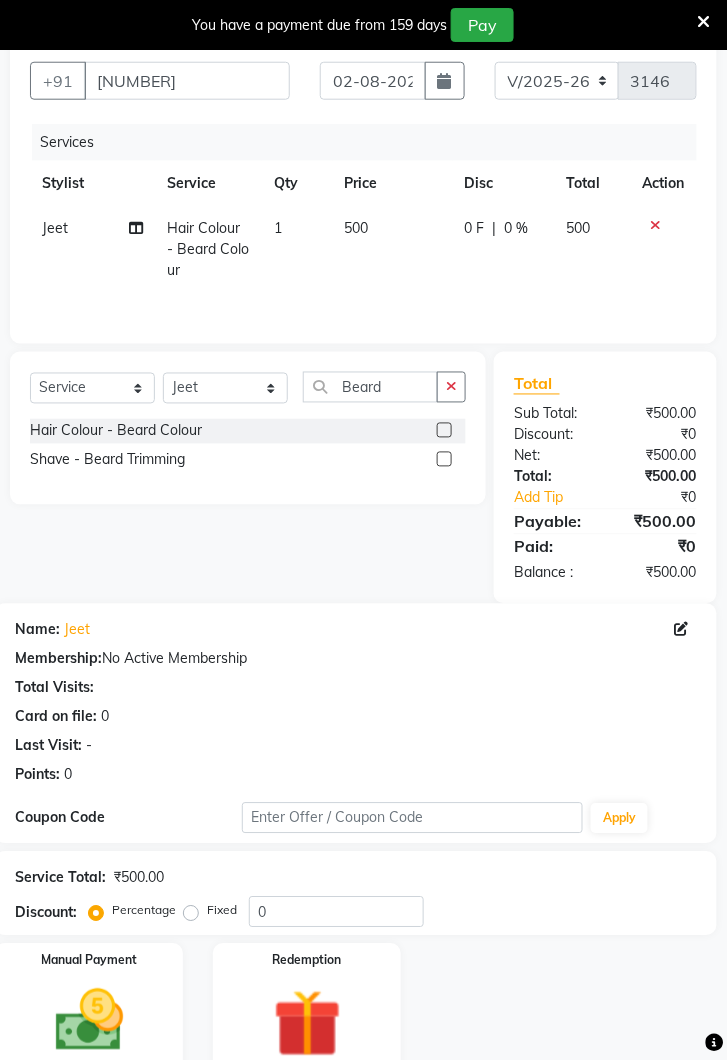 click 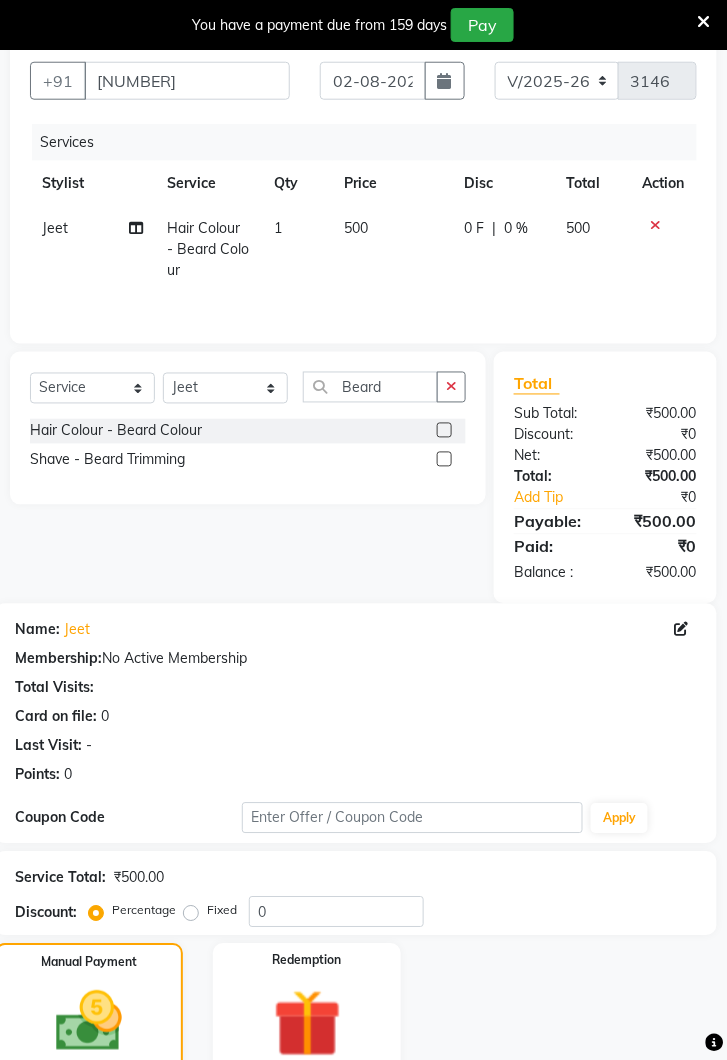 click on "UPI" 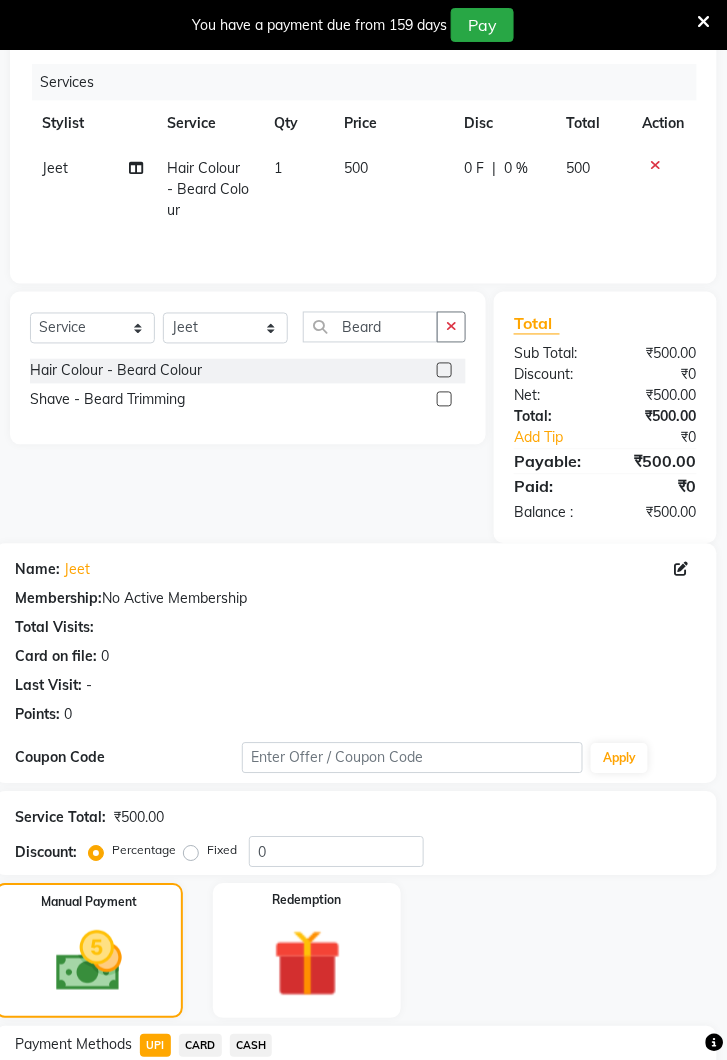scroll, scrollTop: 397, scrollLeft: 0, axis: vertical 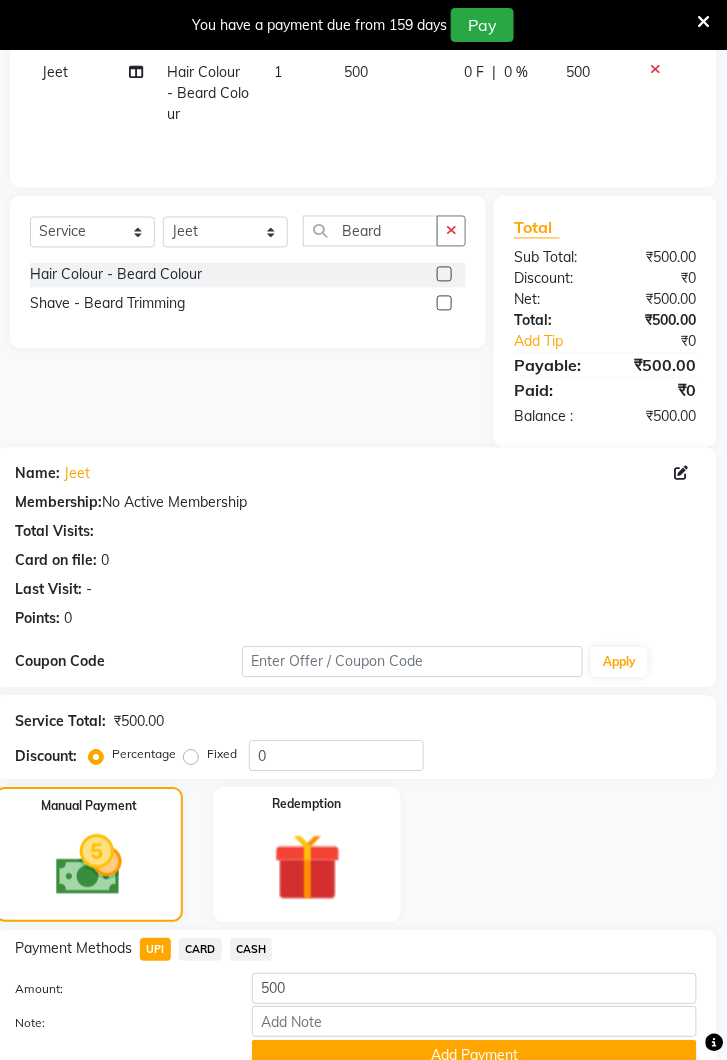 click on "Add Payment" 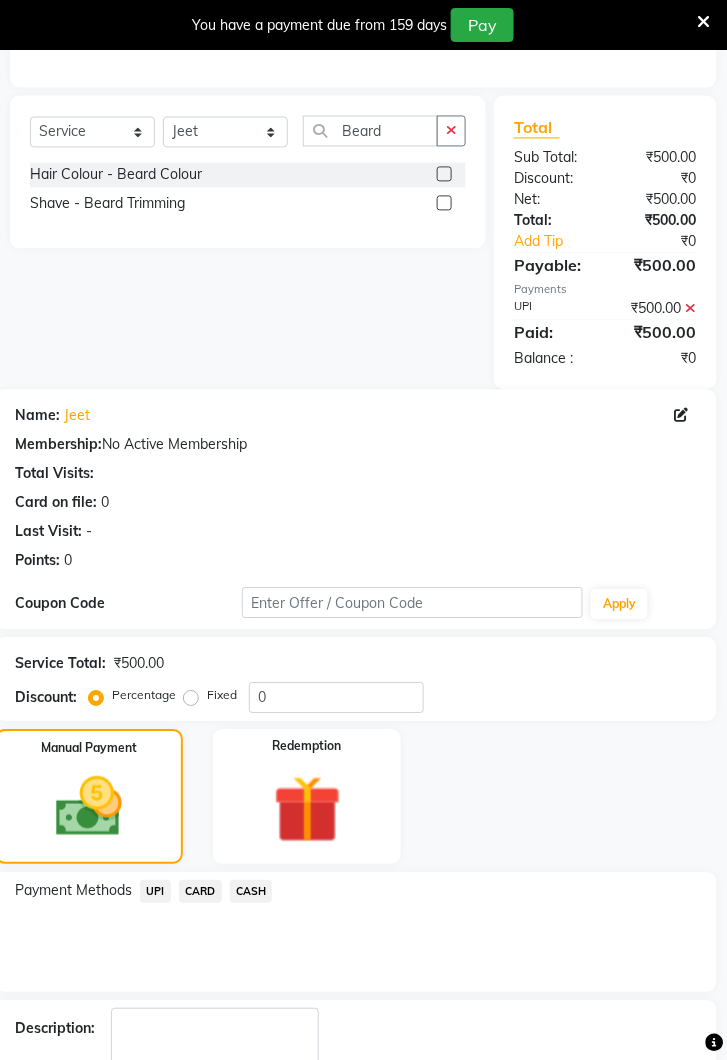 scroll, scrollTop: 523, scrollLeft: 0, axis: vertical 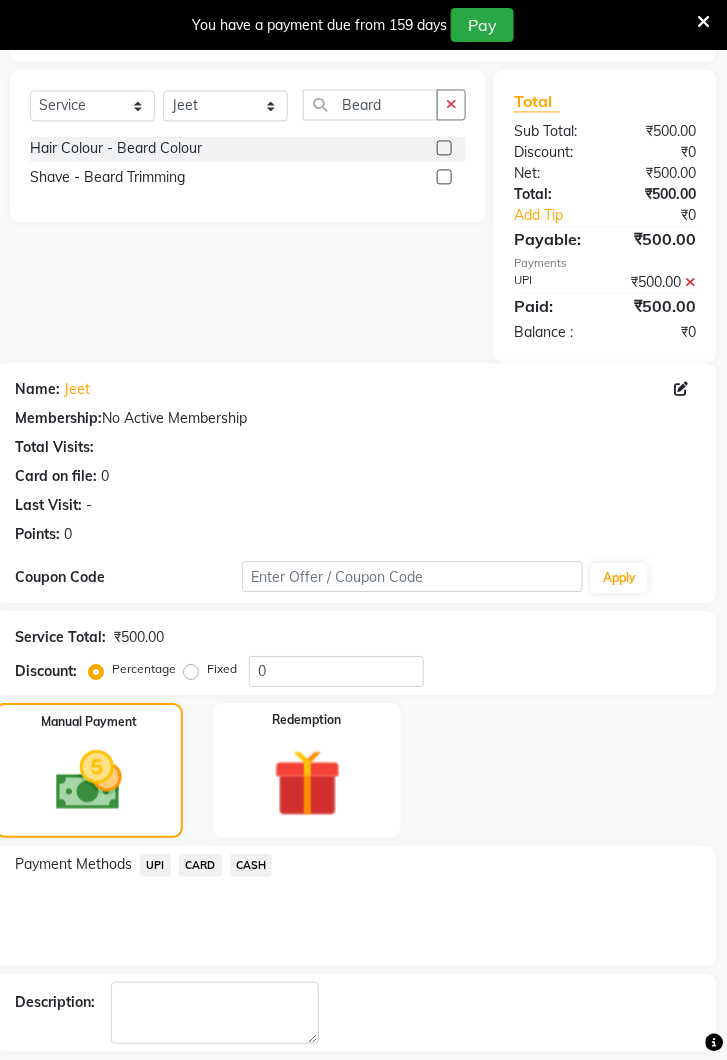 click on "Checkout" 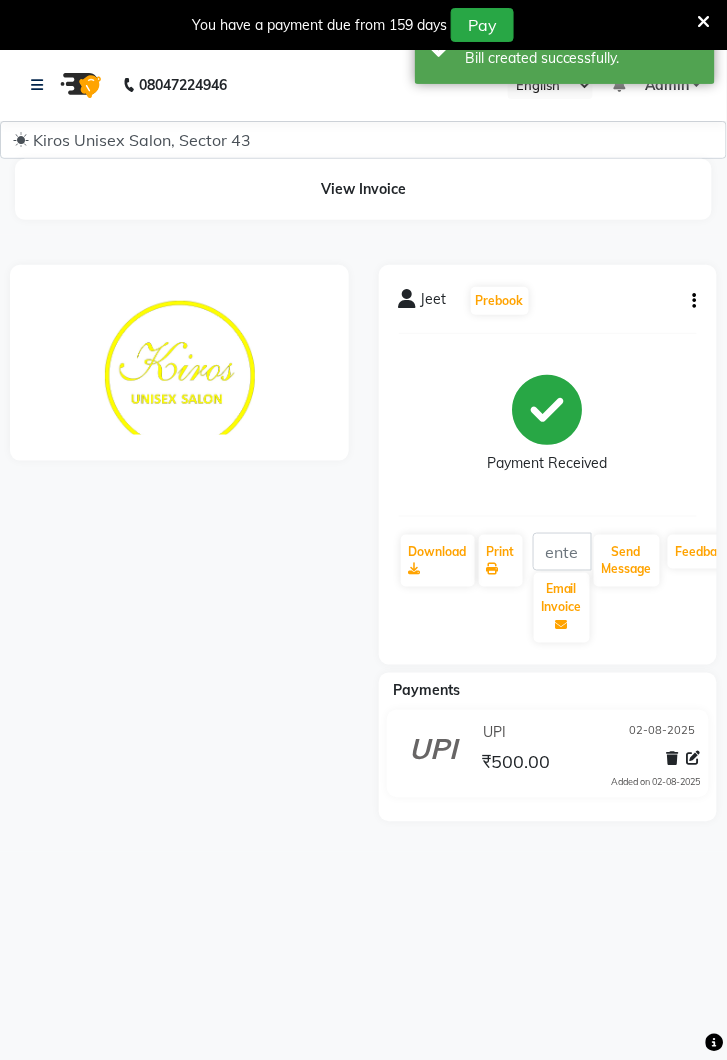 scroll, scrollTop: 0, scrollLeft: 0, axis: both 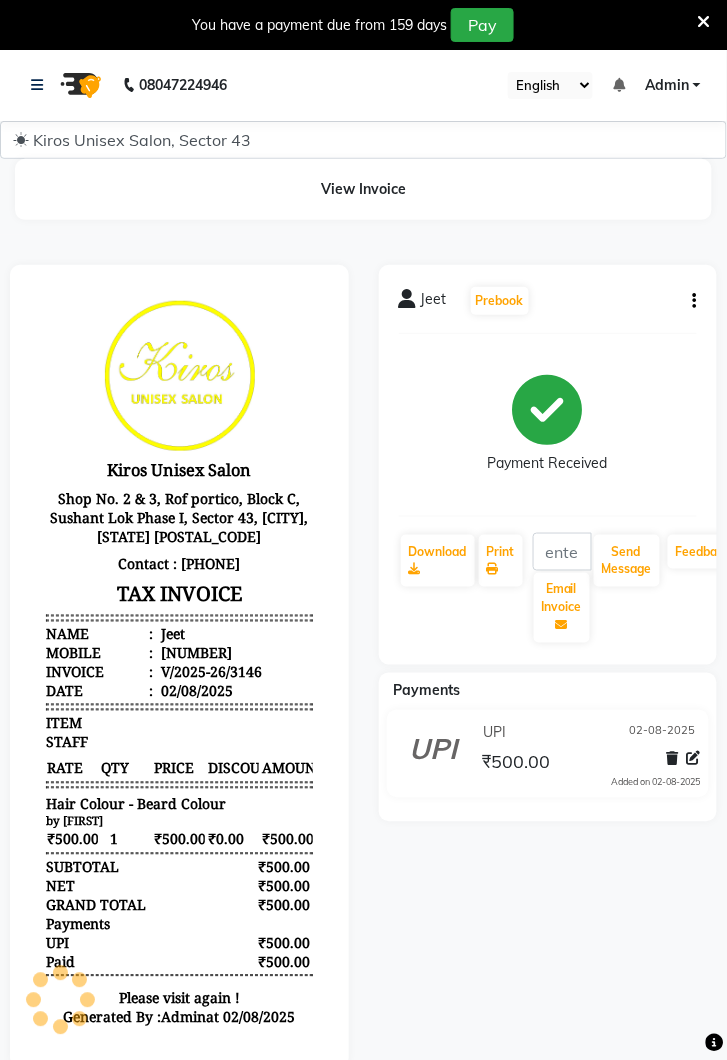 click on "You have a payment due from 159 days   Pay" at bounding box center [353, 25] 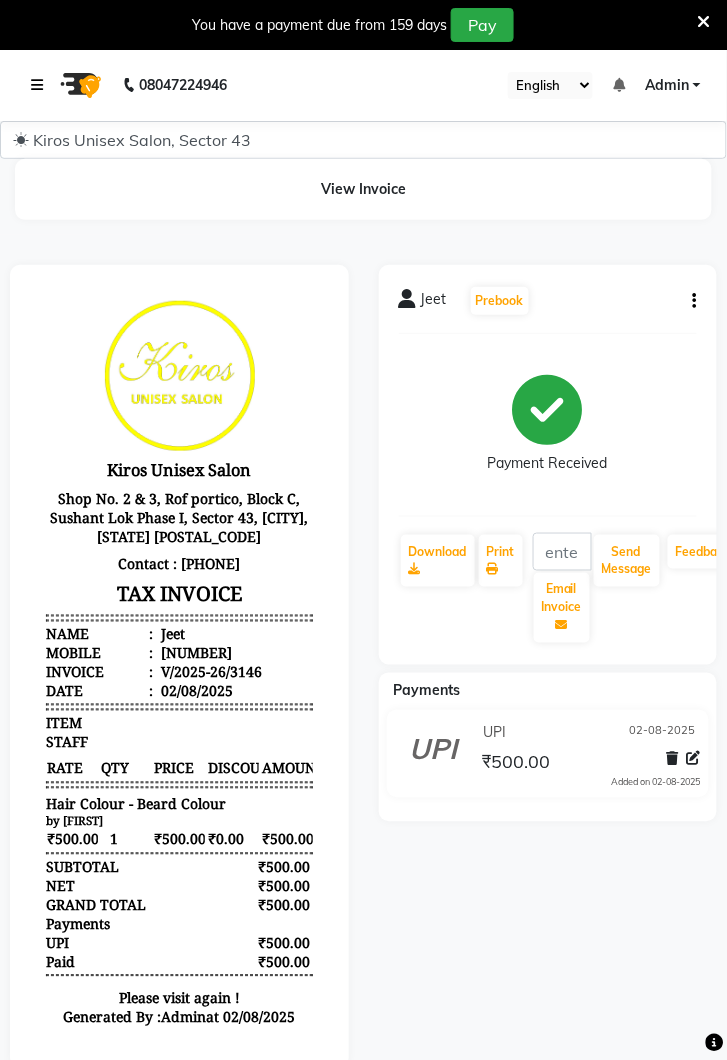 click at bounding box center [41, 85] 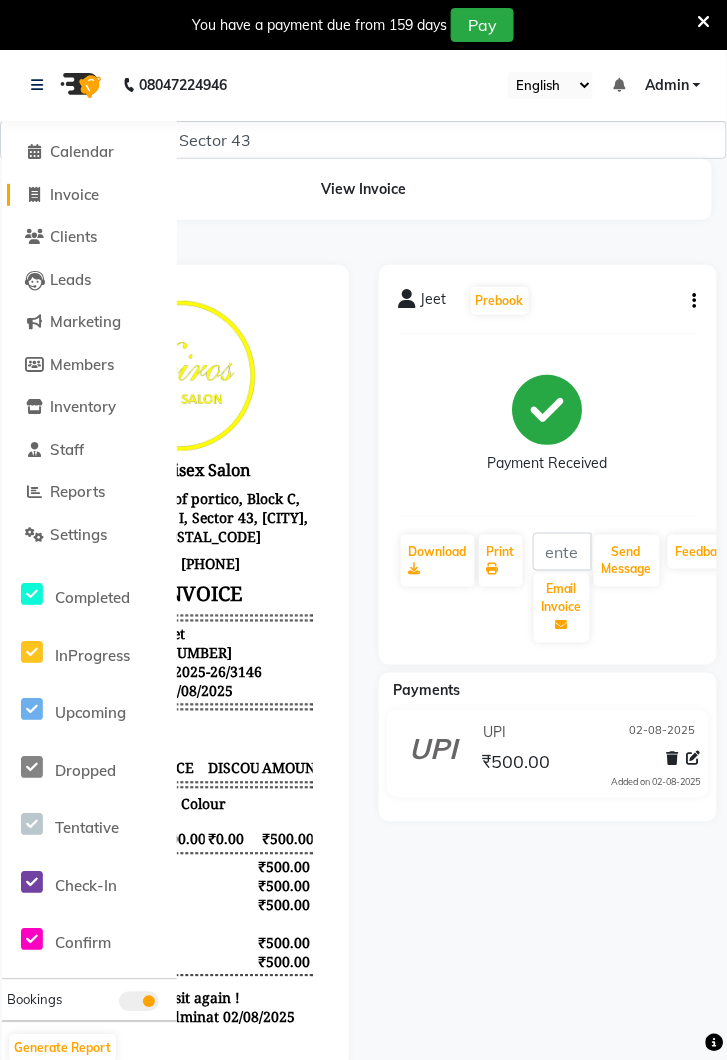 click on "Invoice" 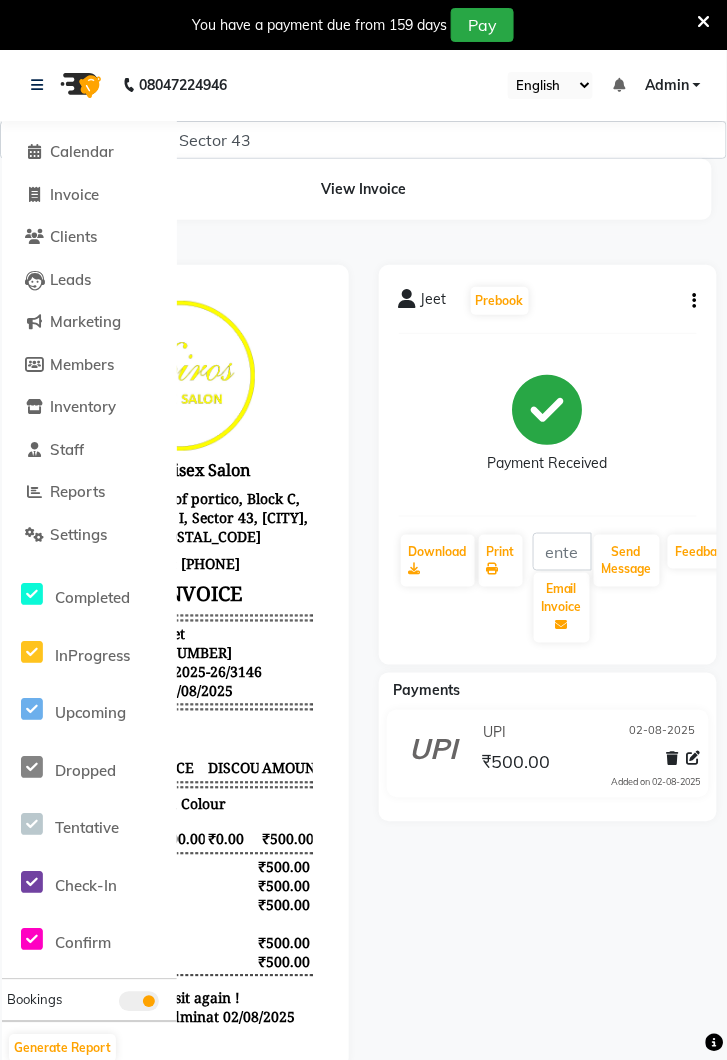 select on "5694" 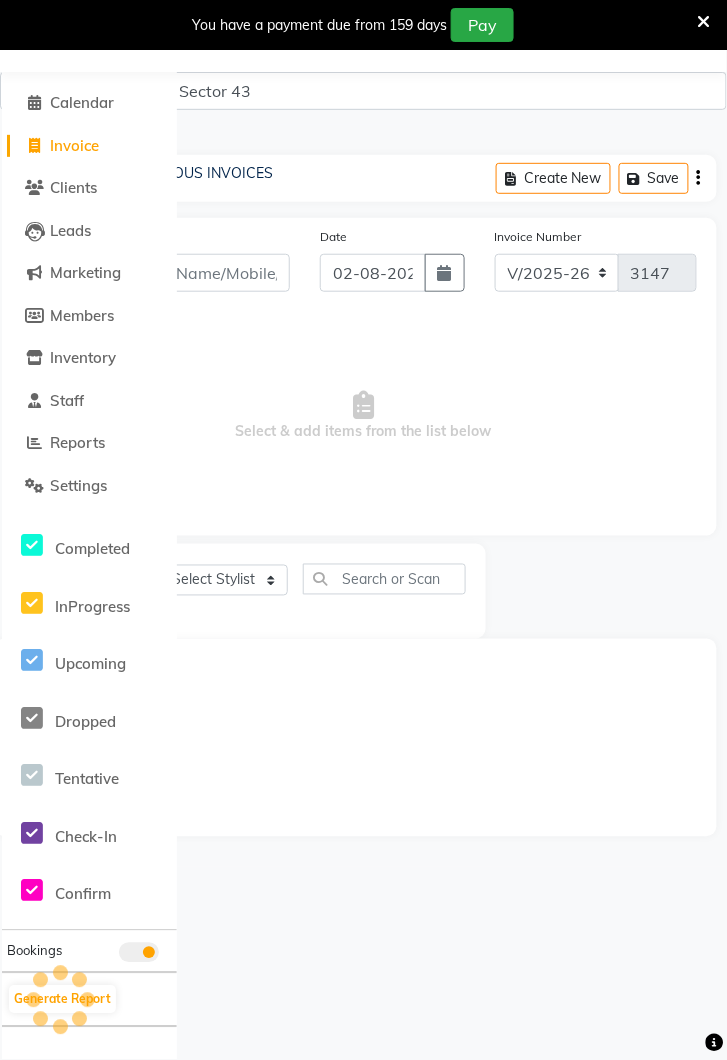scroll, scrollTop: 0, scrollLeft: 0, axis: both 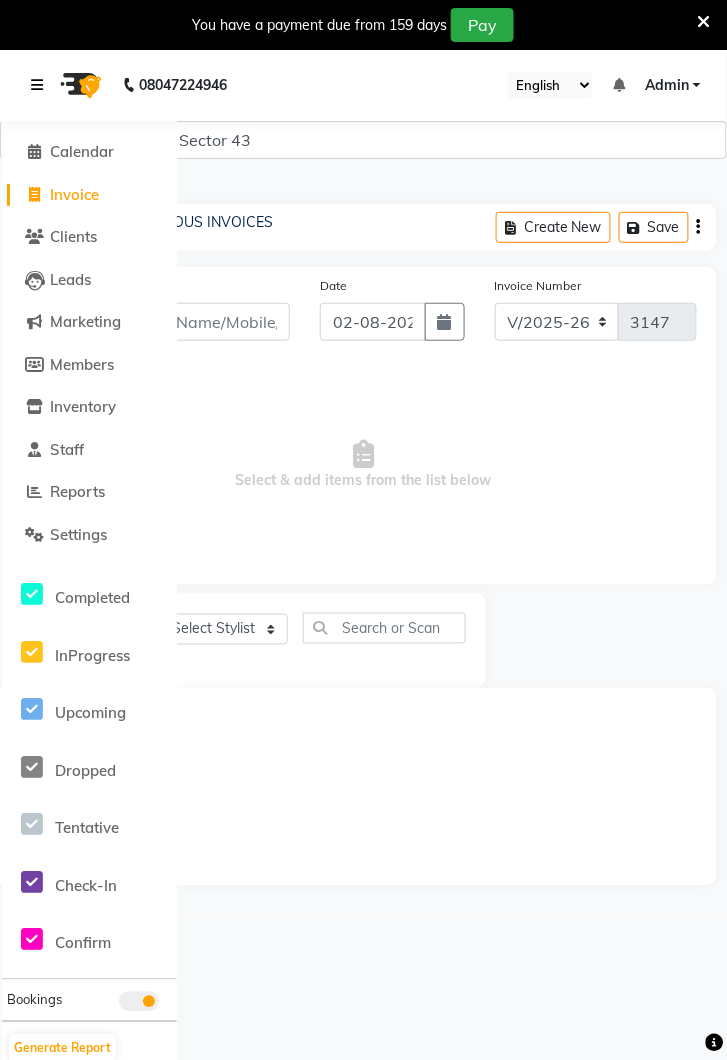 click at bounding box center (41, 85) 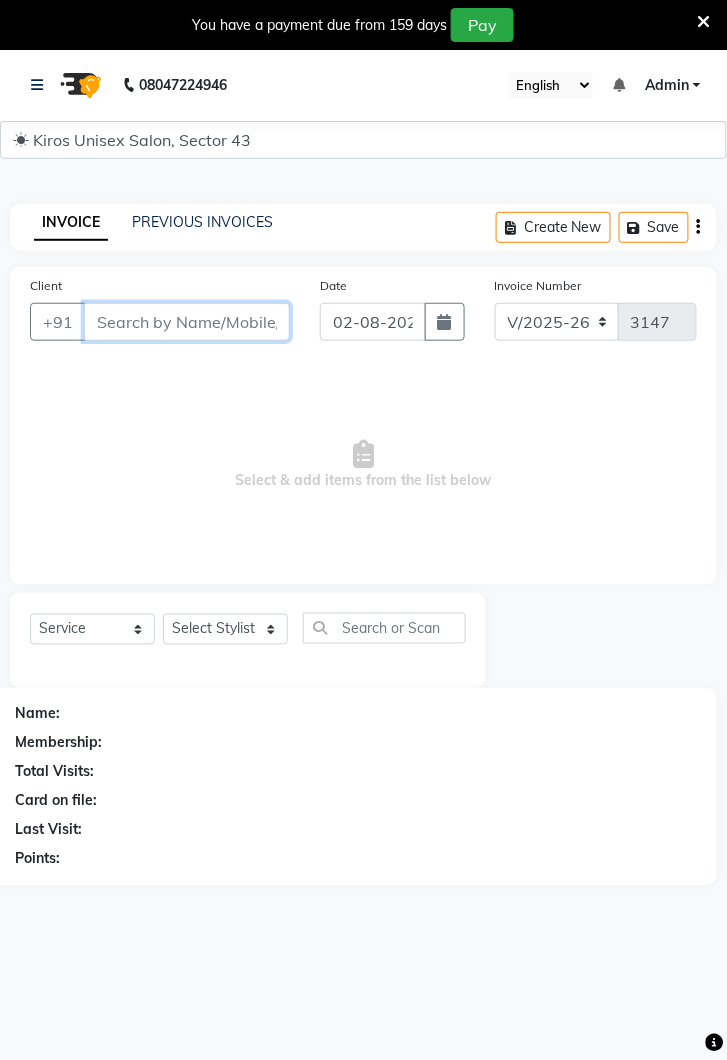 click on "Client" at bounding box center (187, 322) 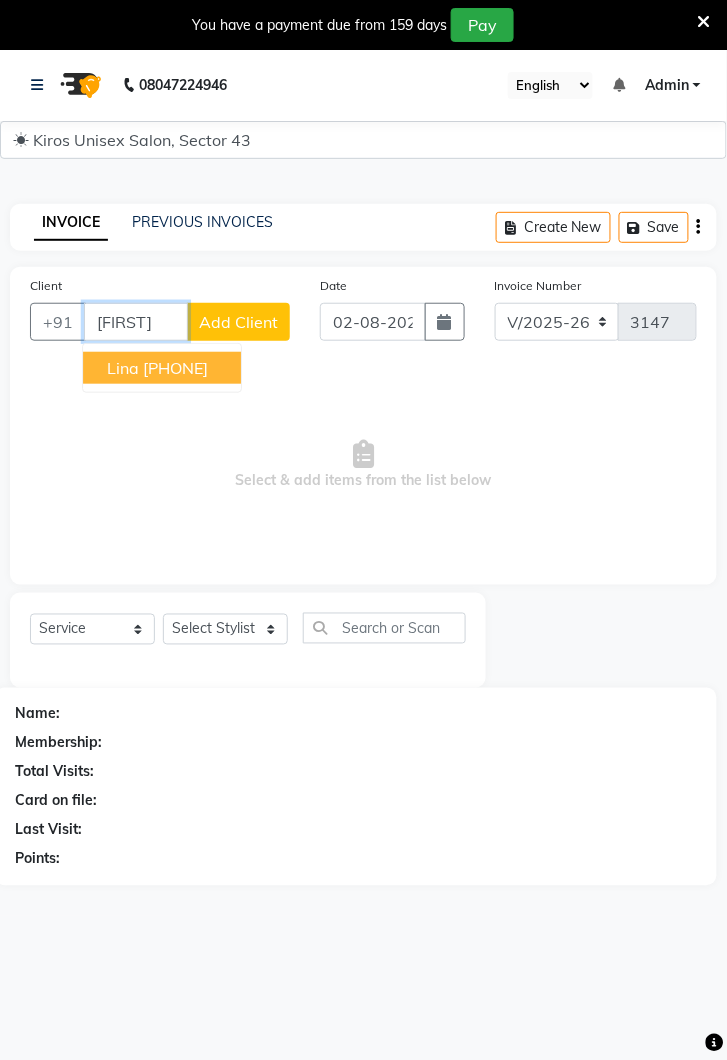 click on "[FIRST] [PHONE]" at bounding box center (162, 368) 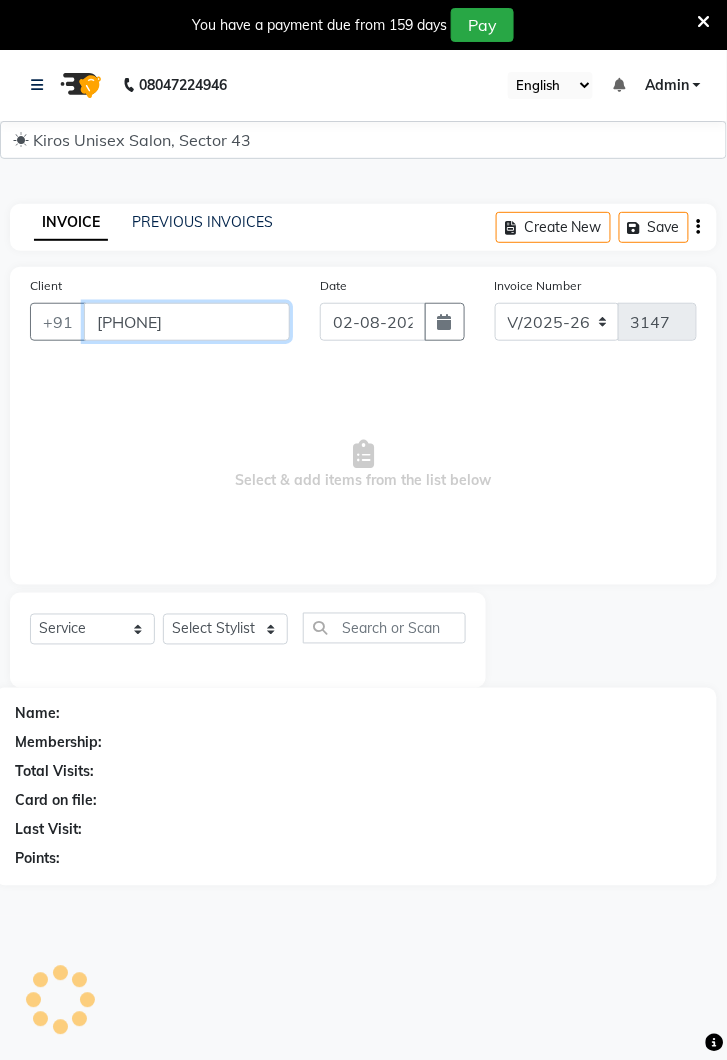 type on "[PHONE]" 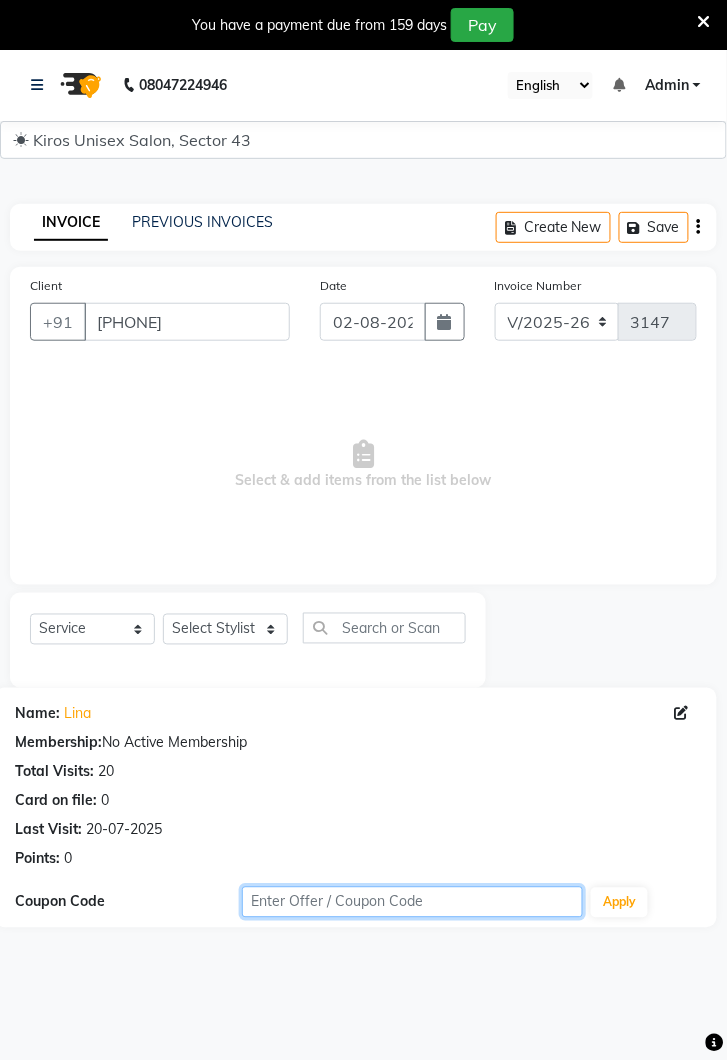 click 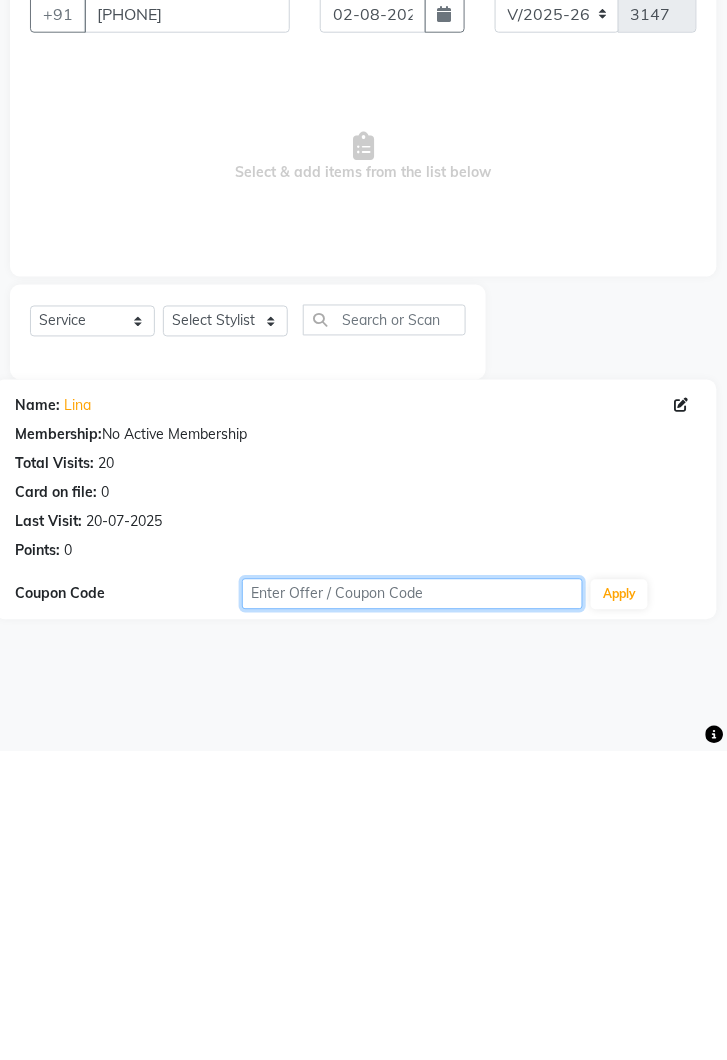 scroll, scrollTop: 49, scrollLeft: 0, axis: vertical 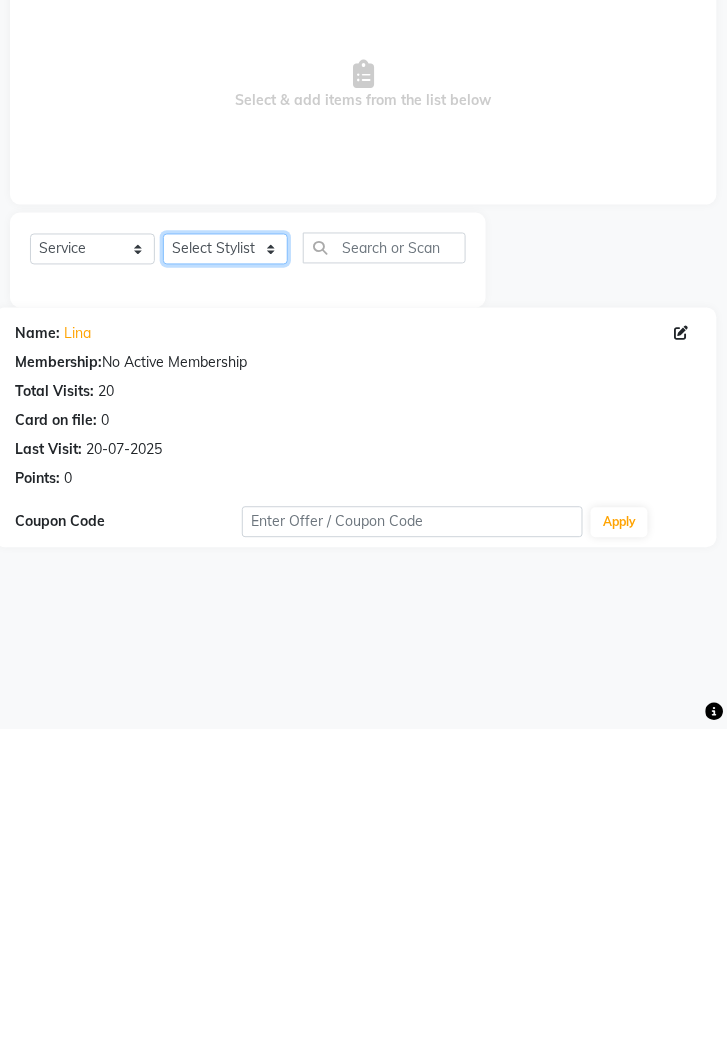 click on "Select Stylist Deepak Gunjan Habil Jeet Lalit Lamu Raj Rashmi Rony Sagar Suraj" 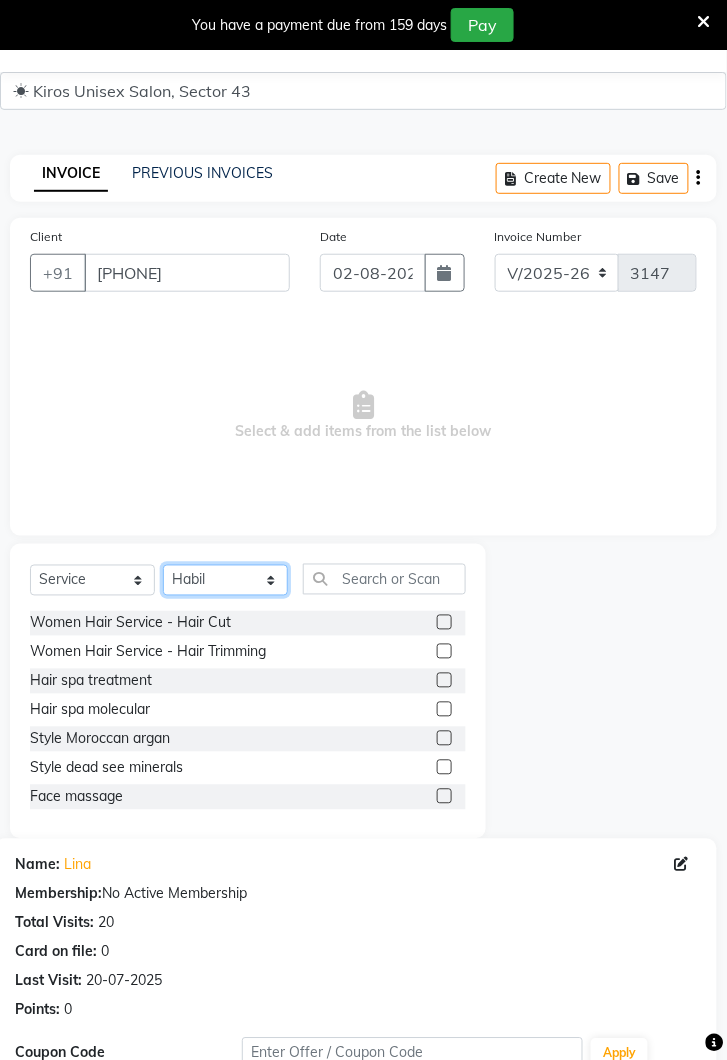 click on "Select Stylist Deepak Gunjan Habil Jeet Lalit Lamu Raj Rashmi Rony Sagar Suraj" 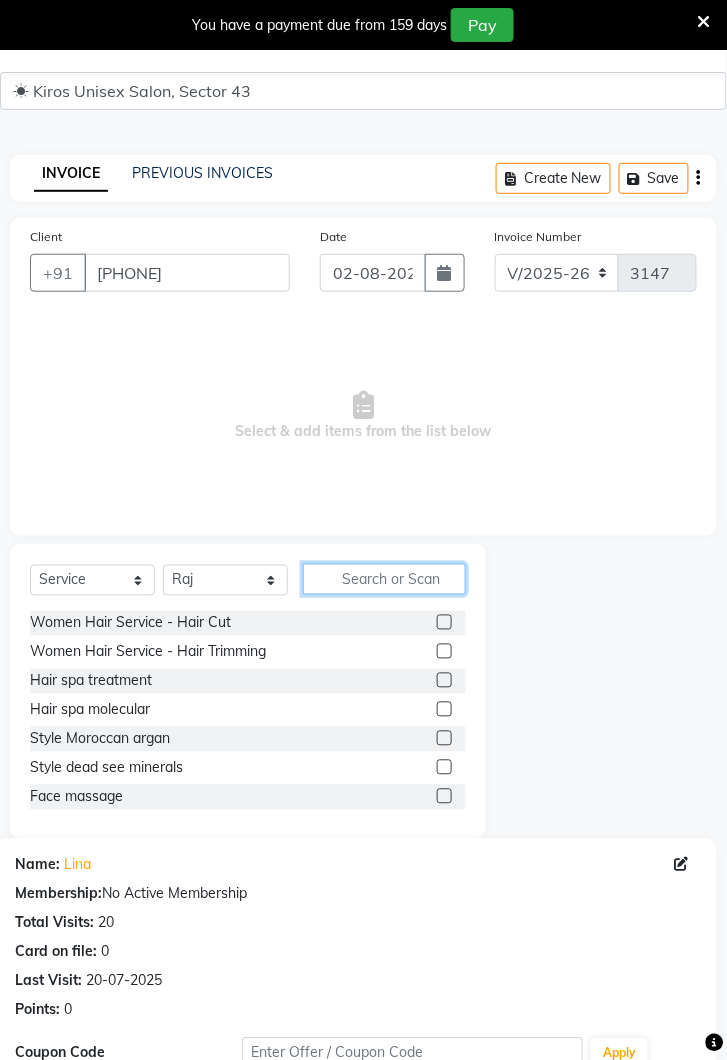 click 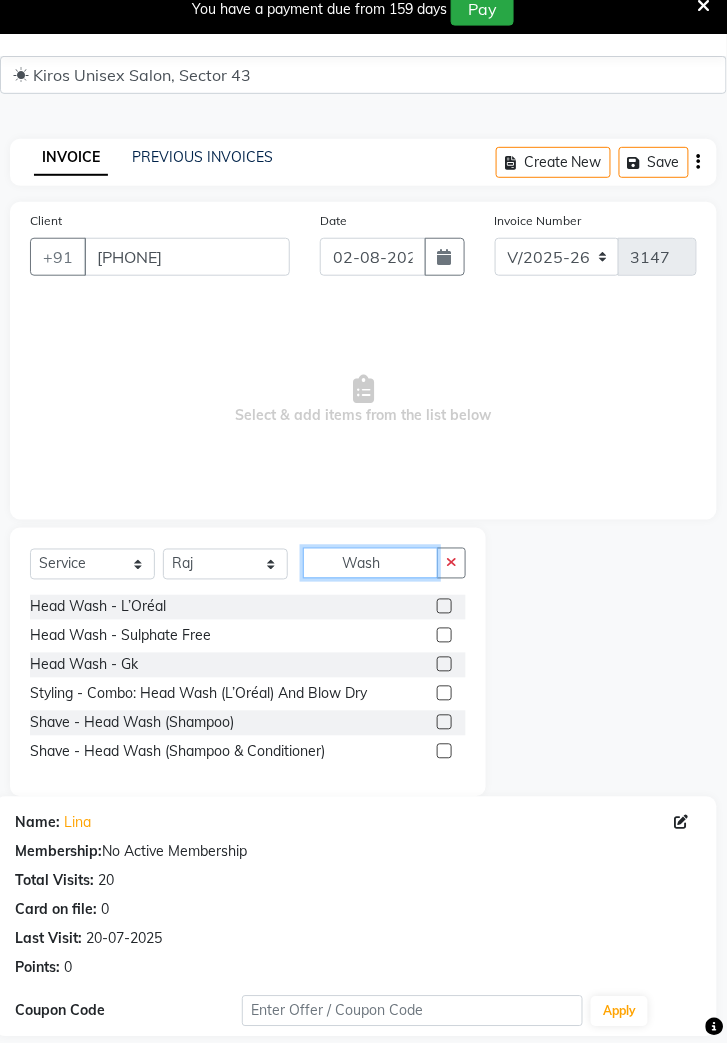 scroll, scrollTop: 49, scrollLeft: 0, axis: vertical 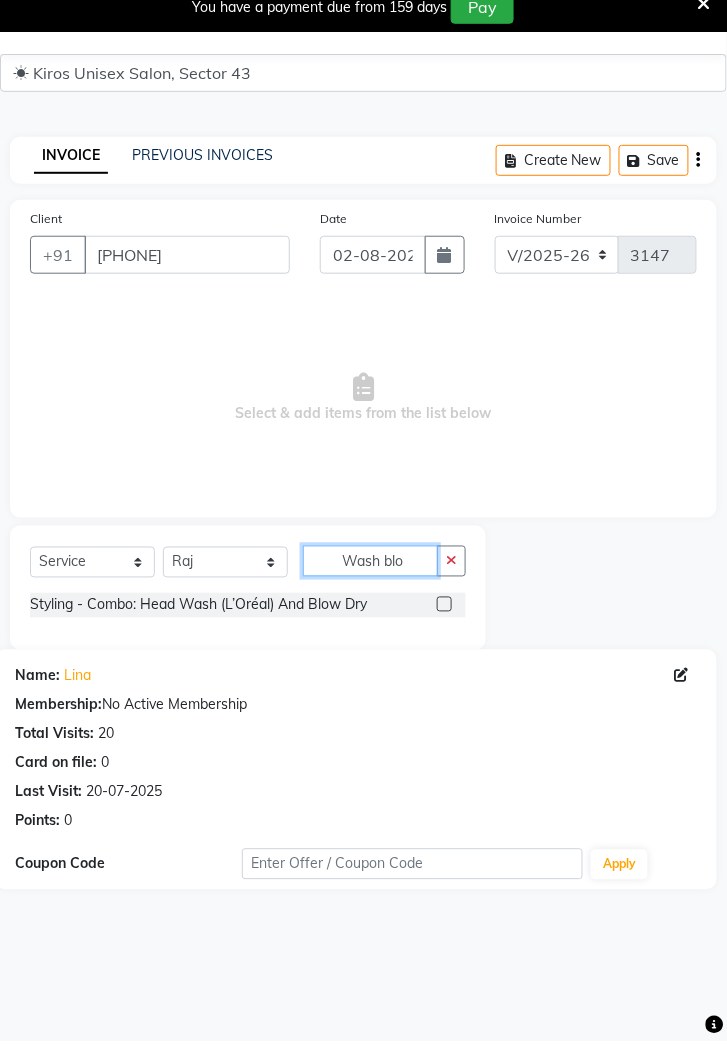 type on "Wash blo" 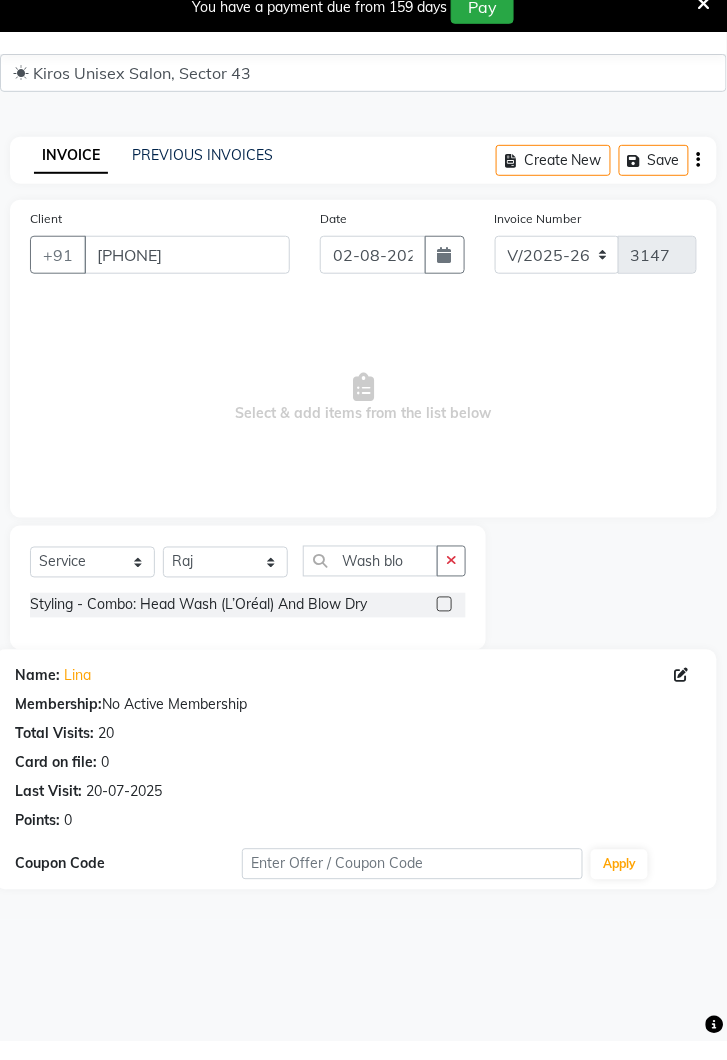 click 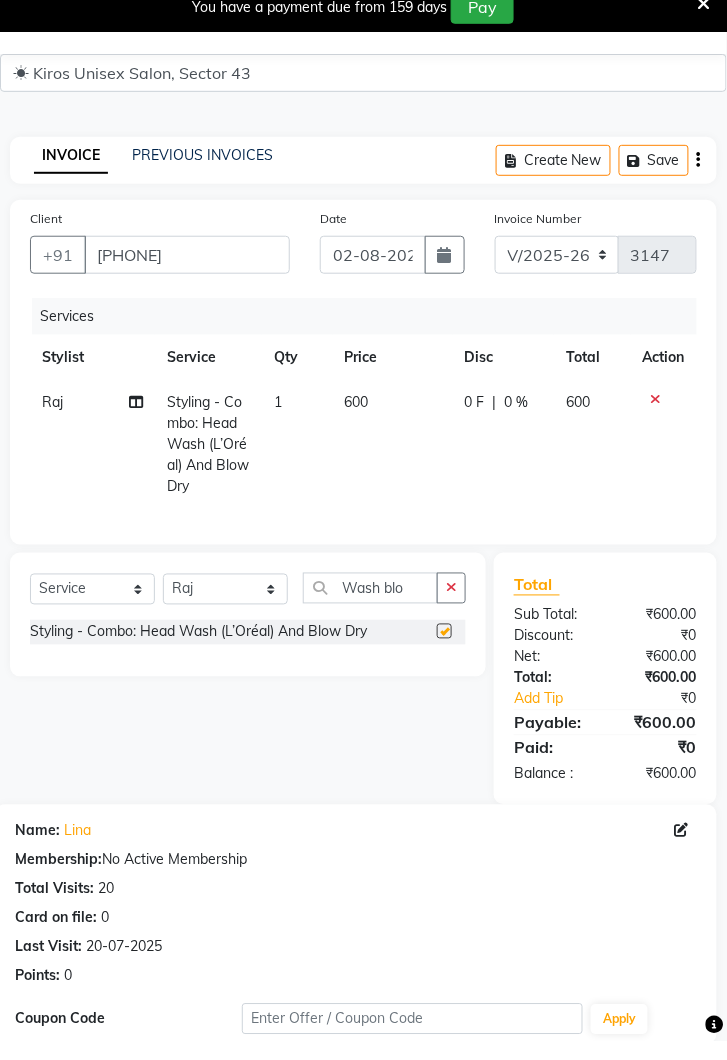 scroll, scrollTop: 49, scrollLeft: 0, axis: vertical 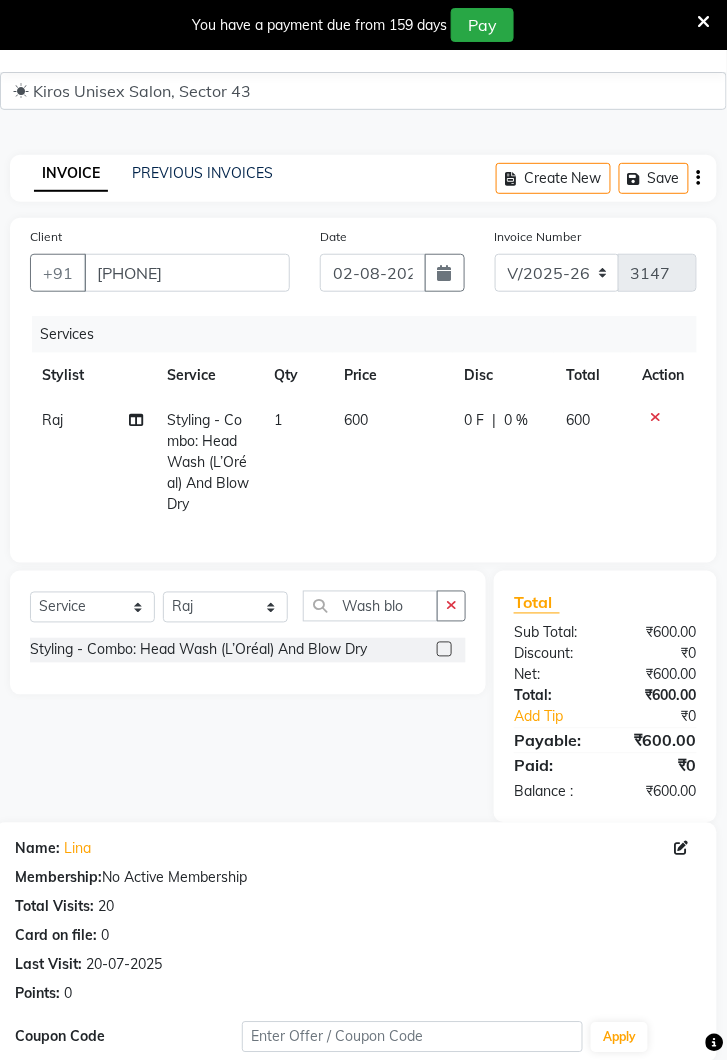 checkbox on "false" 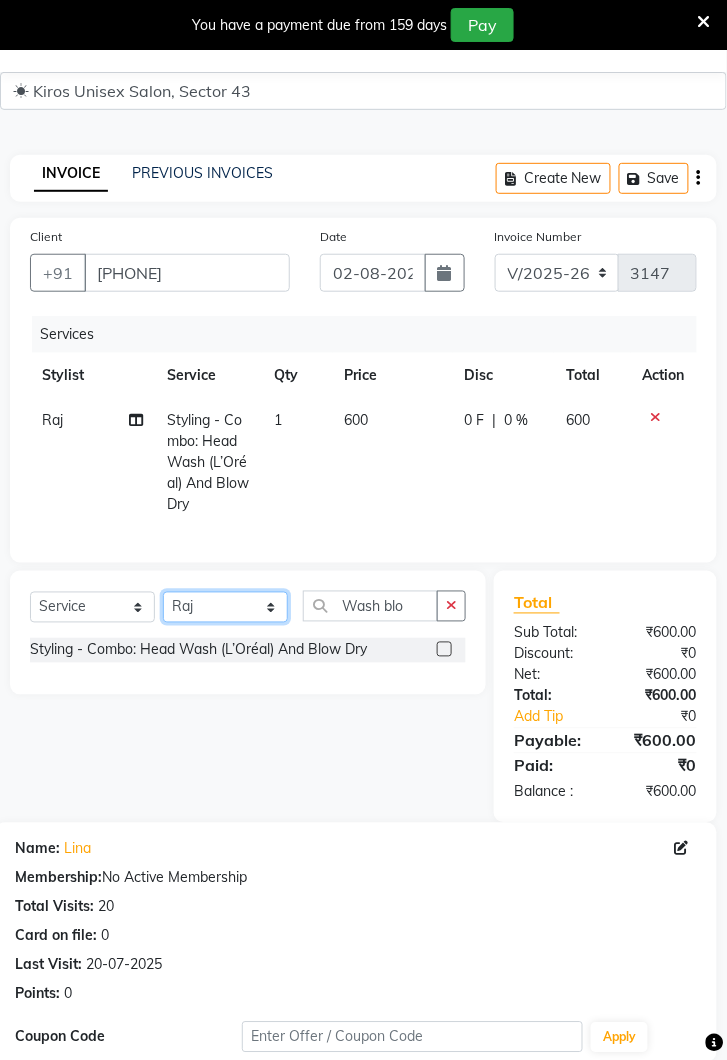 click on "Select Stylist Deepak Gunjan Habil Jeet Lalit Lamu Raj Rashmi Rony Sagar Suraj" 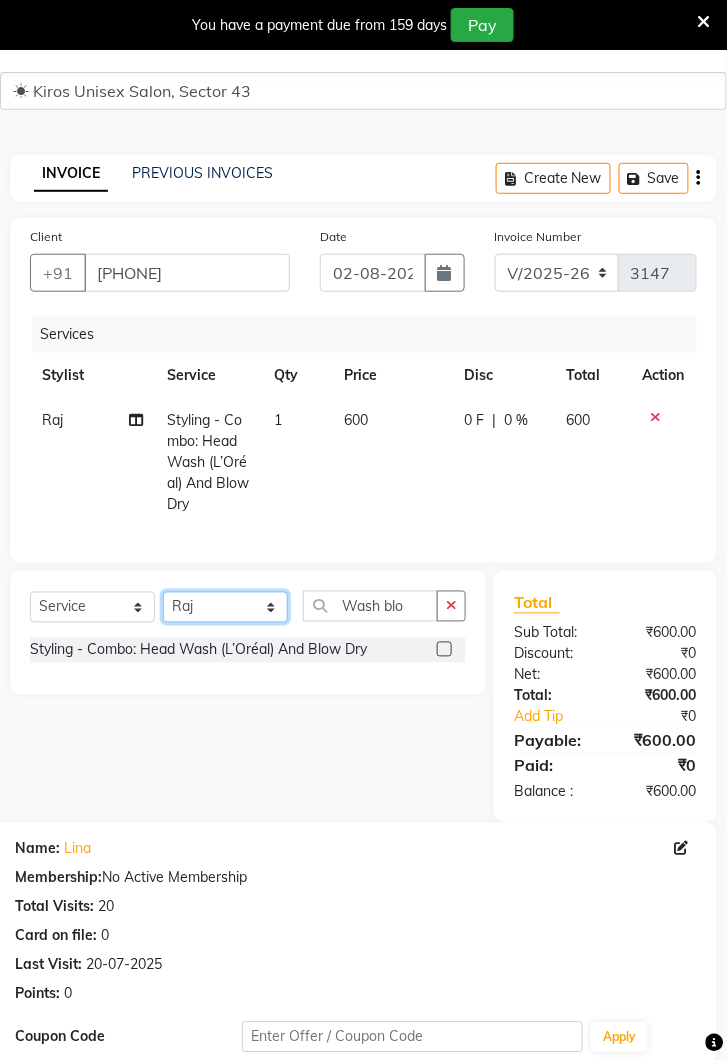 select on "[NUMBER]" 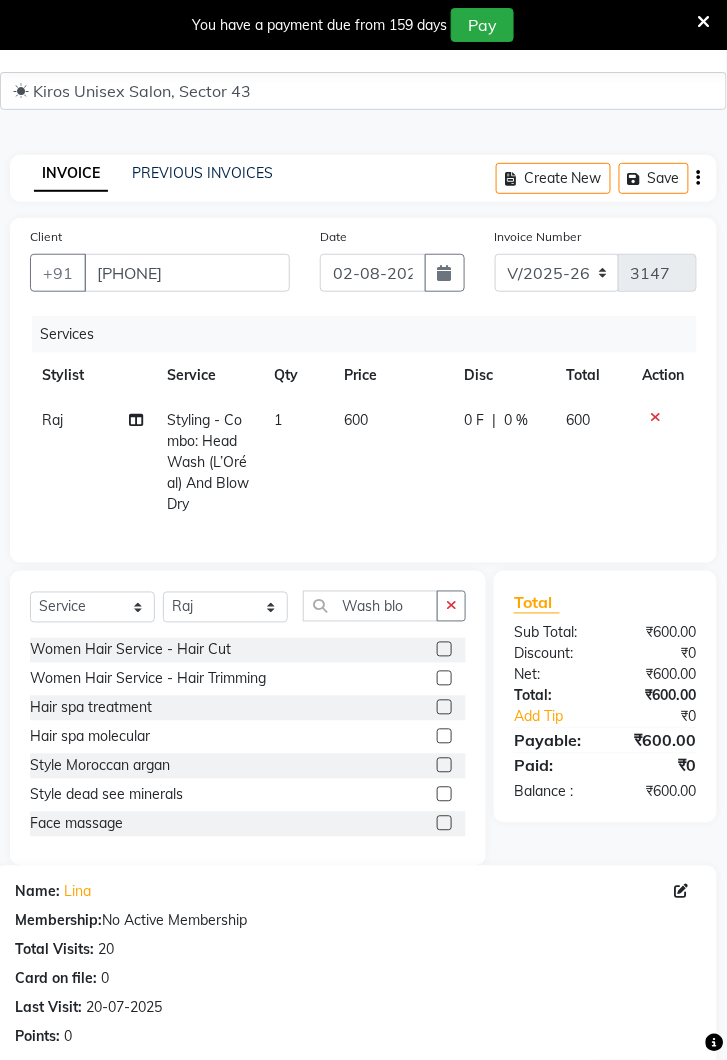 click 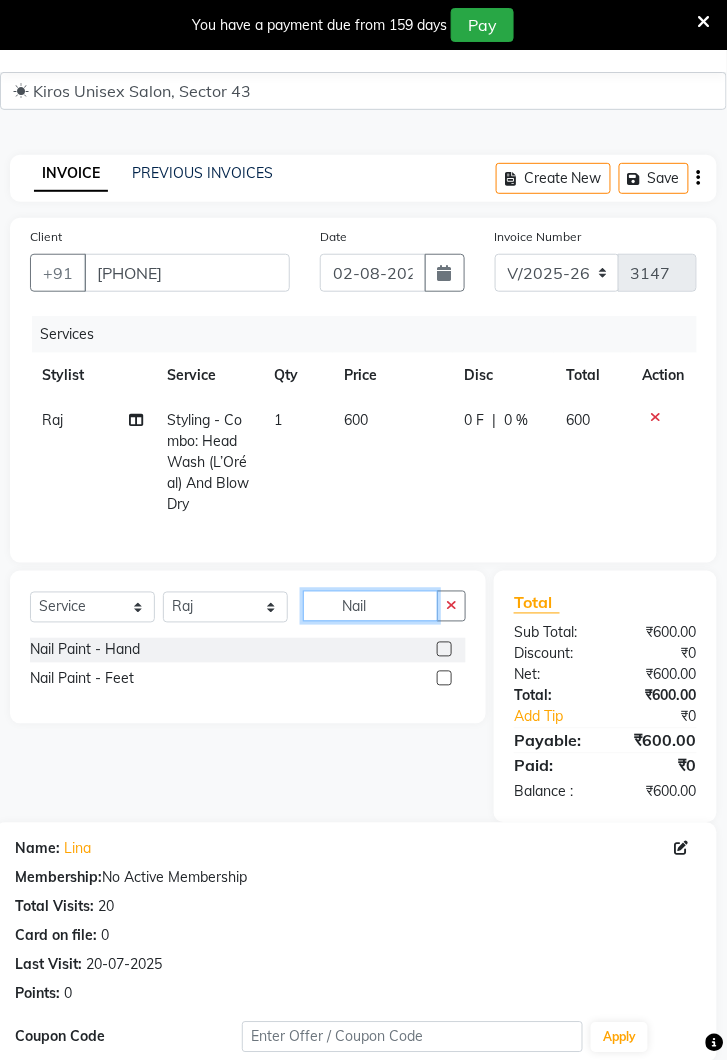 type on "Nail" 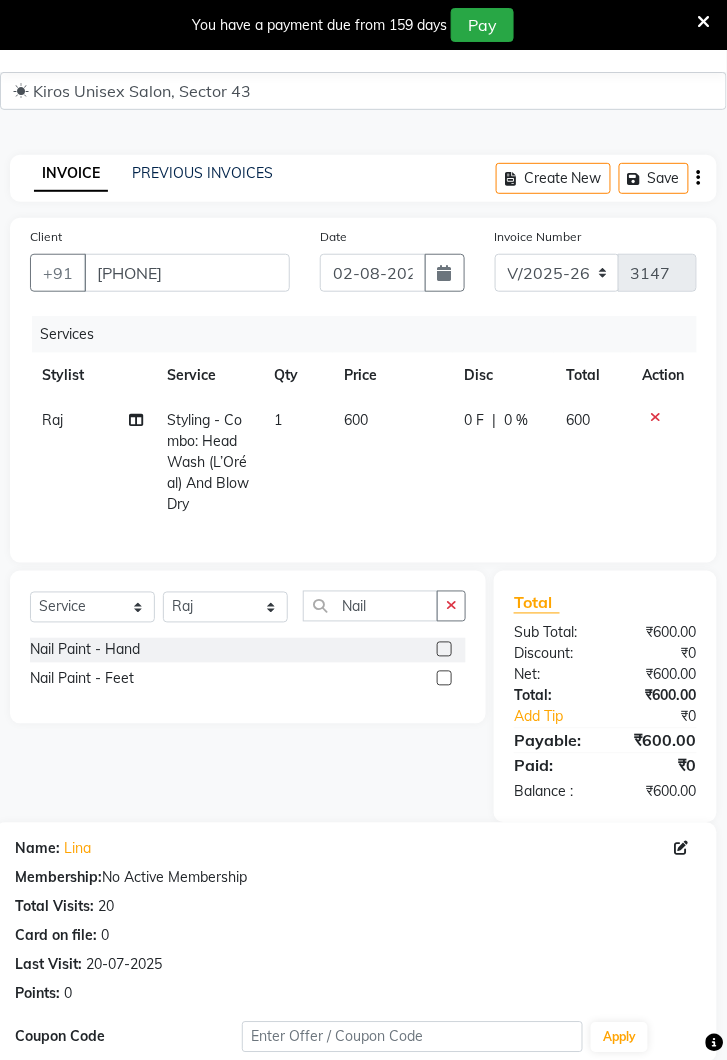 click 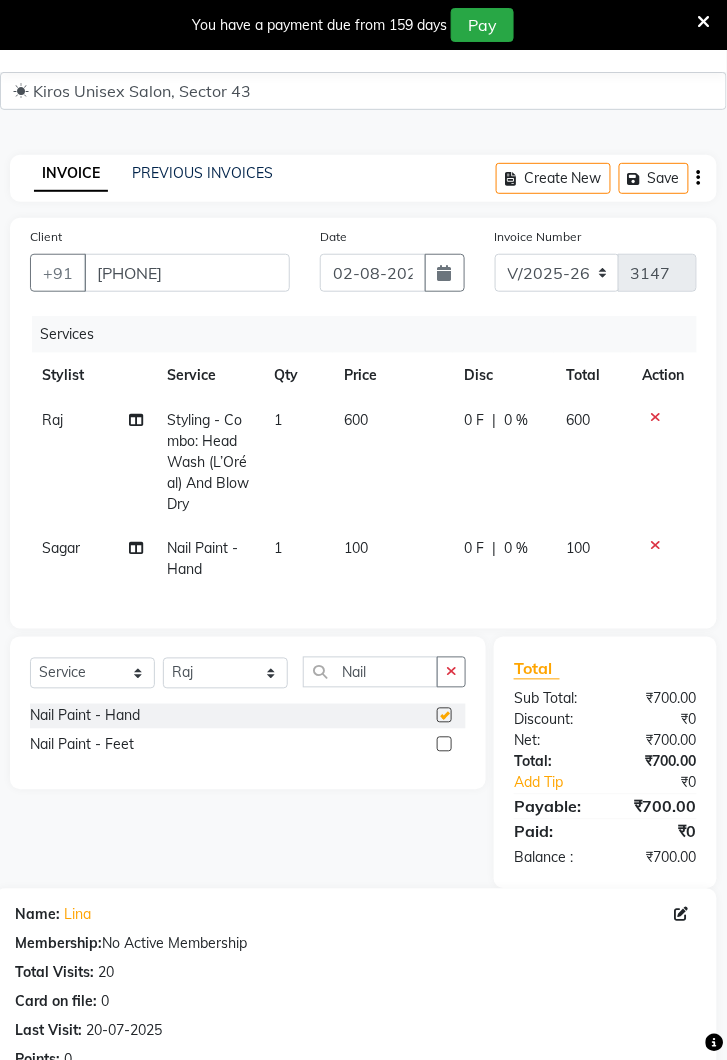 checkbox on "false" 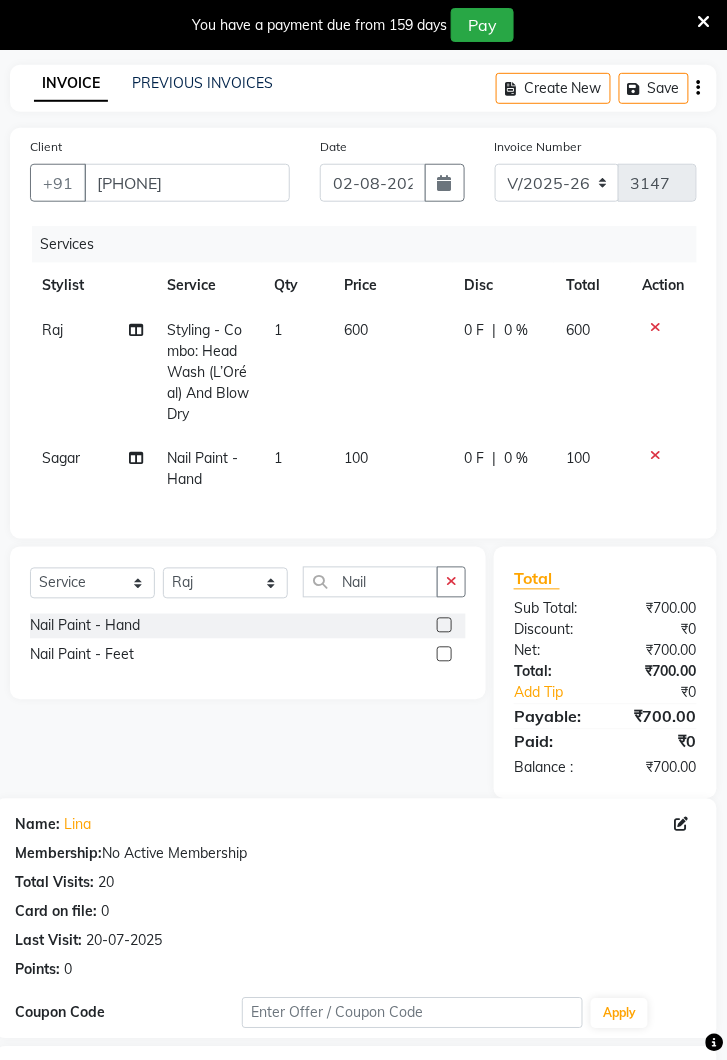 scroll, scrollTop: 334, scrollLeft: 0, axis: vertical 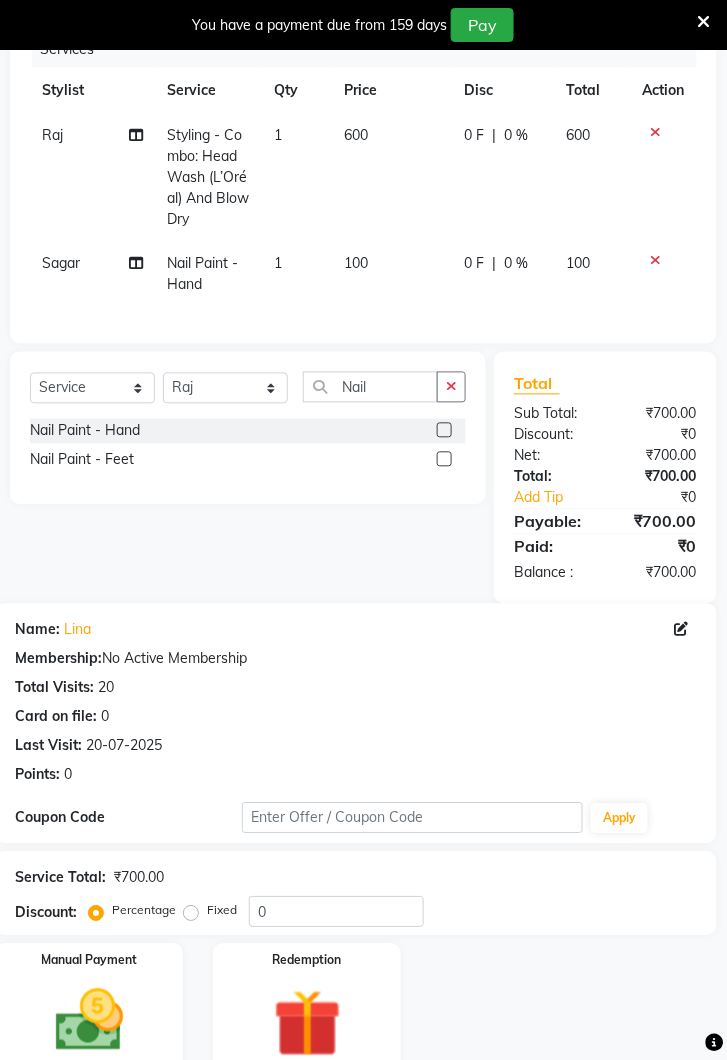 click 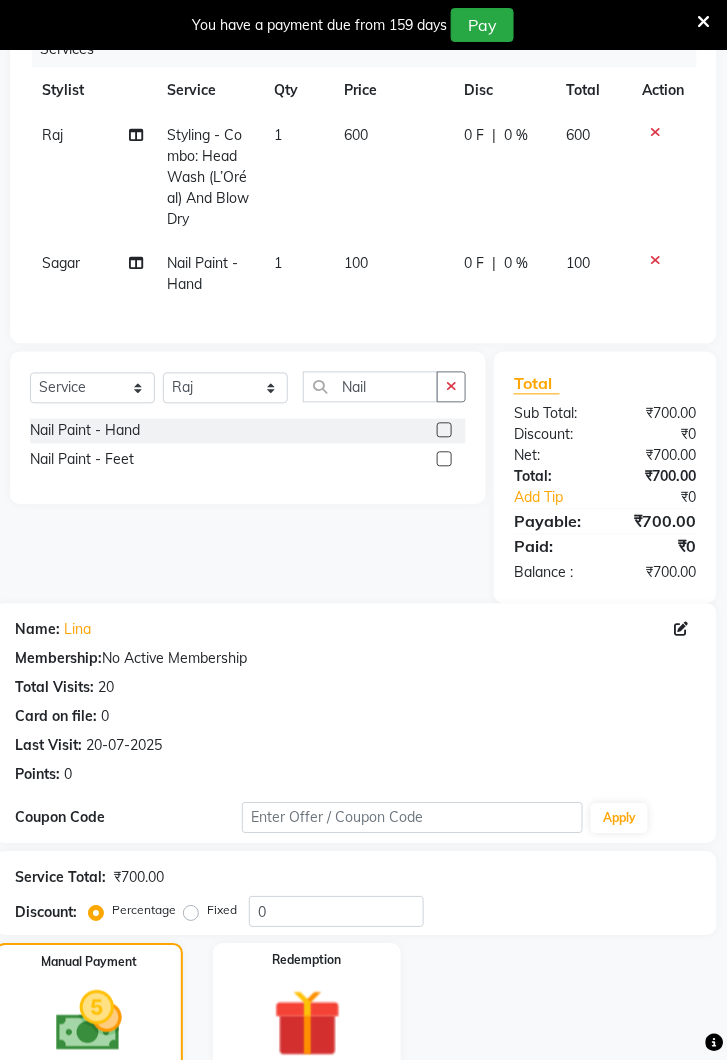 click on "UPI" 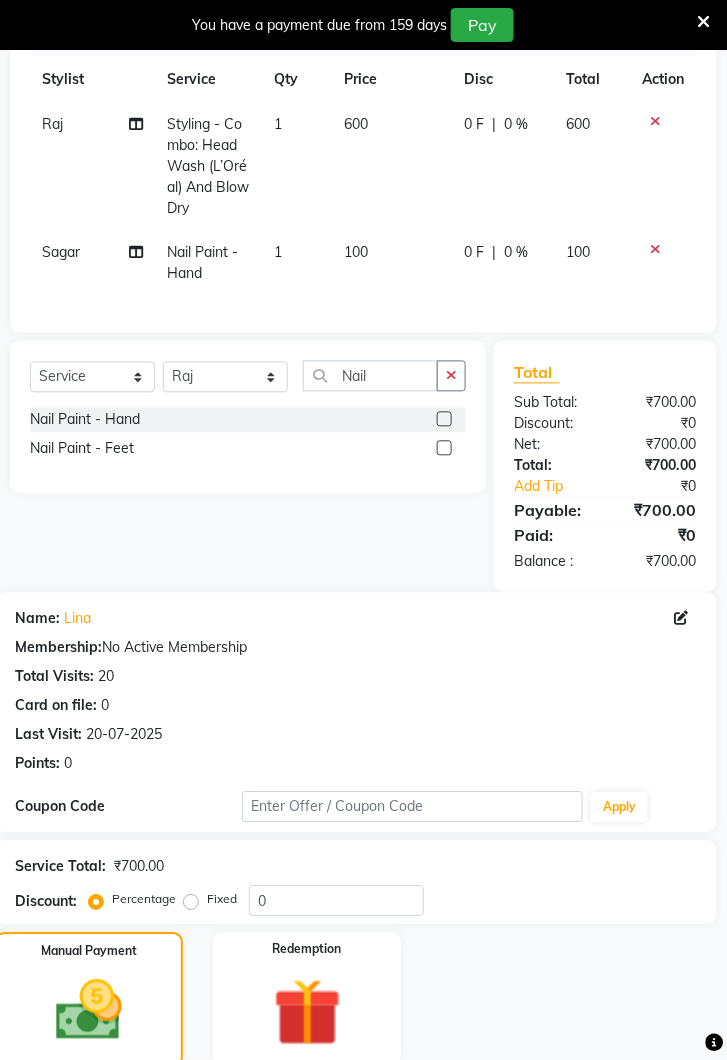 scroll, scrollTop: 491, scrollLeft: 0, axis: vertical 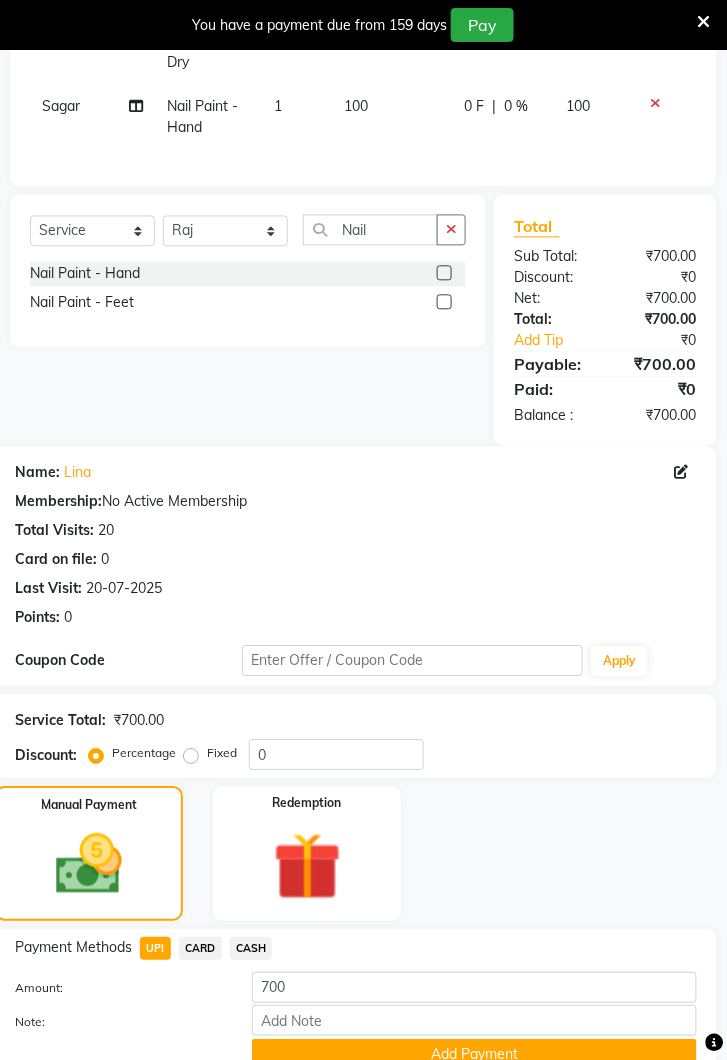 click on "CASH" 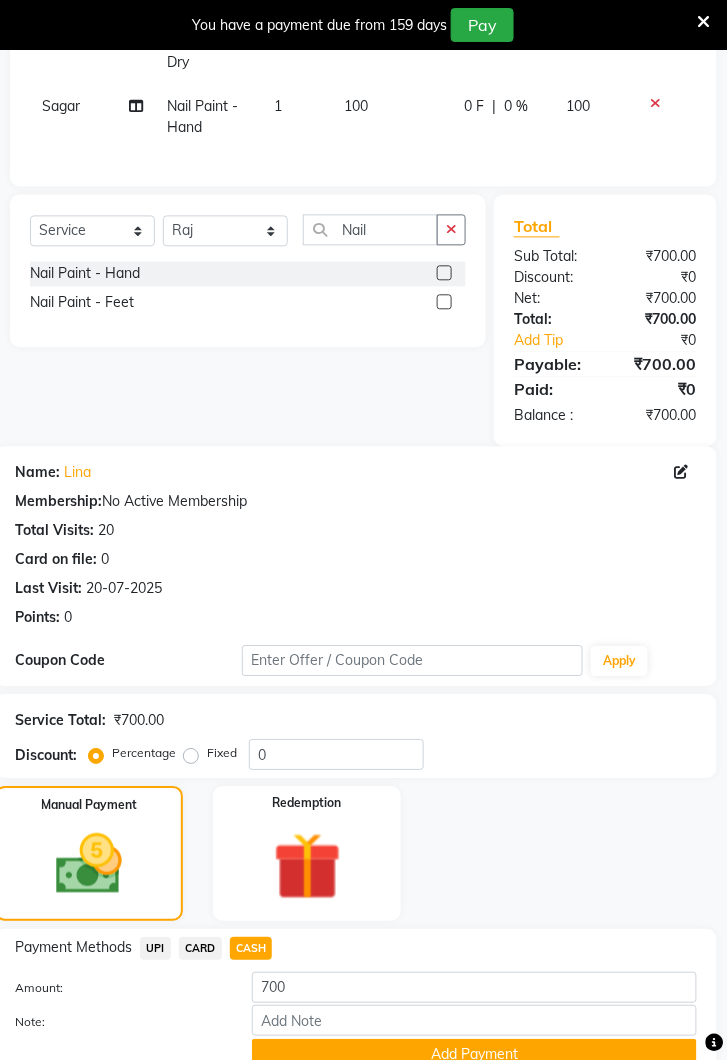 click on "Add Payment" 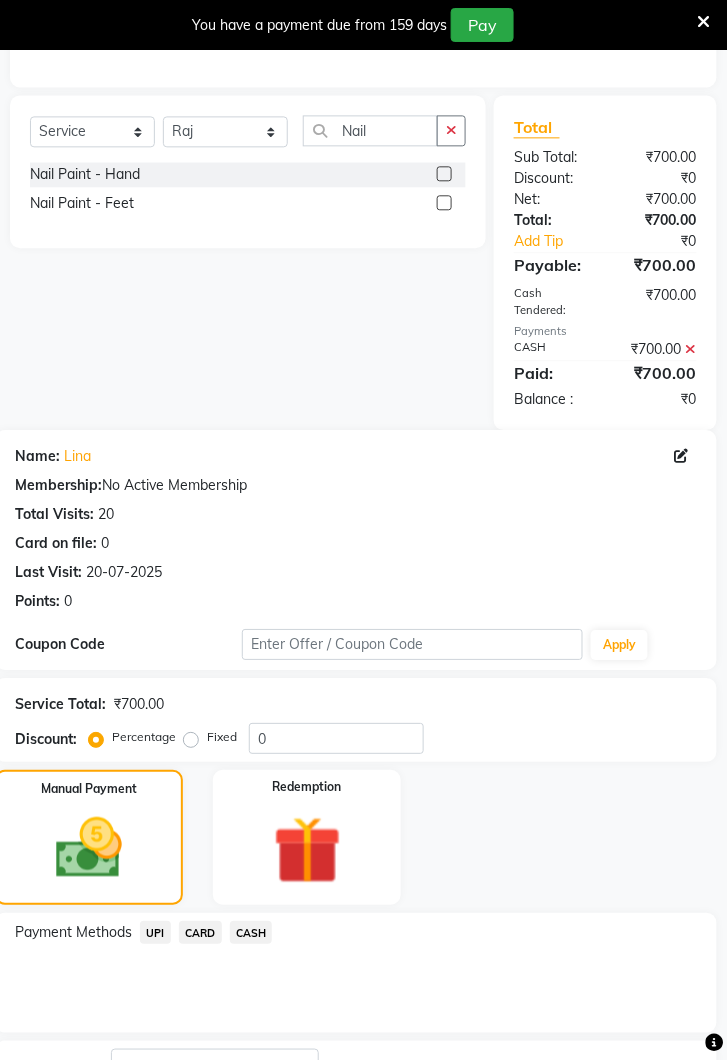 scroll, scrollTop: 658, scrollLeft: 0, axis: vertical 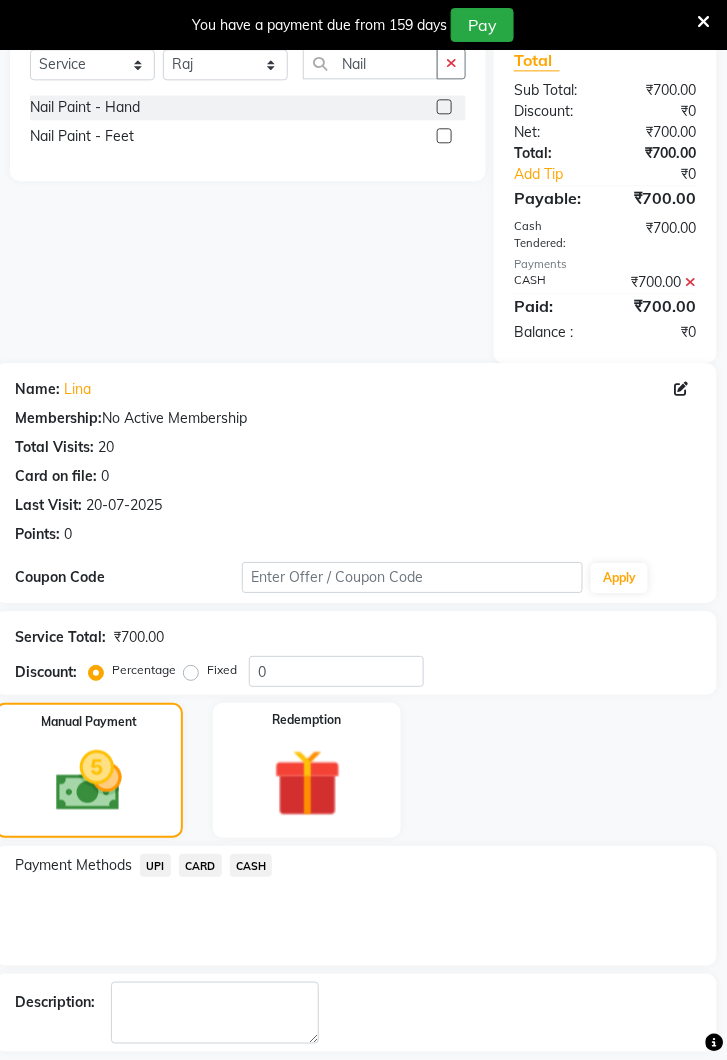 click on "Checkout" 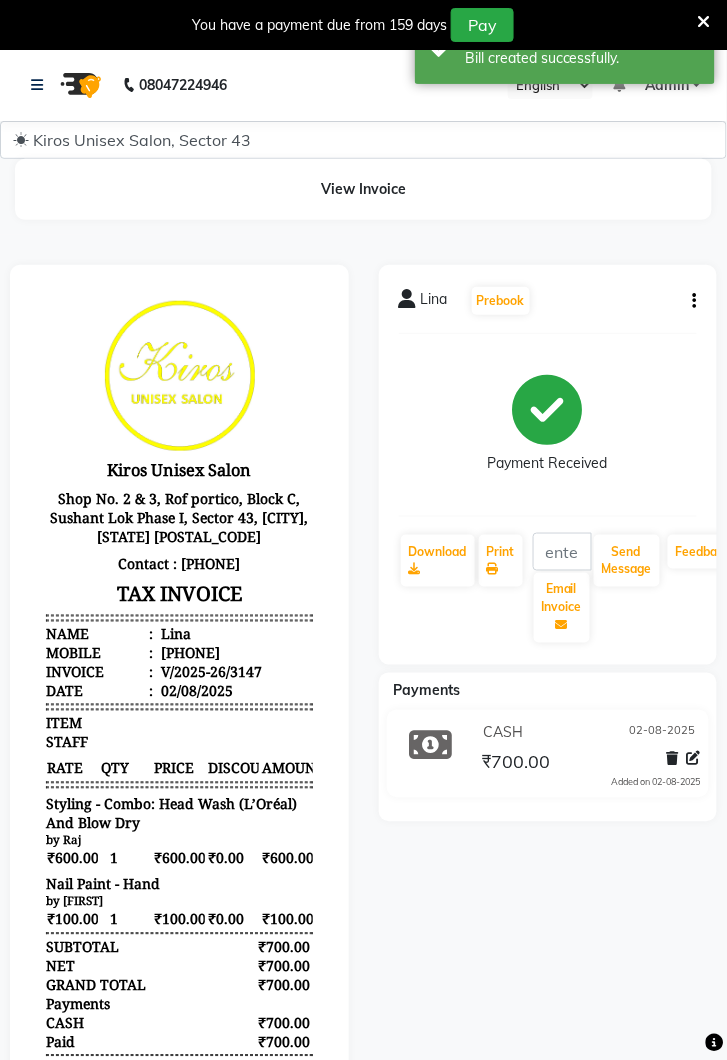 scroll, scrollTop: 0, scrollLeft: 0, axis: both 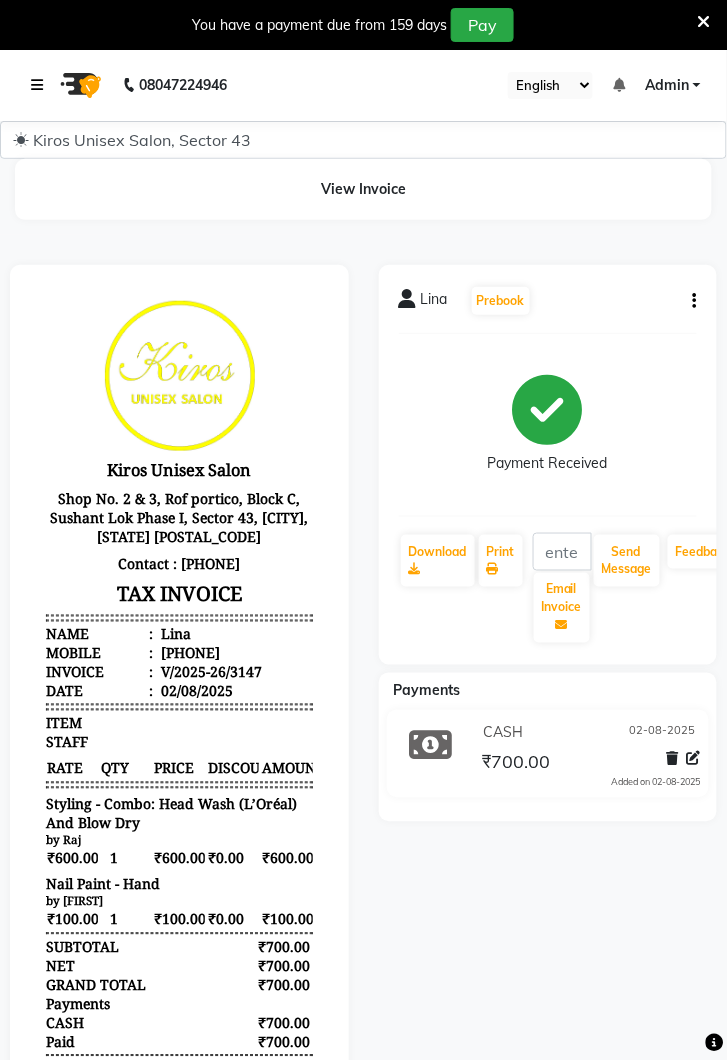 click at bounding box center (41, 85) 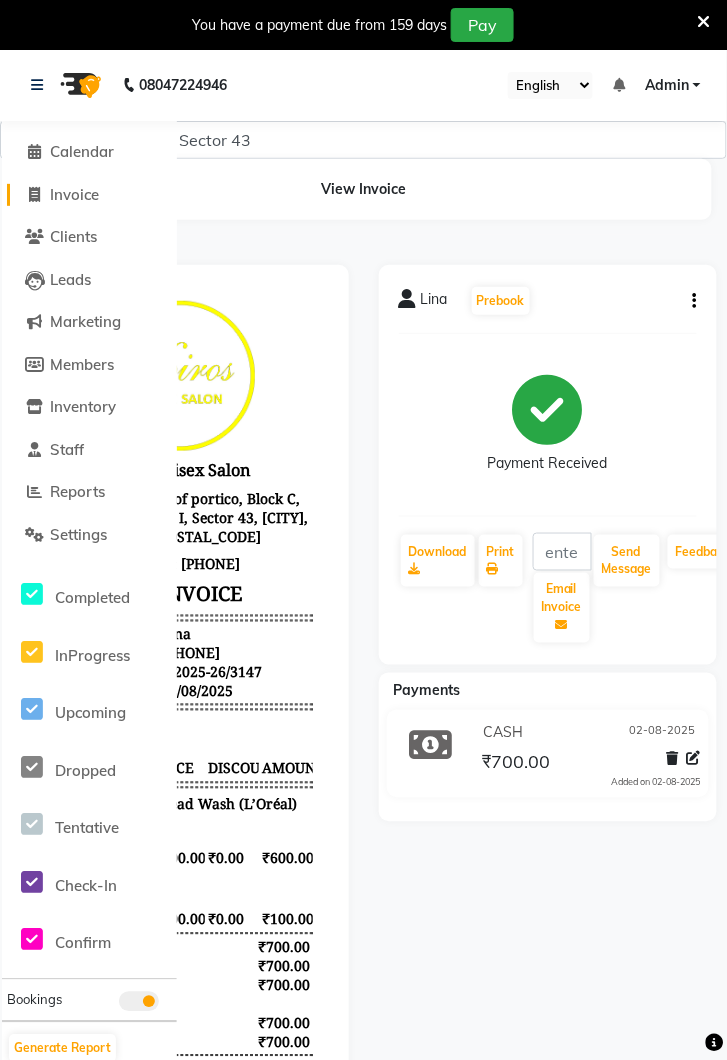 click on "Invoice" 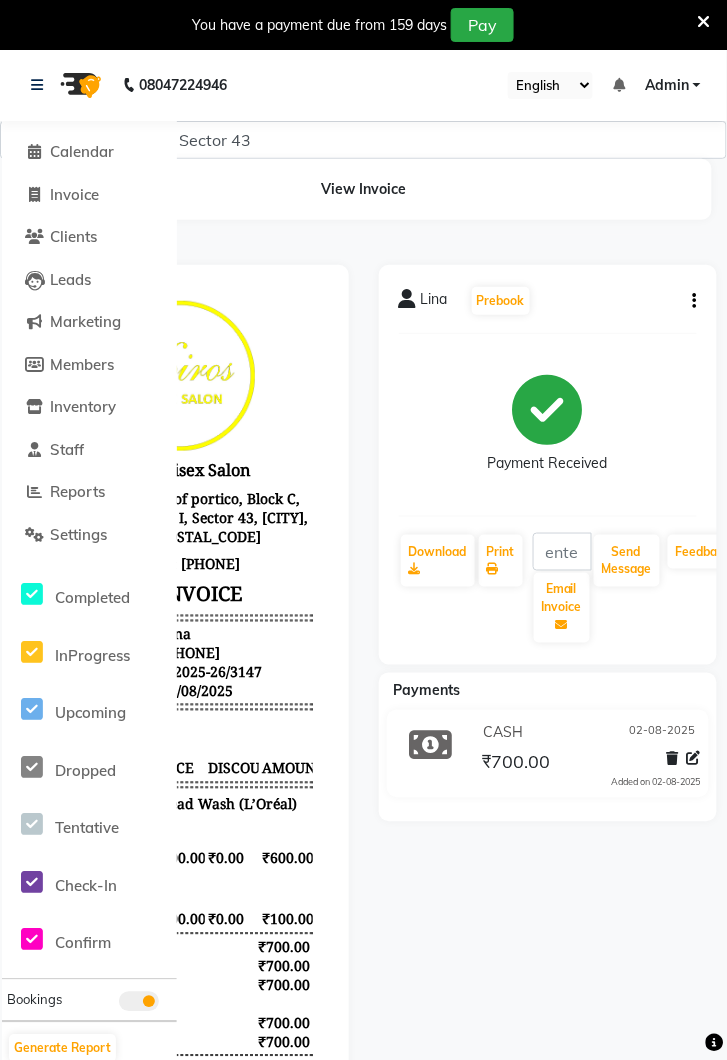 select on "service" 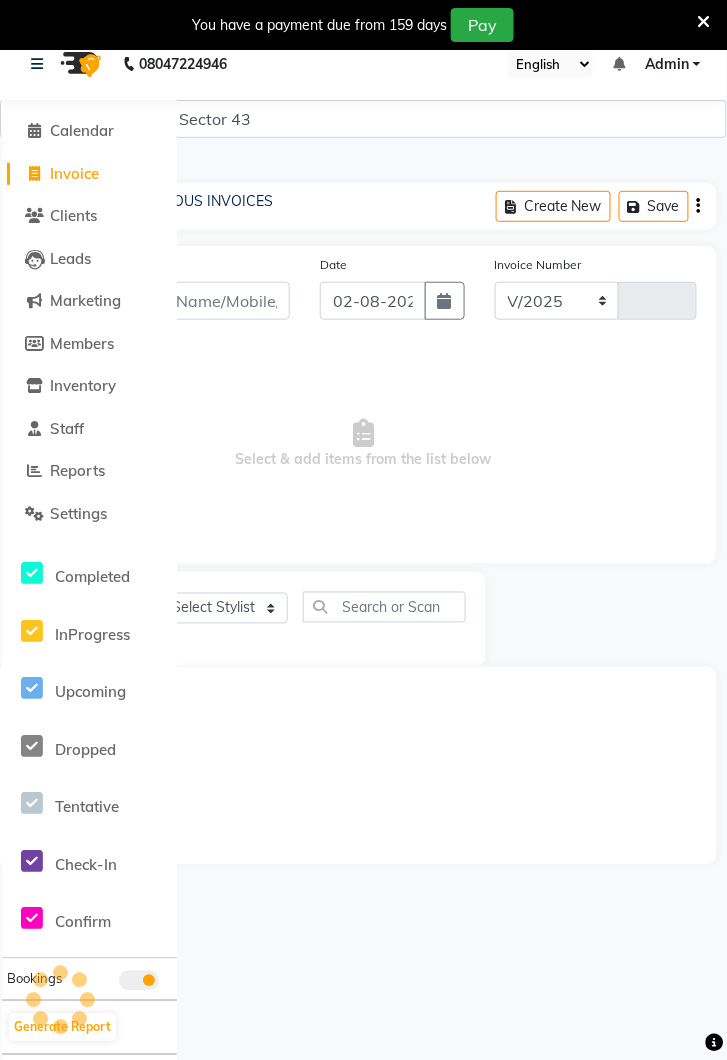 select on "5694" 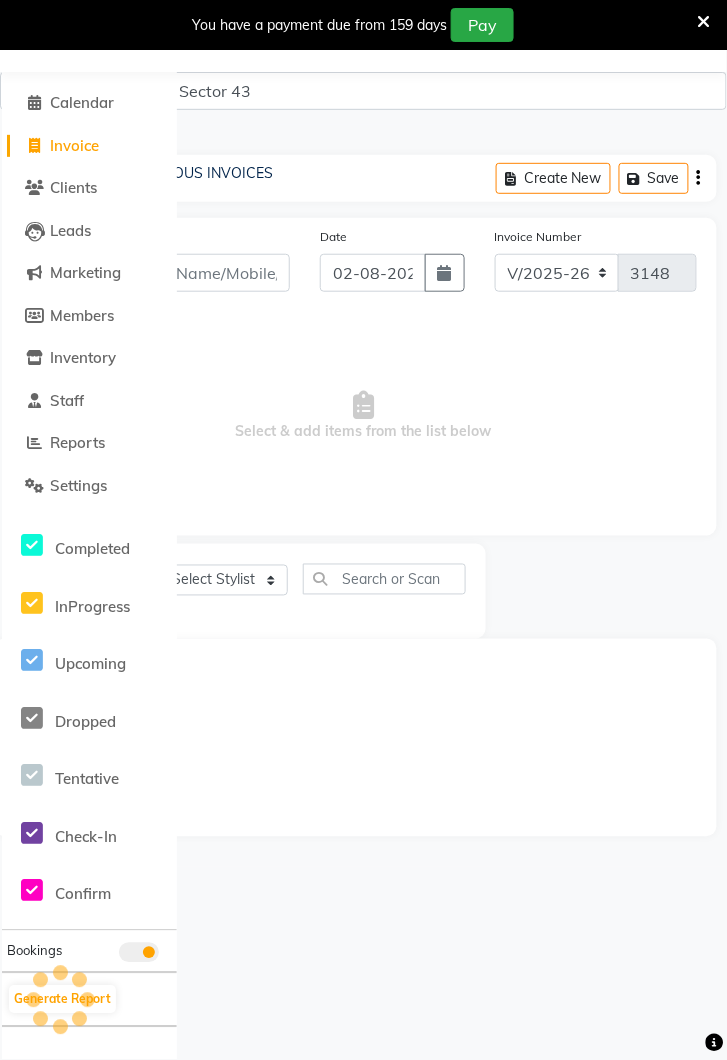 scroll, scrollTop: 0, scrollLeft: 0, axis: both 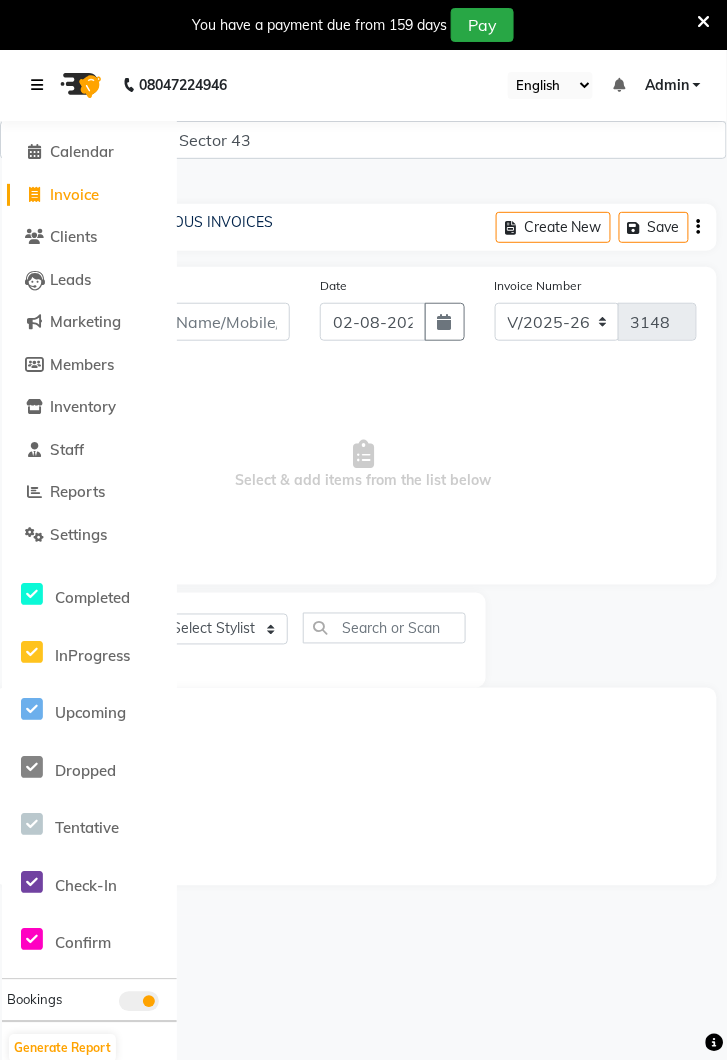click at bounding box center (41, 85) 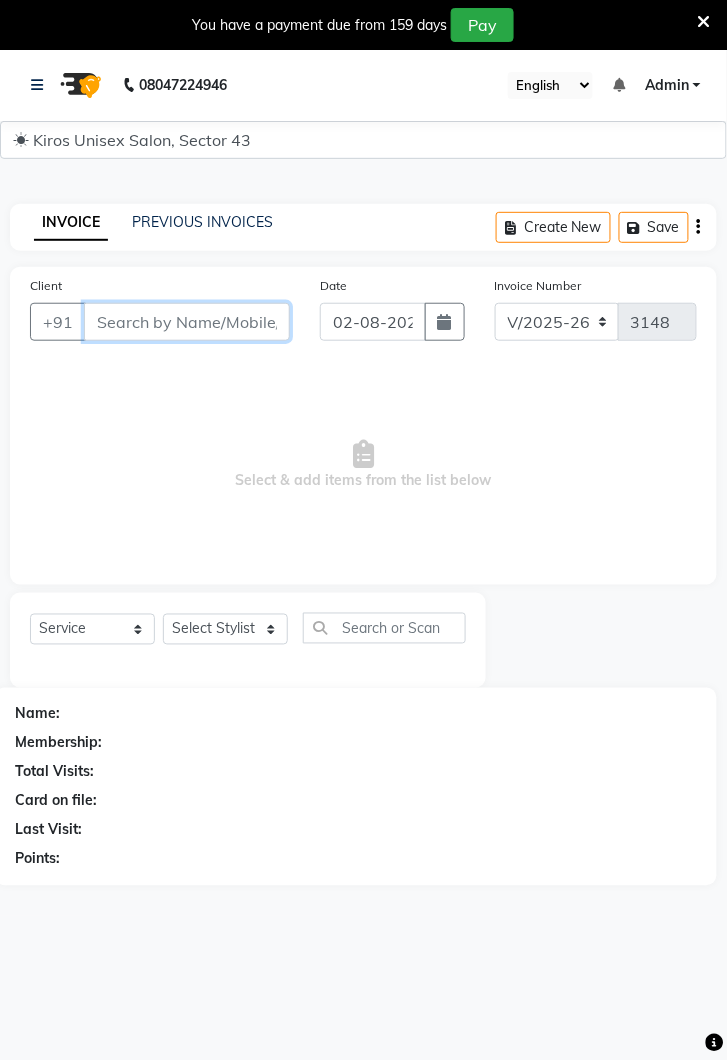 click on "Client" at bounding box center [187, 322] 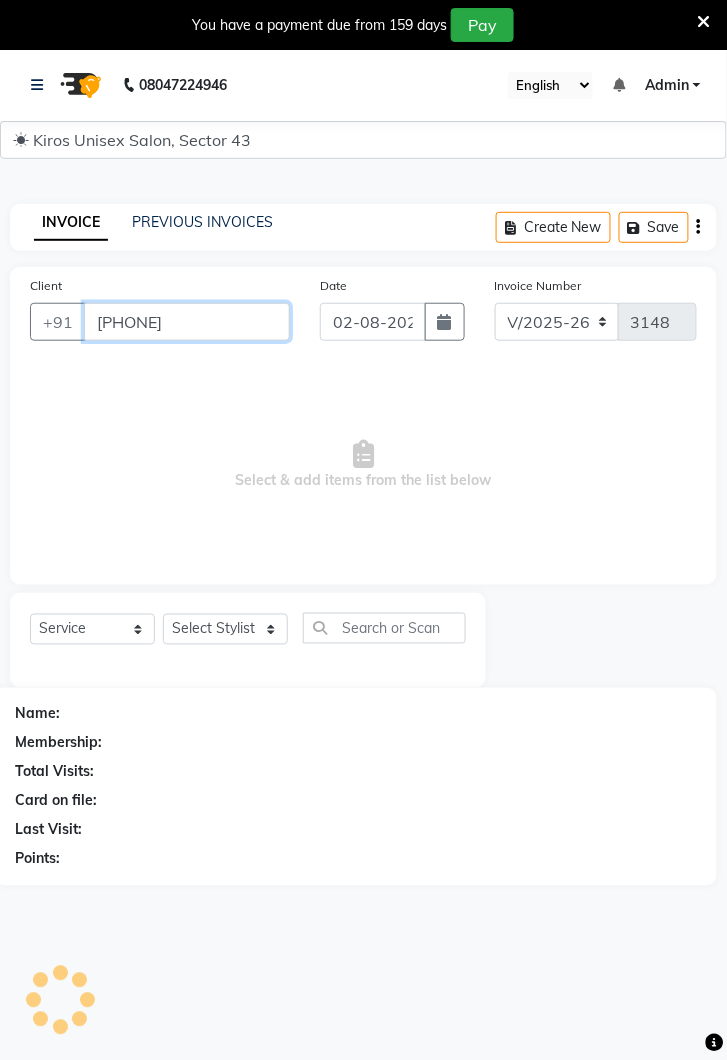 scroll, scrollTop: 0, scrollLeft: 0, axis: both 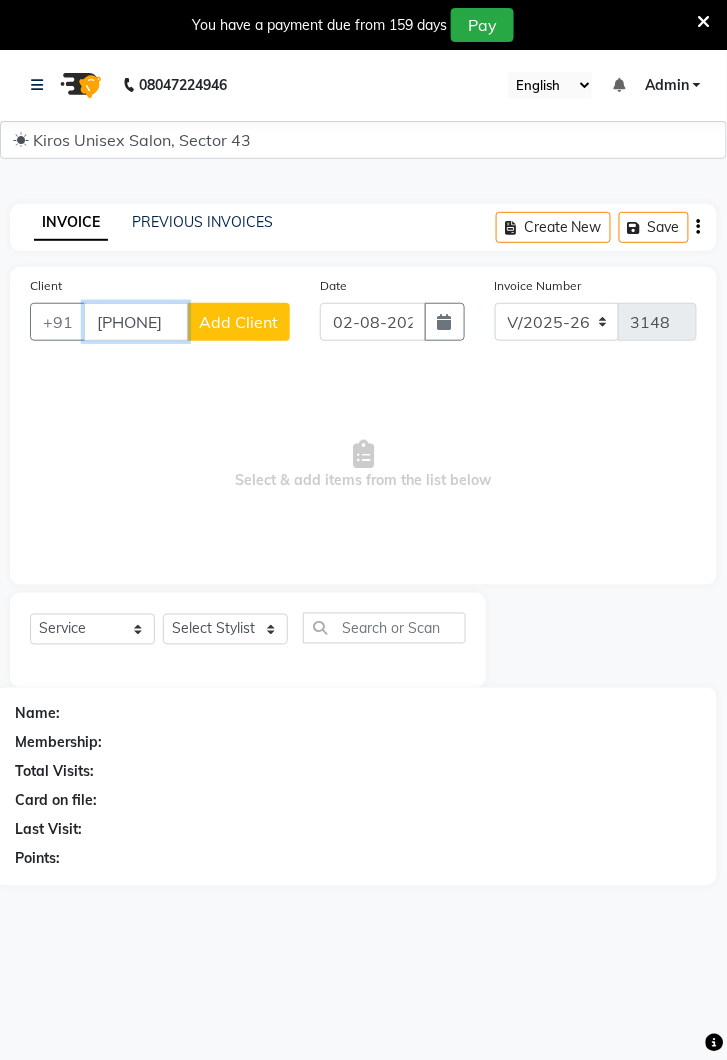 type on "[PHONE]" 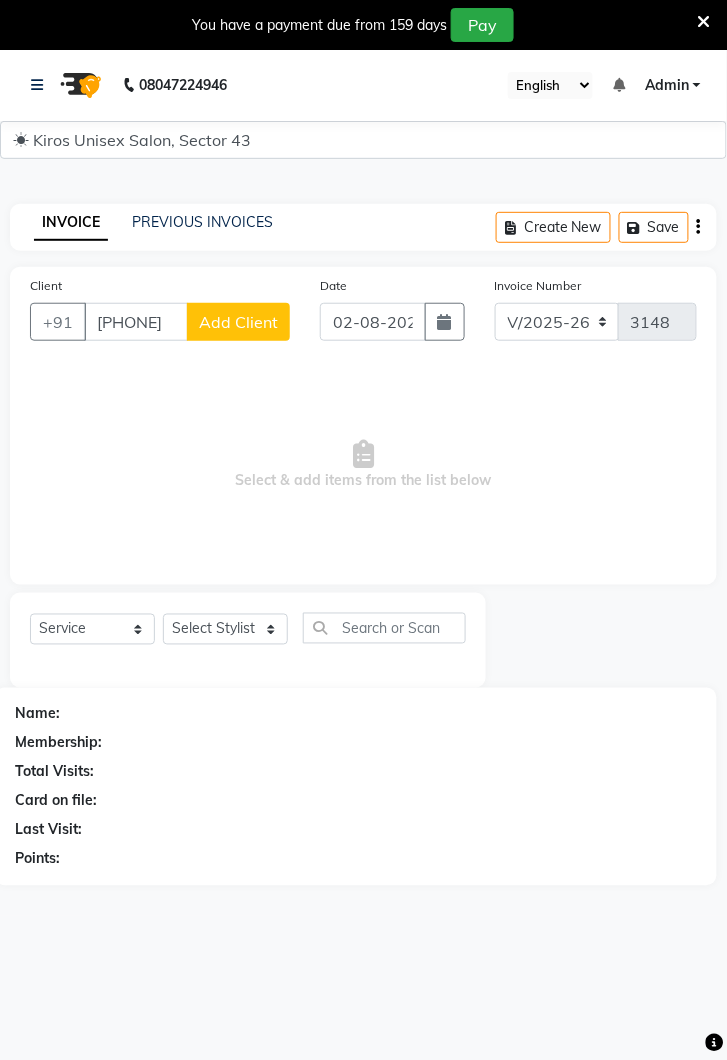 click on "Add Client" 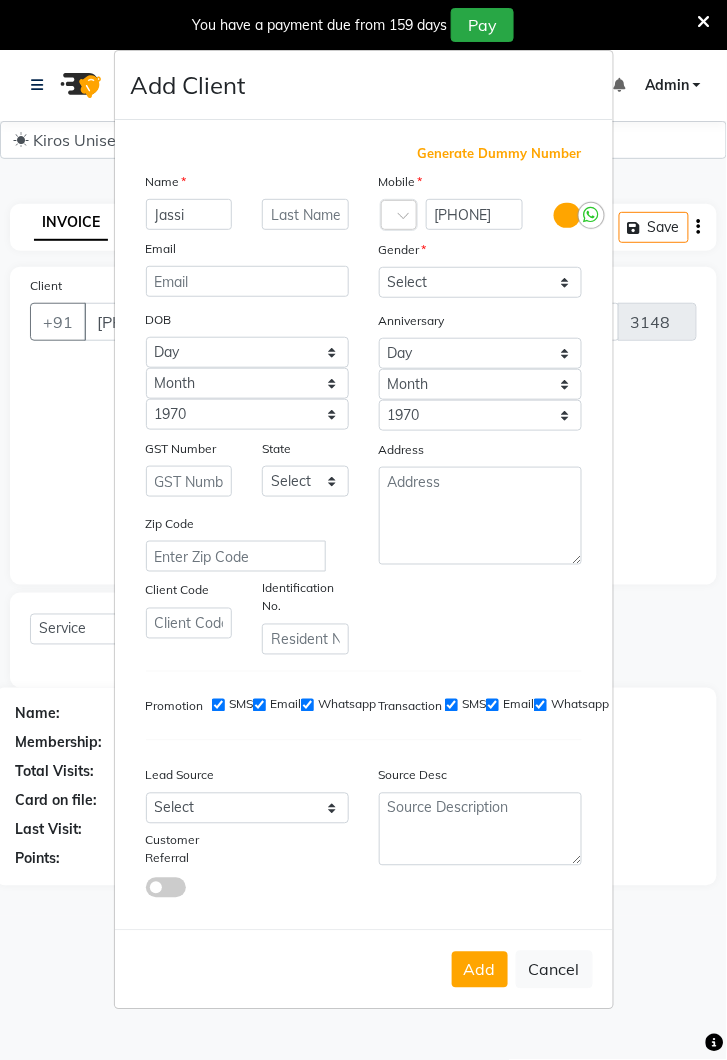 type on "Jassi" 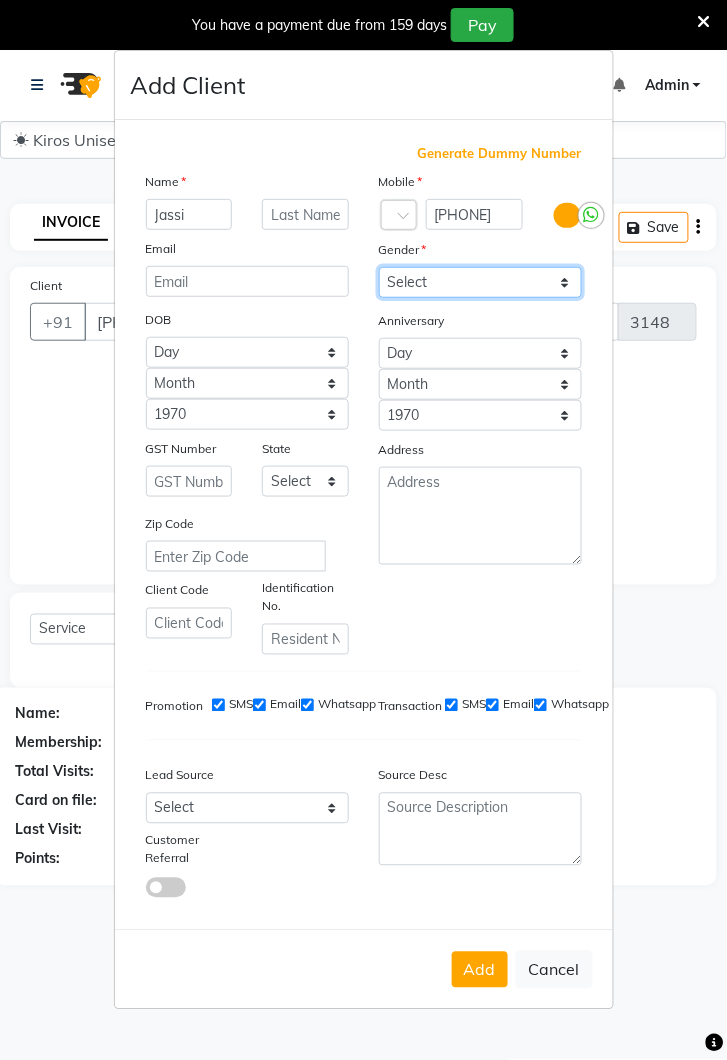 click on "Select Male Female Other Prefer Not To Say" at bounding box center [480, 282] 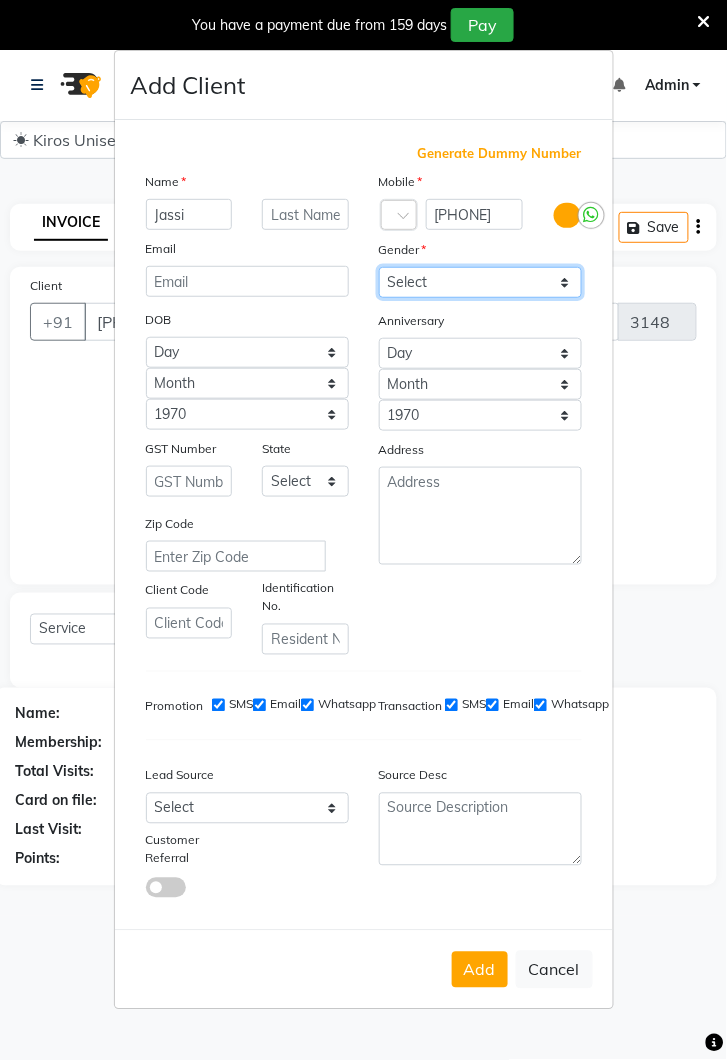 select on "female" 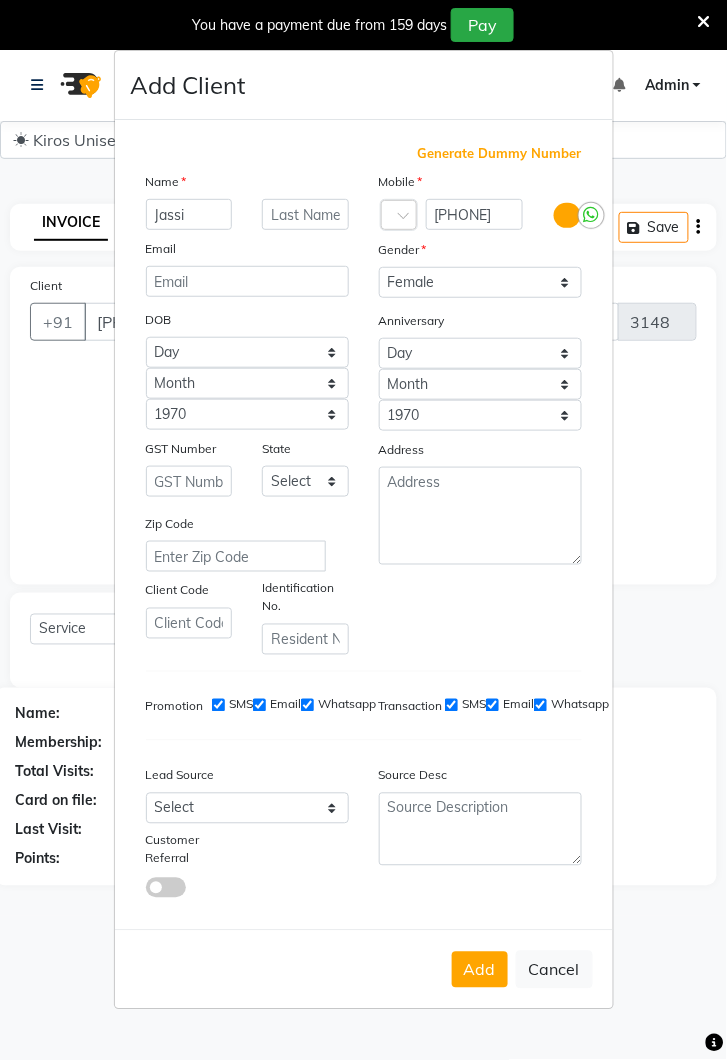 click on "Add" at bounding box center (480, 970) 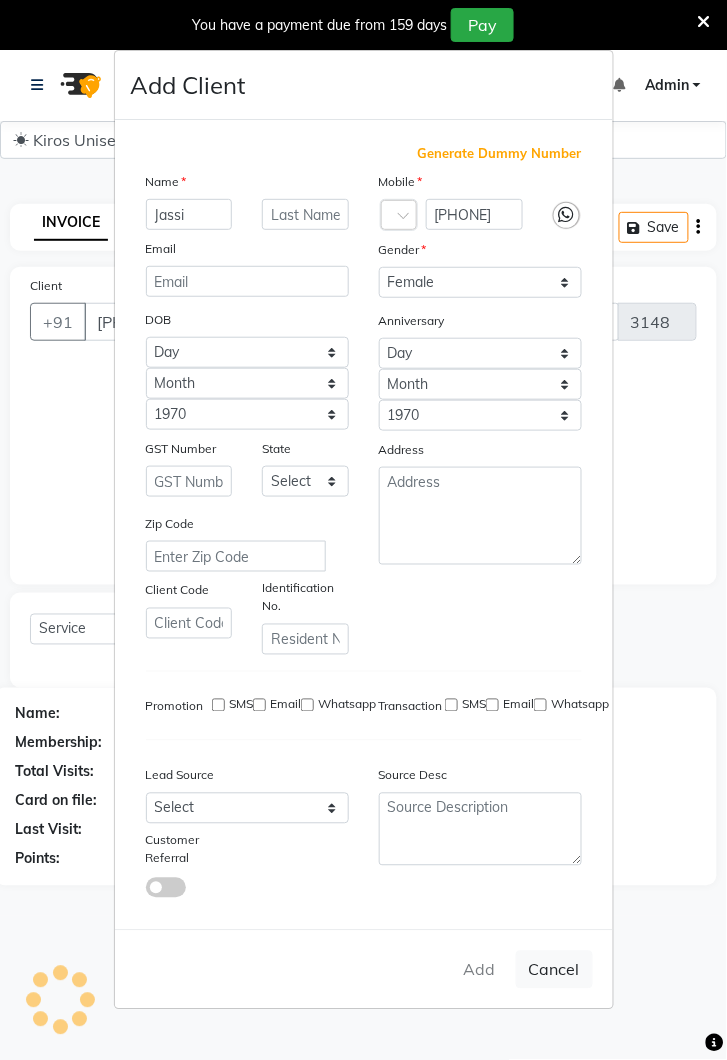 type 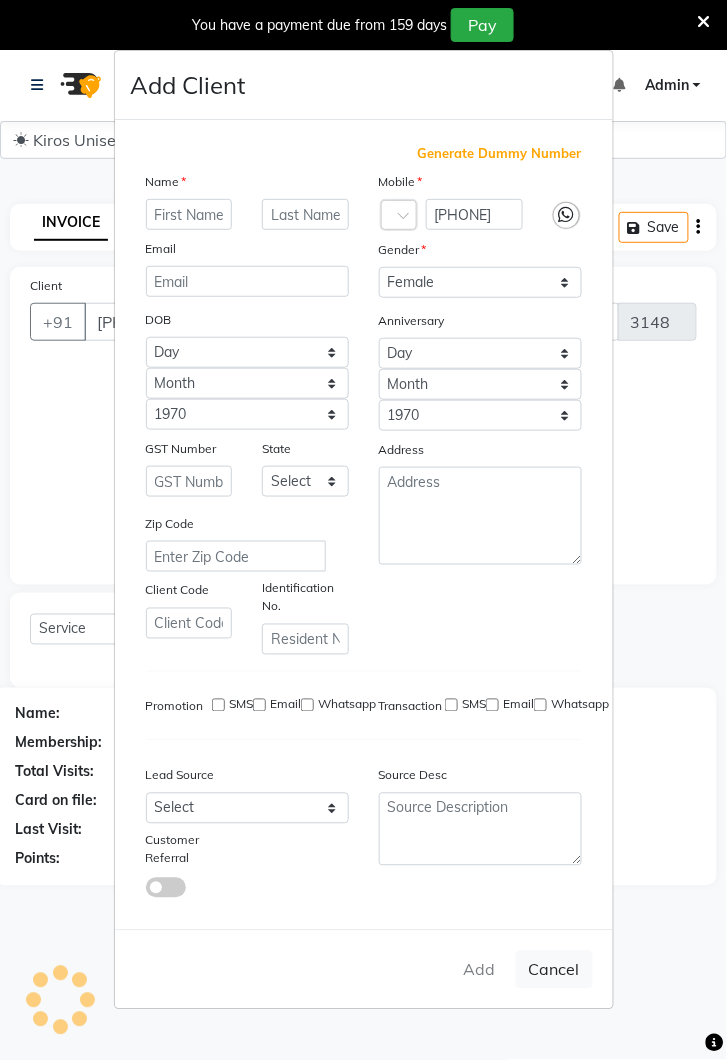 select 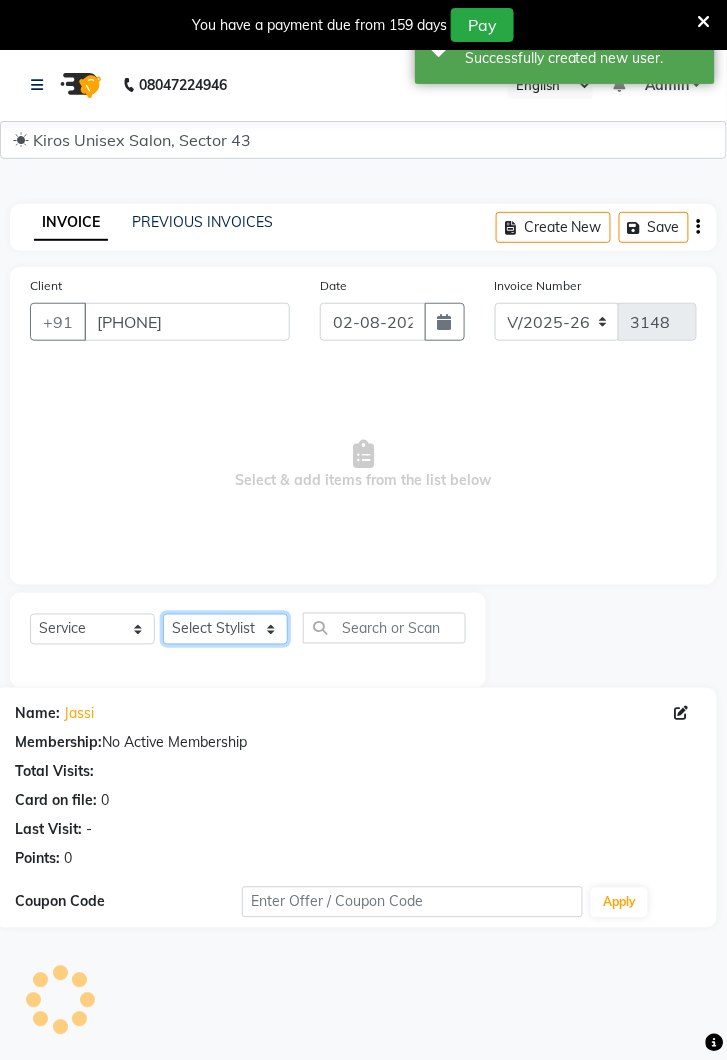 click on "Select Stylist Deepak Gunjan Habil Jeet Lalit Lamu Raj Rashmi Rony Sagar Suraj" 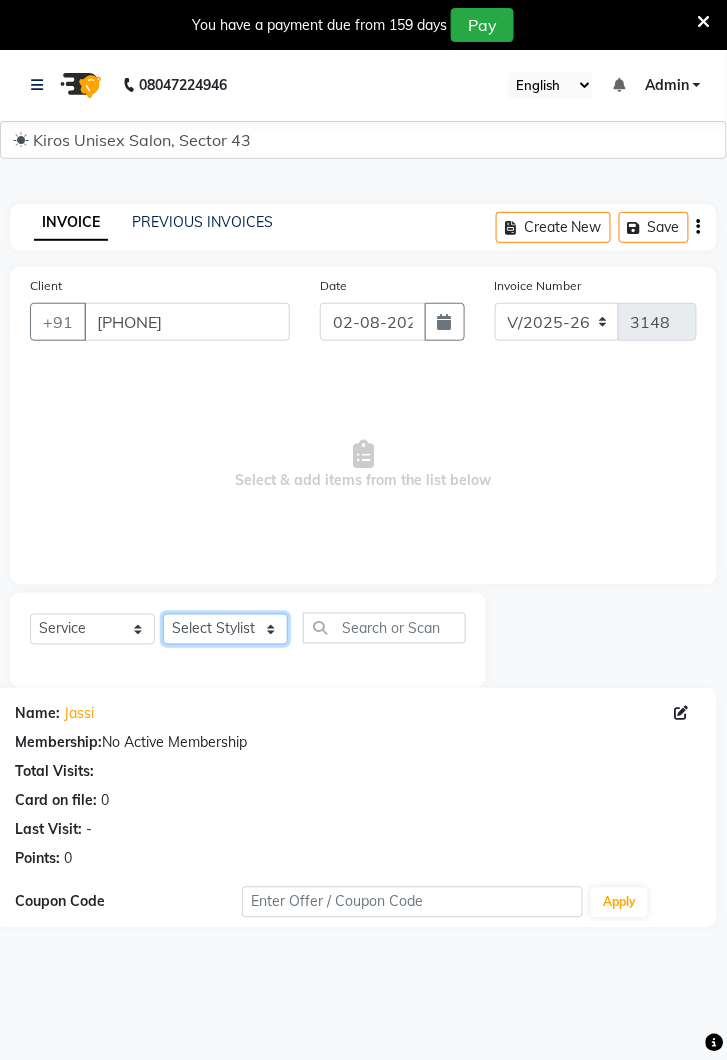 click on "Select Stylist Deepak Gunjan Habil Jeet Lalit Lamu Raj Rashmi Rony Sagar Suraj" 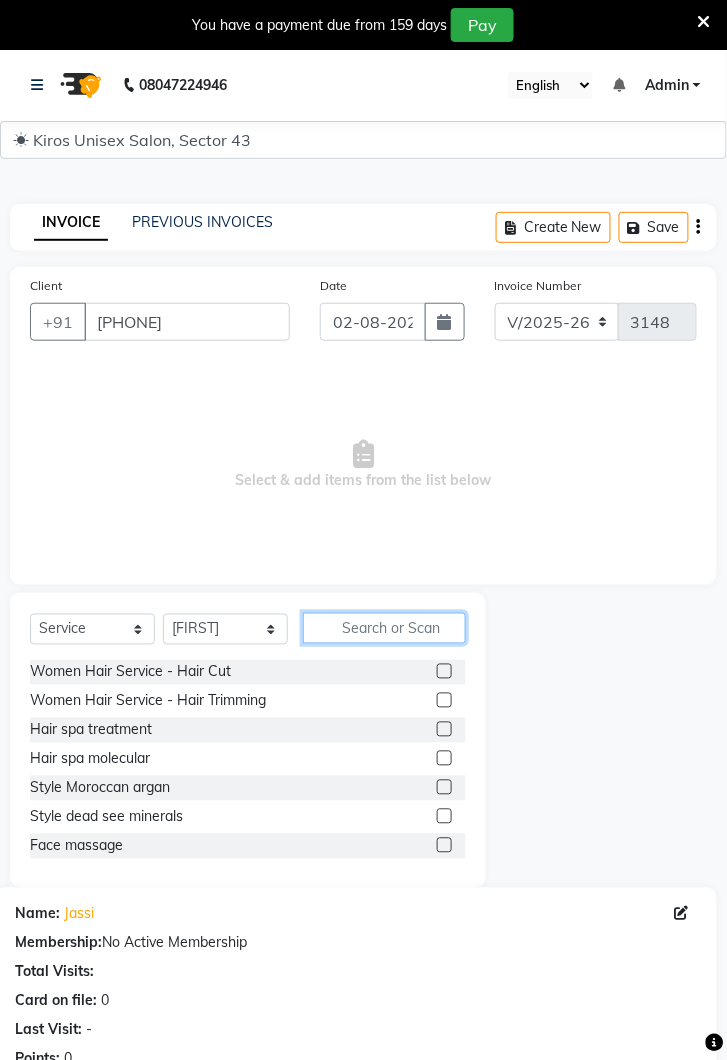 click 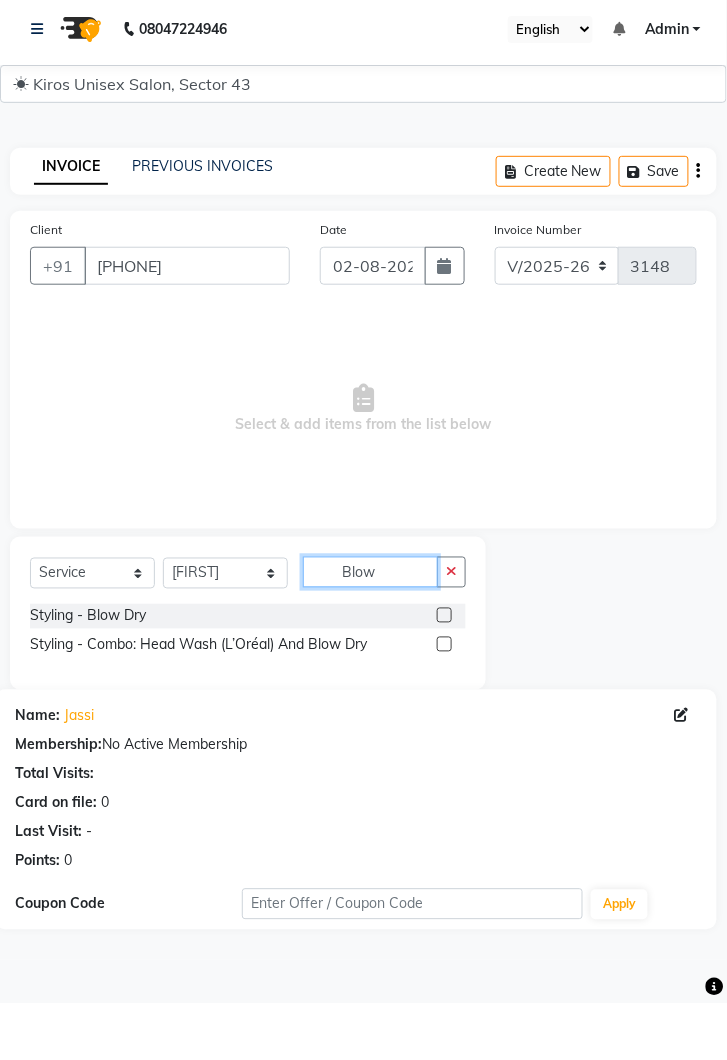 type on "Blow" 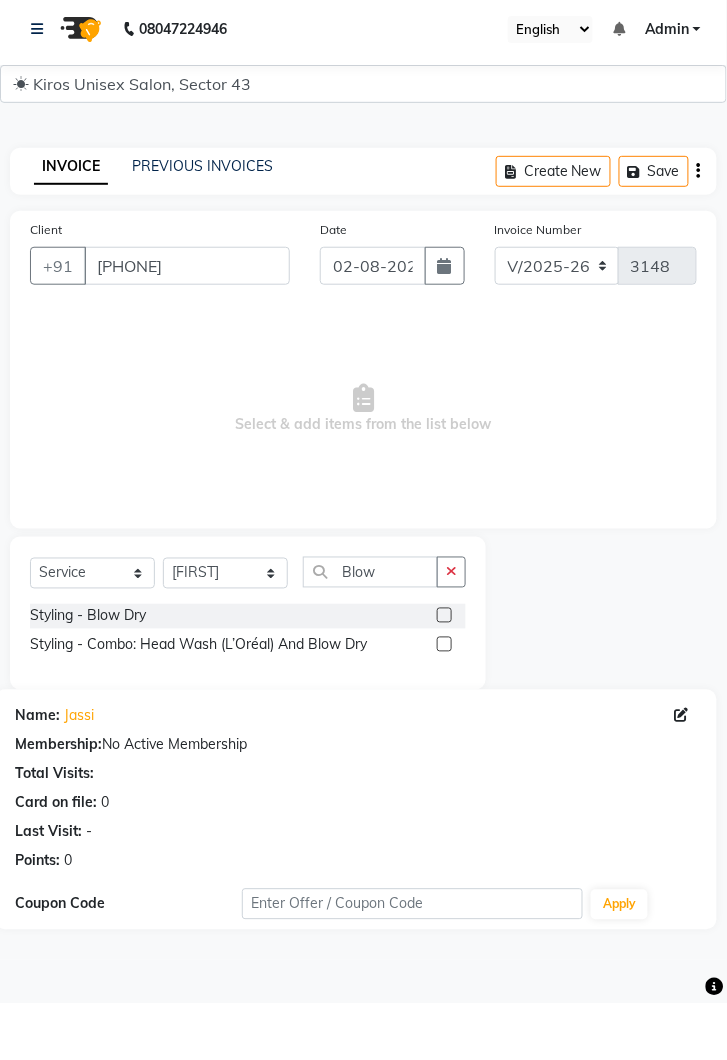click 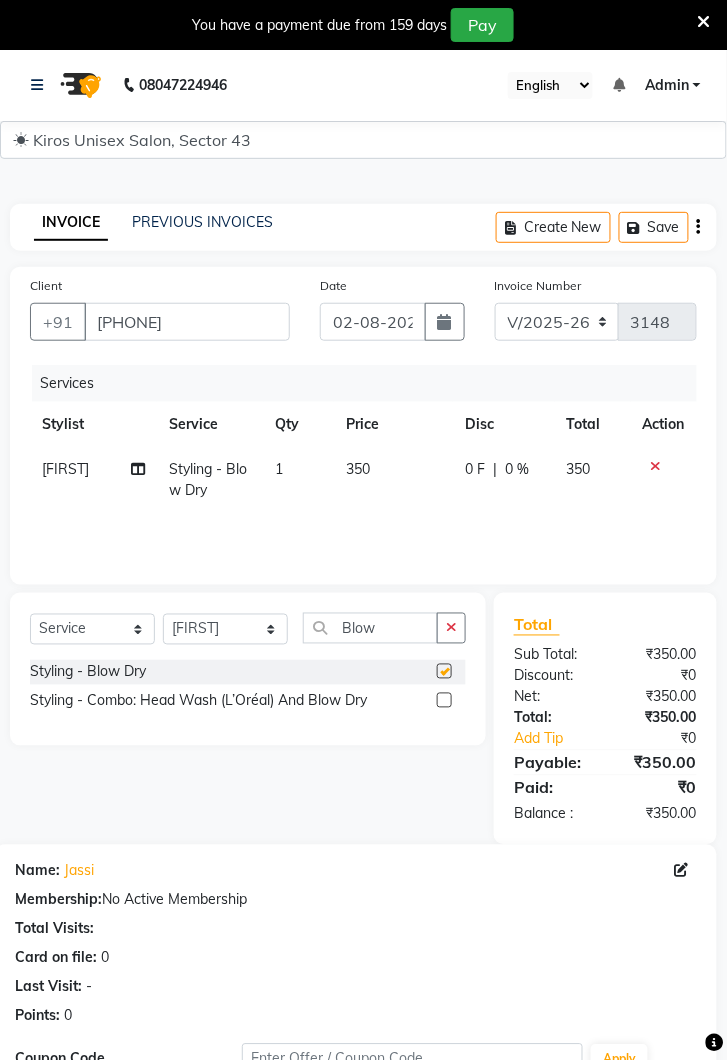 checkbox on "false" 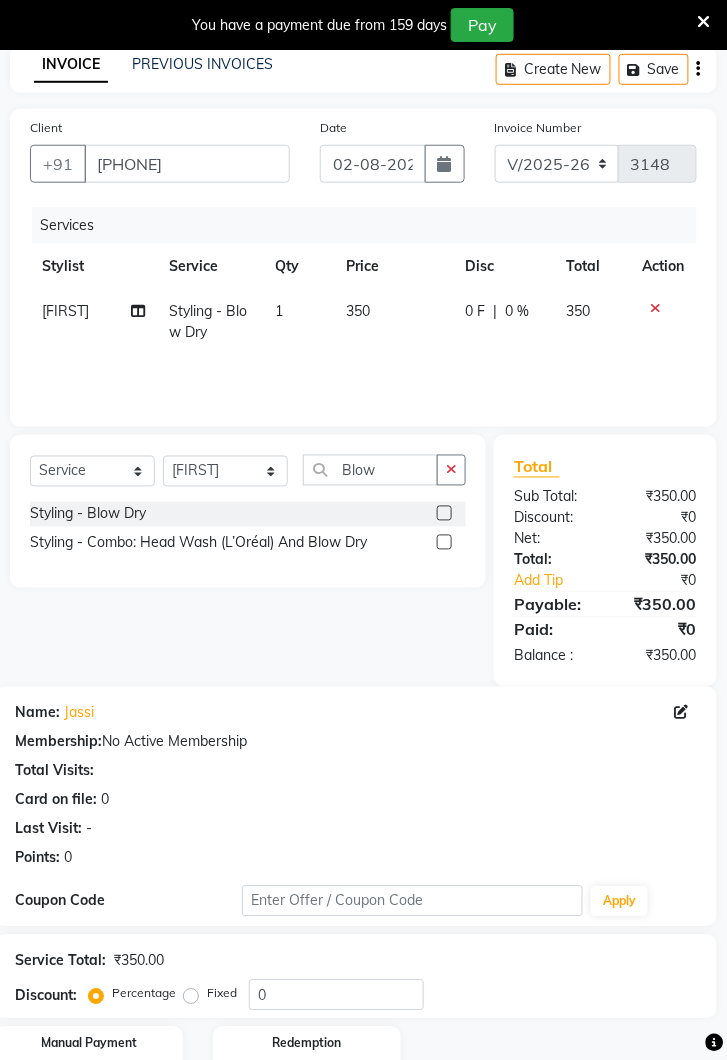 scroll, scrollTop: 241, scrollLeft: 0, axis: vertical 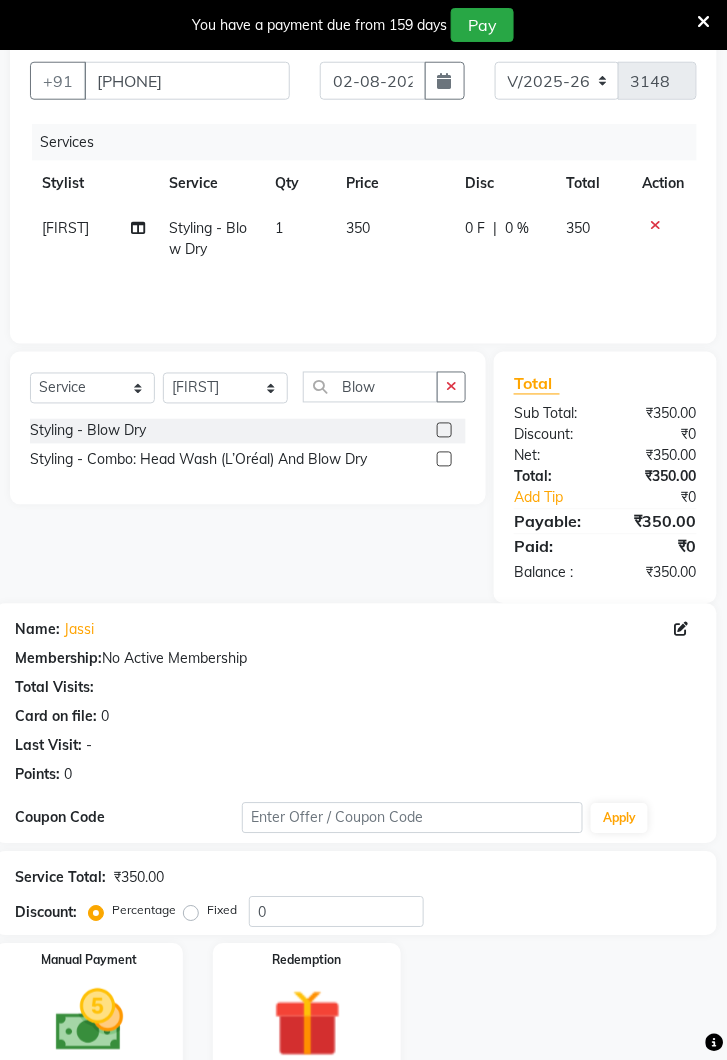 click 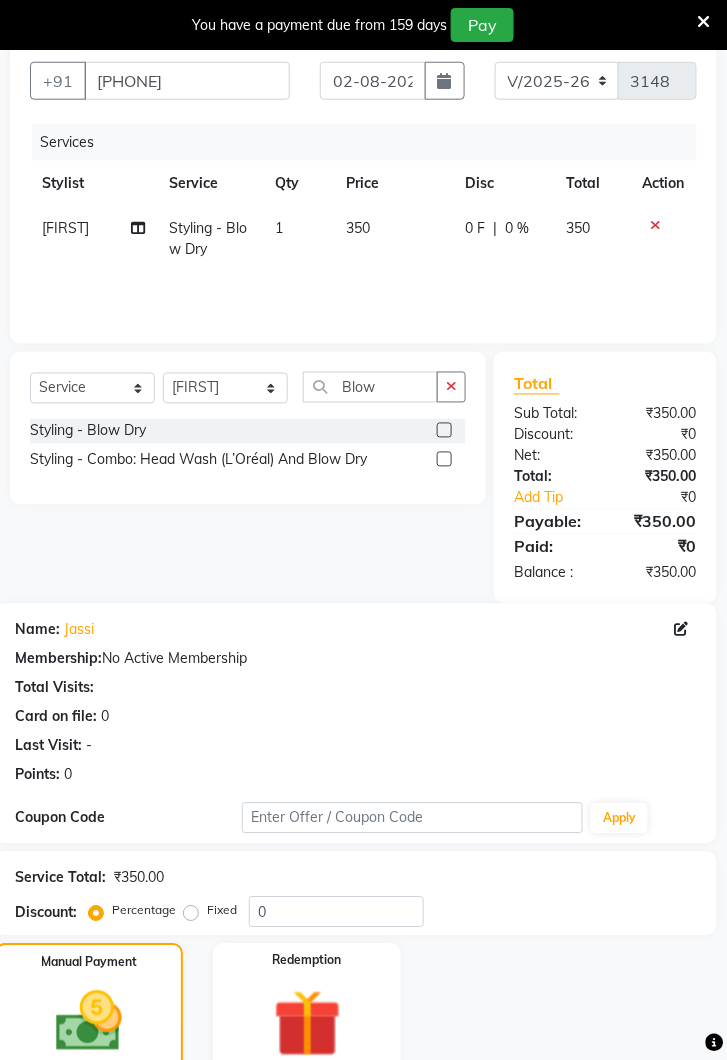 click on "UPI" 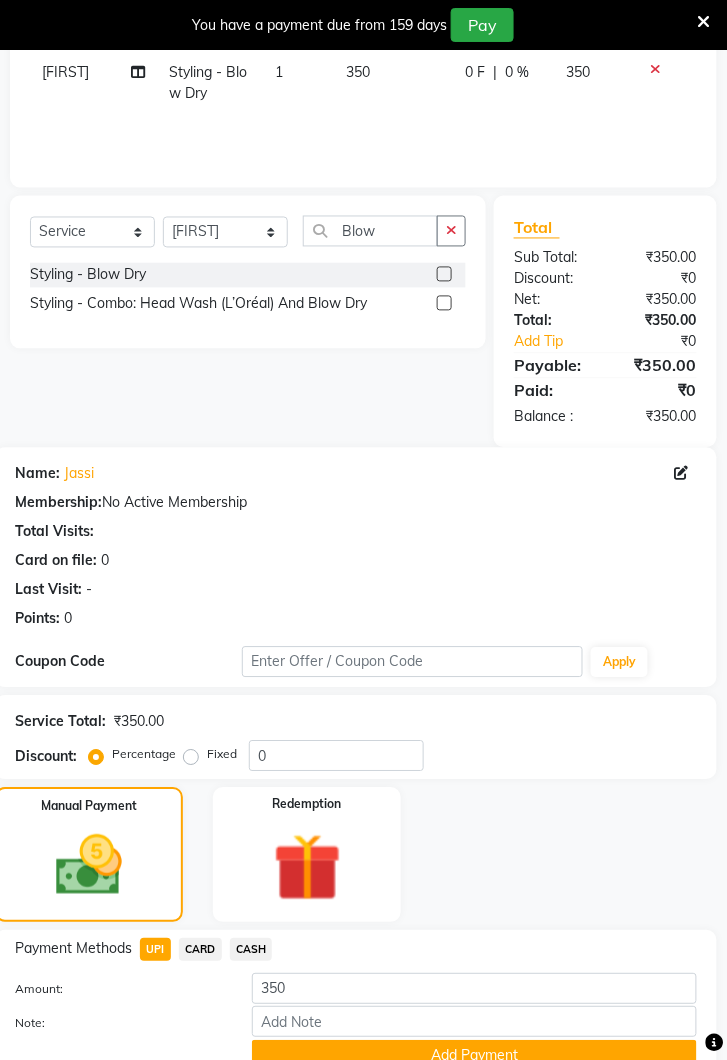 click on "Add Payment" 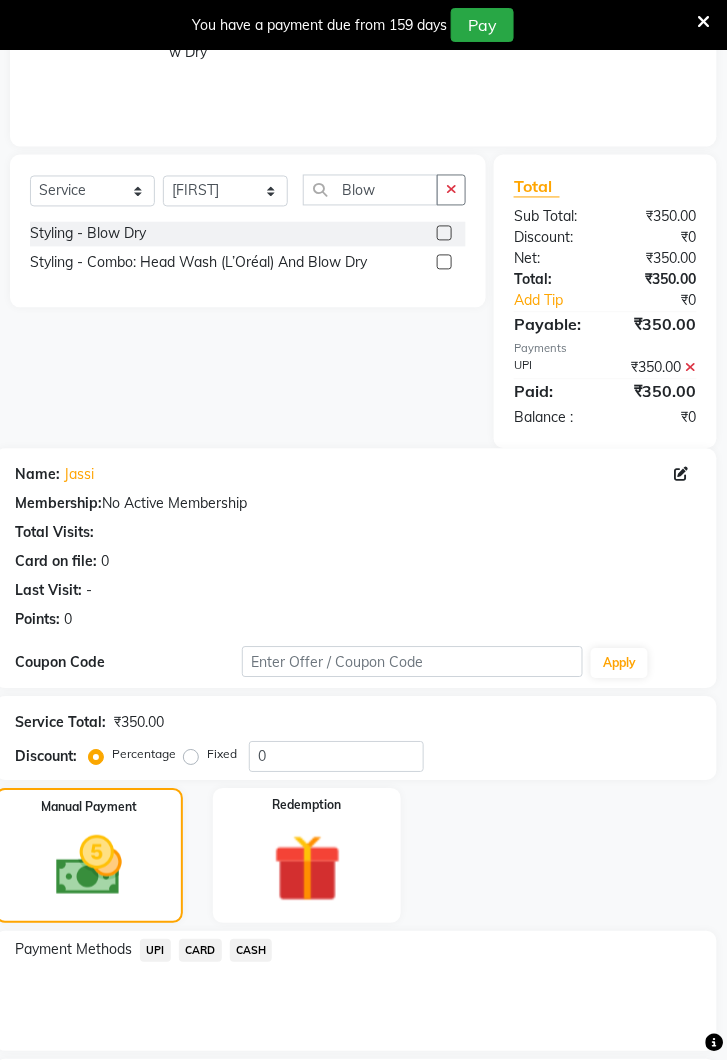 scroll, scrollTop: 523, scrollLeft: 0, axis: vertical 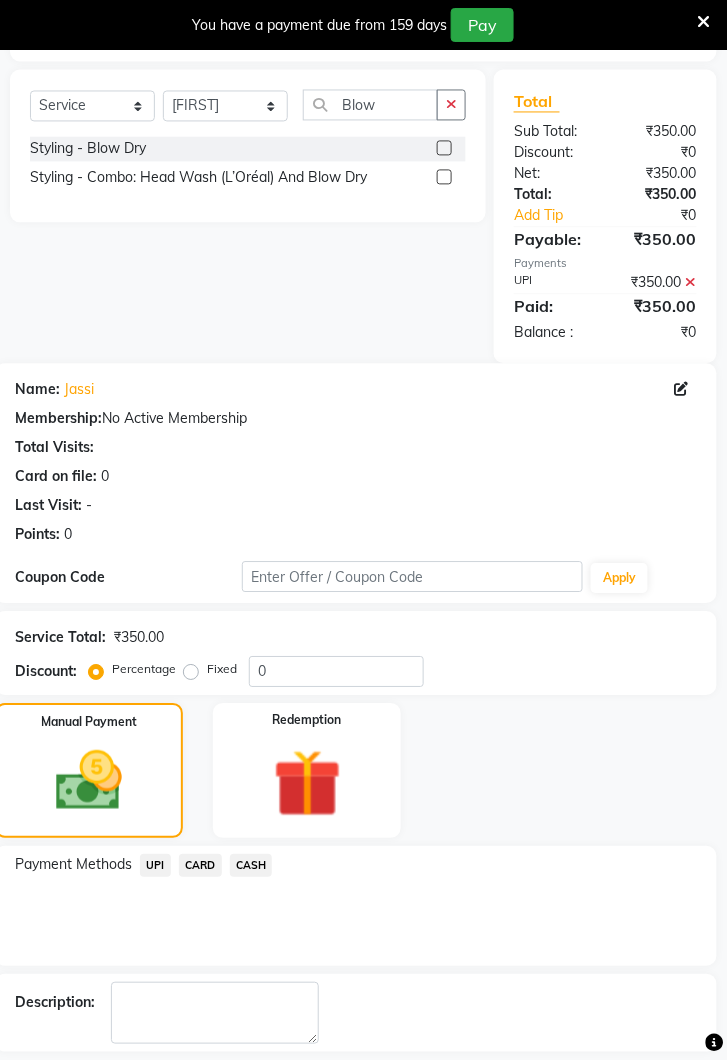 click on "Checkout" 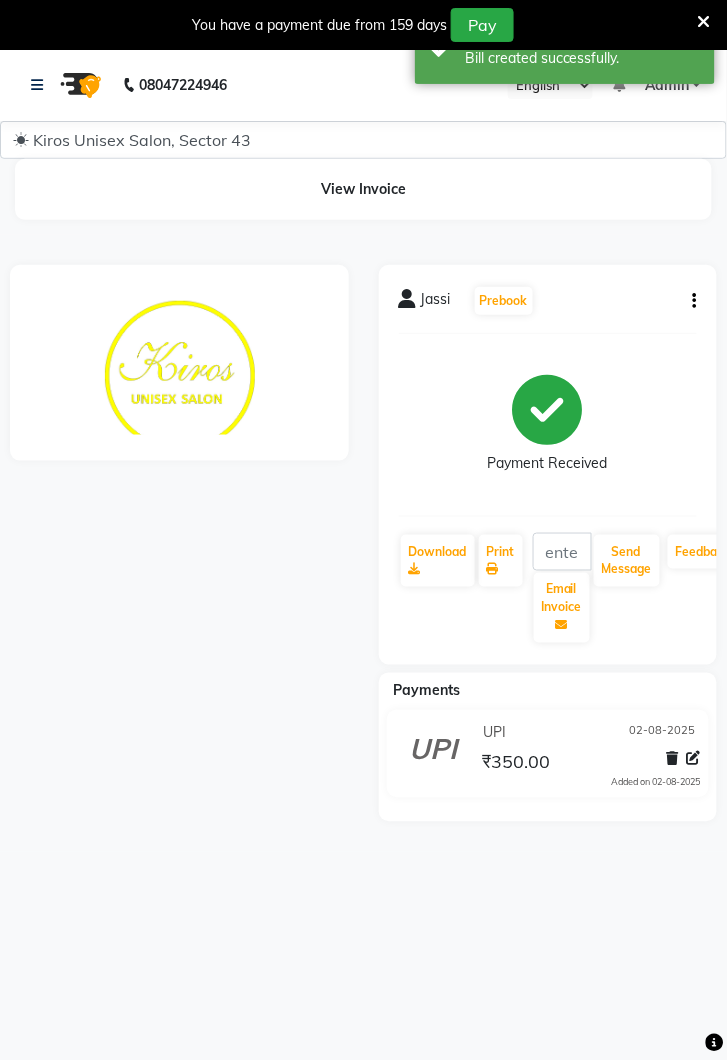 scroll, scrollTop: 0, scrollLeft: 0, axis: both 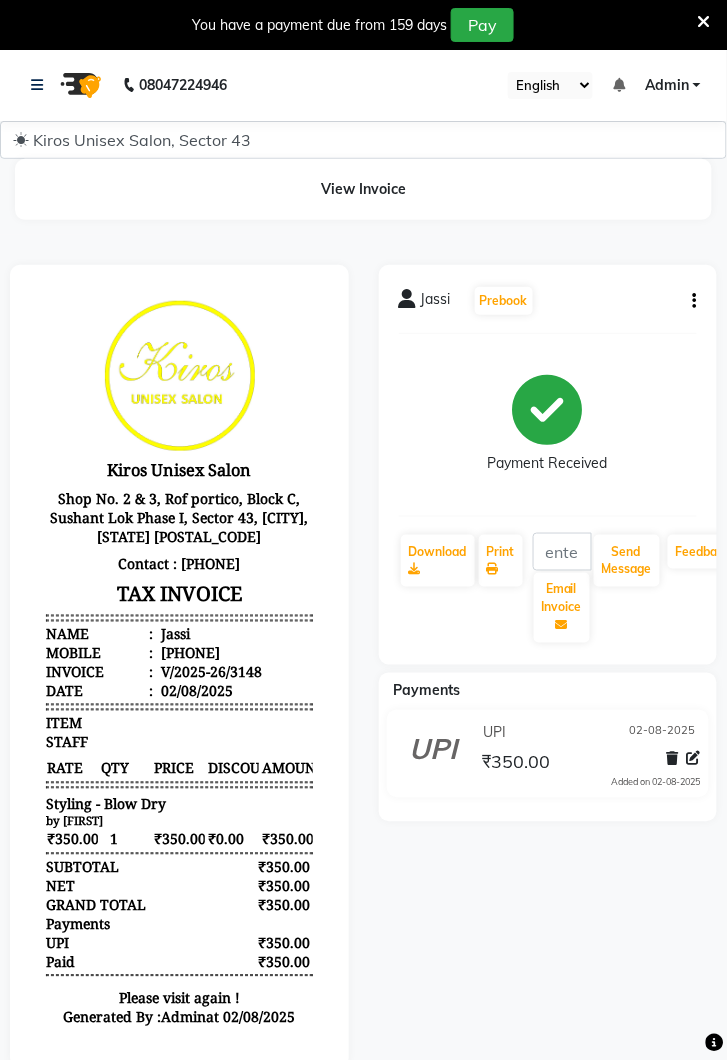 select on "service" 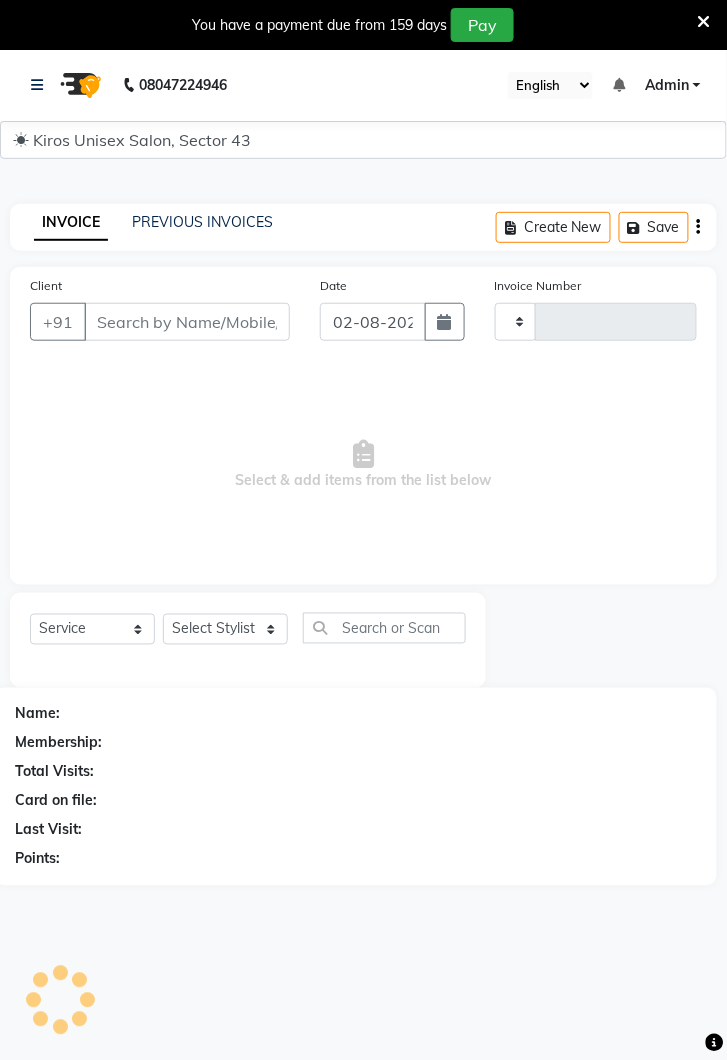 type on "3149" 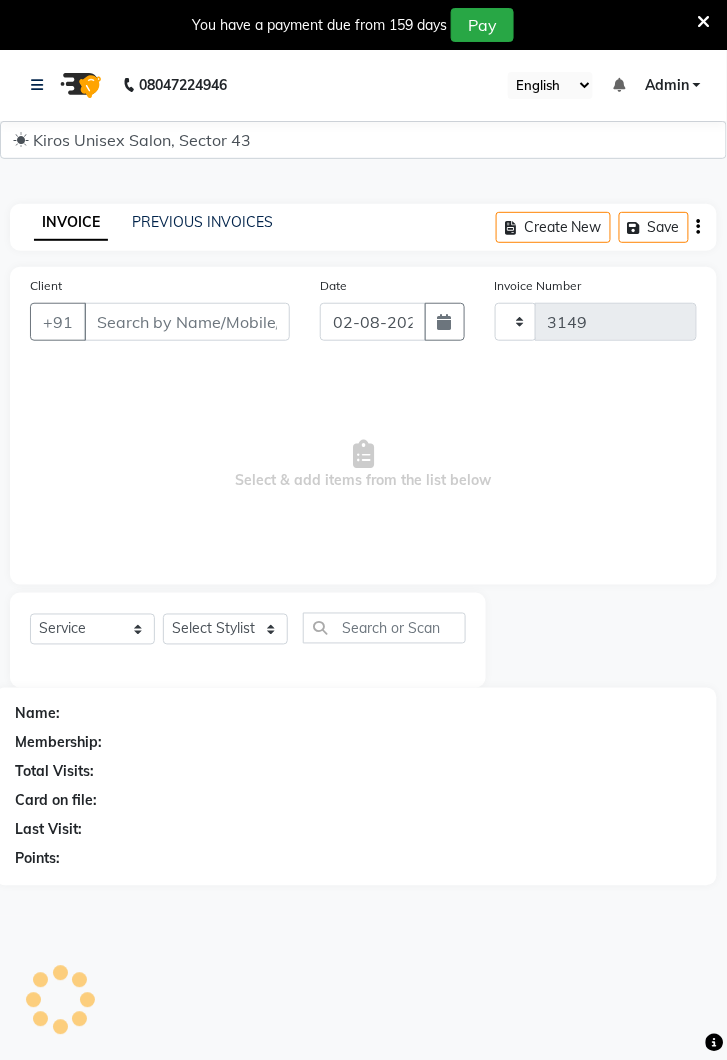 select on "5694" 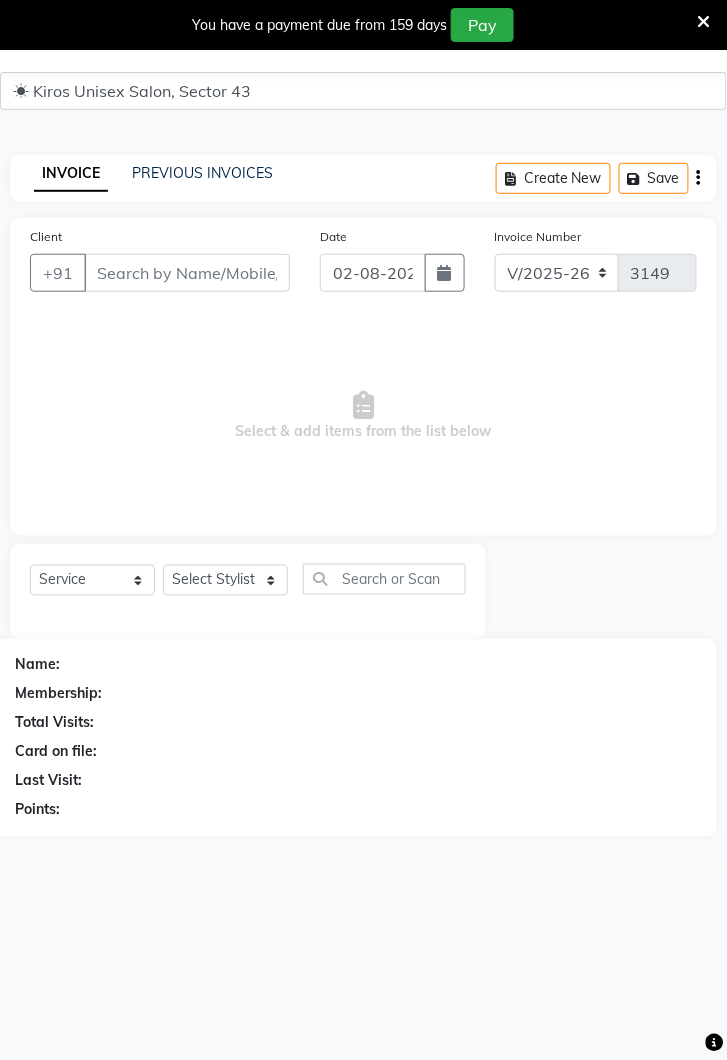scroll, scrollTop: 0, scrollLeft: 0, axis: both 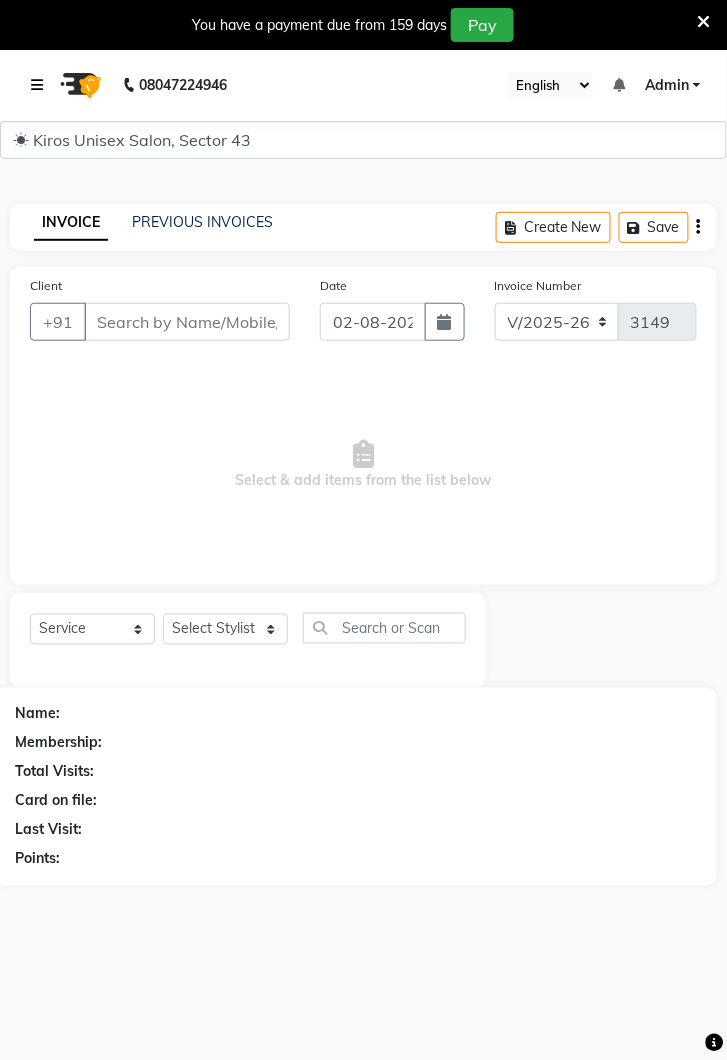 click at bounding box center (37, 85) 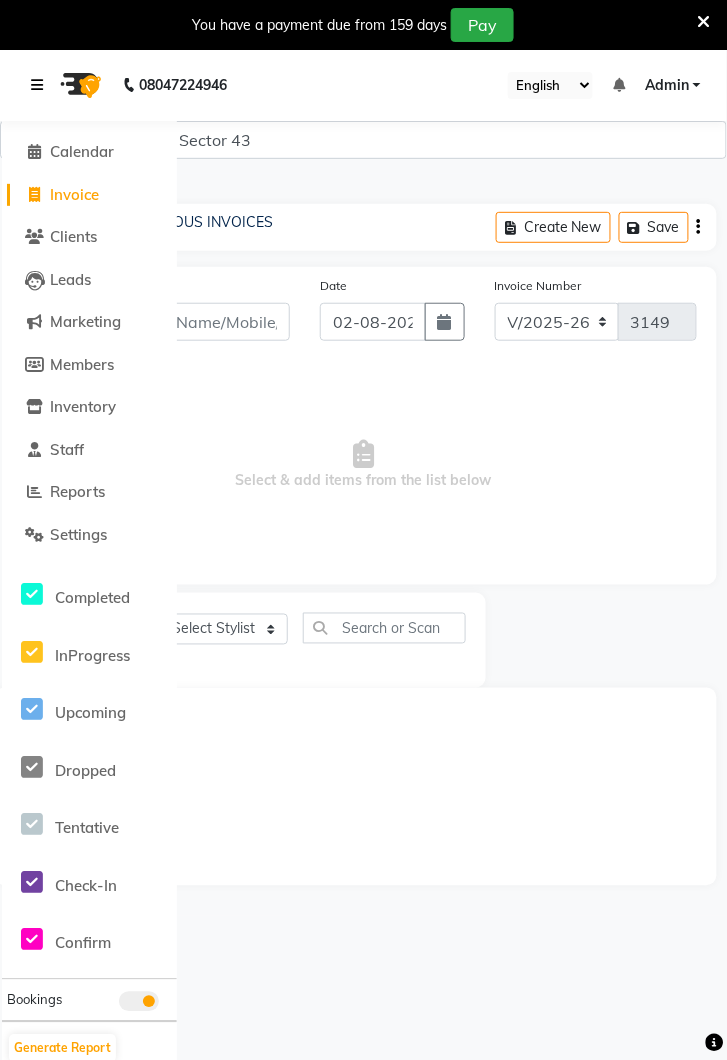 click at bounding box center [37, 85] 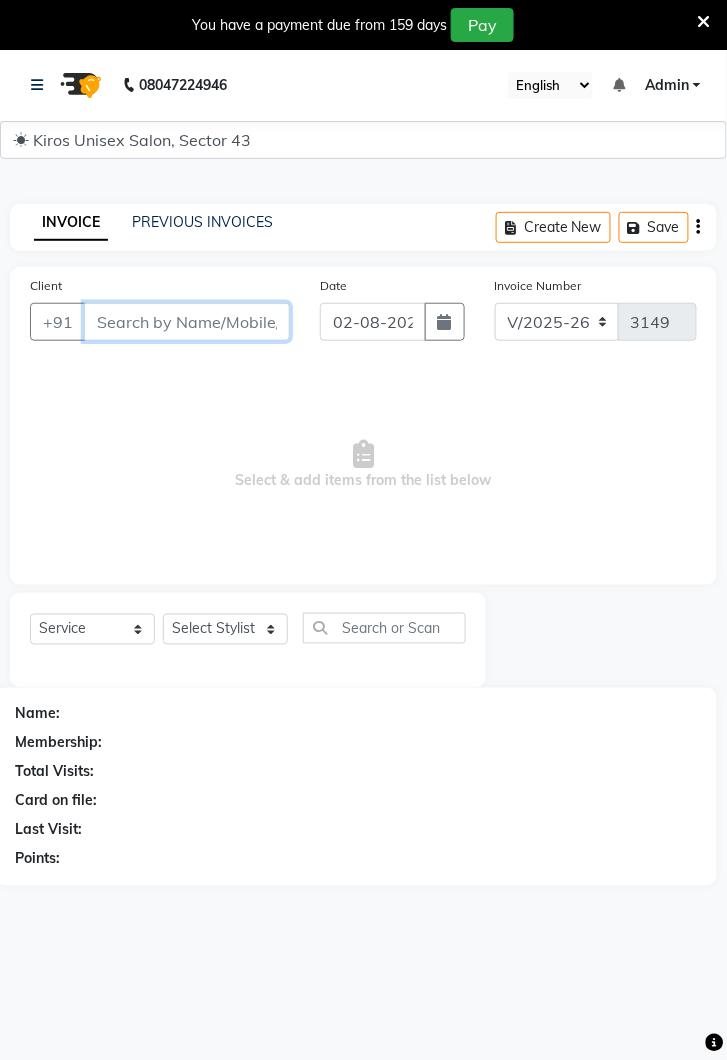 click on "Client" at bounding box center [187, 322] 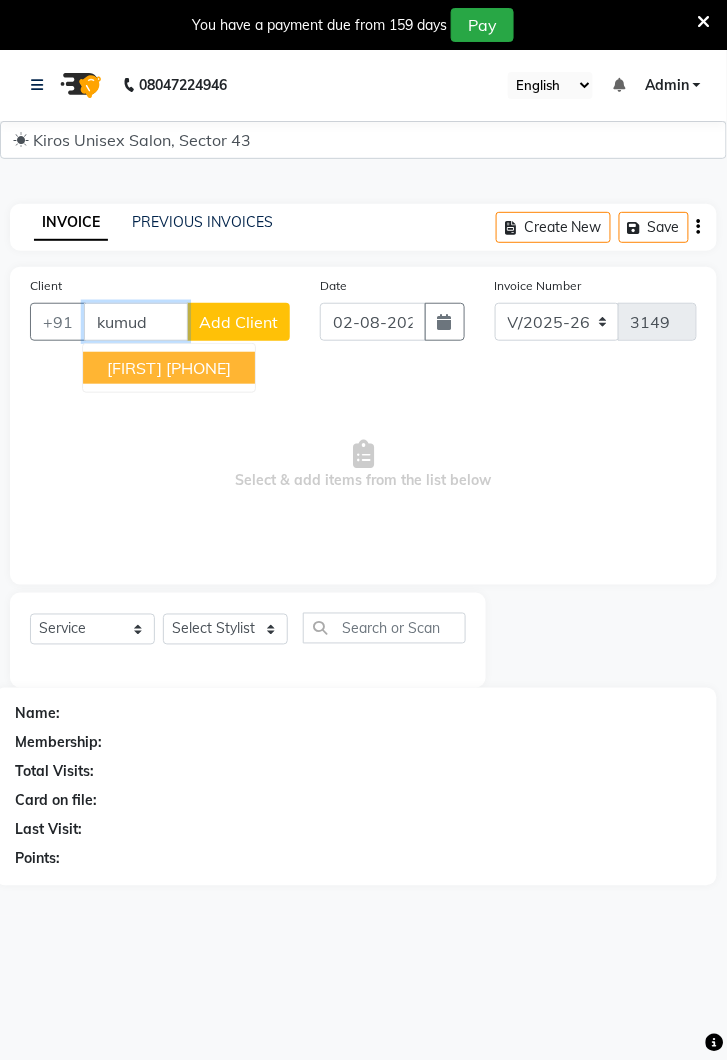 click on "[PHONE]" at bounding box center (198, 368) 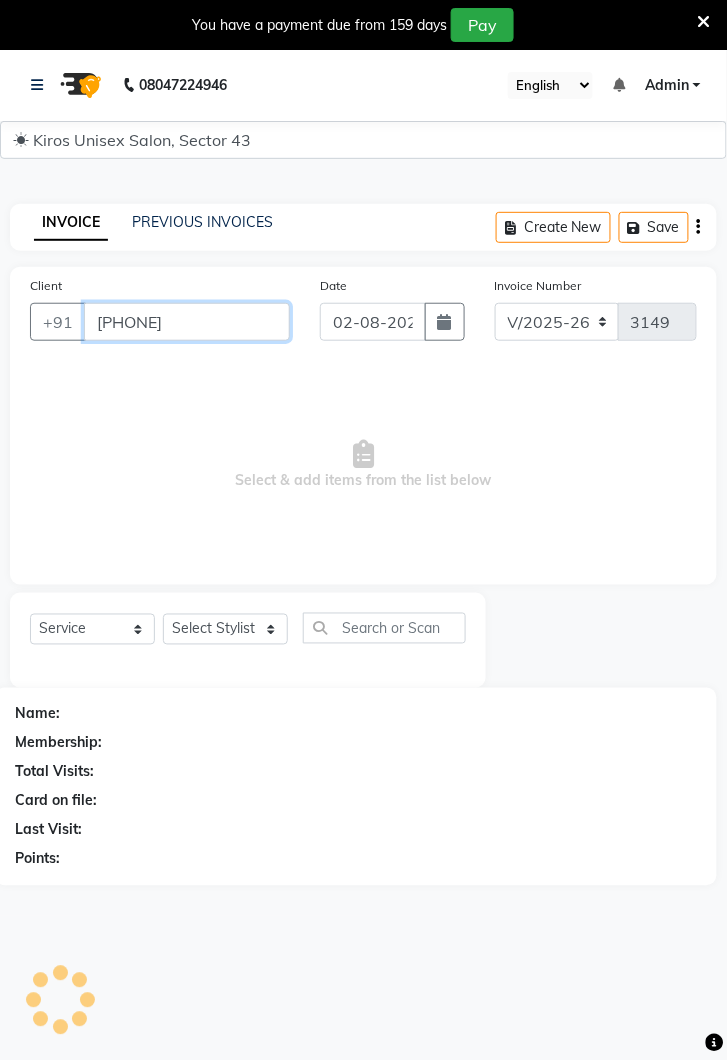 type on "[PHONE]" 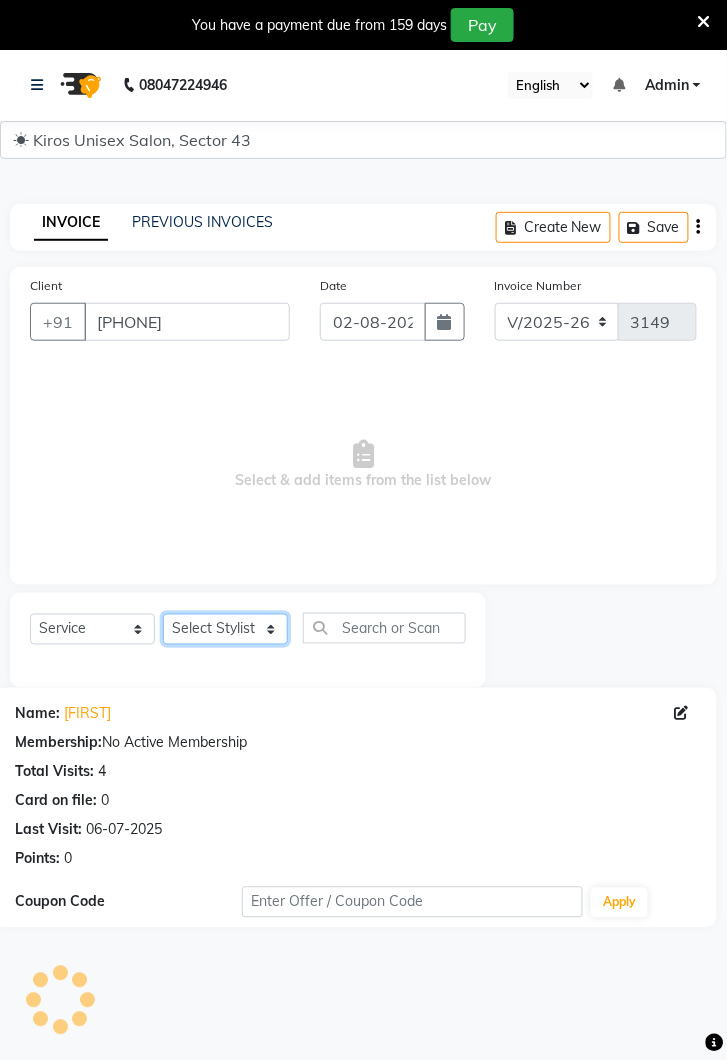 click on "Select Stylist Deepak Gunjan Habil Jeet Lalit Lamu Raj Rashmi Rony Sagar Suraj" 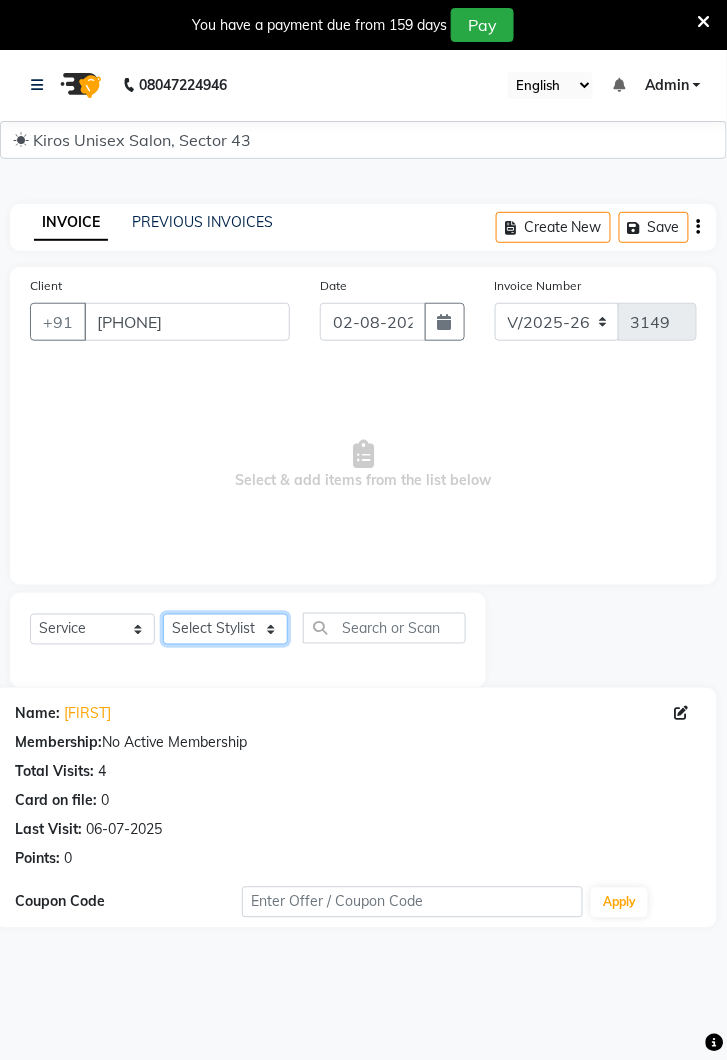 select on "69096" 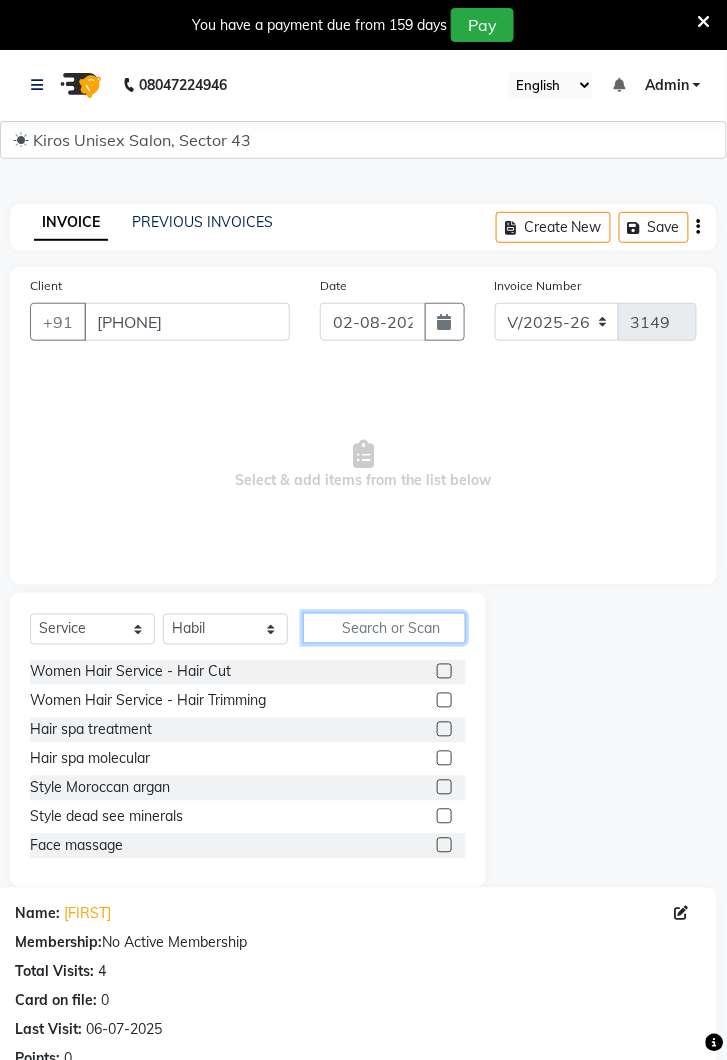 click 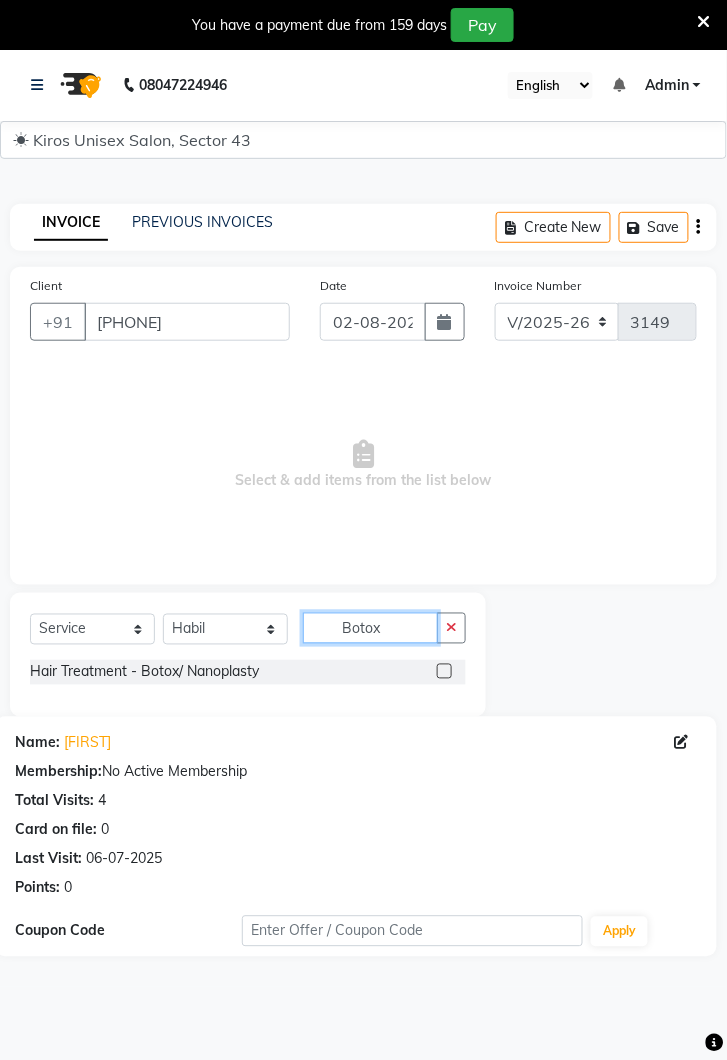 type on "Botox" 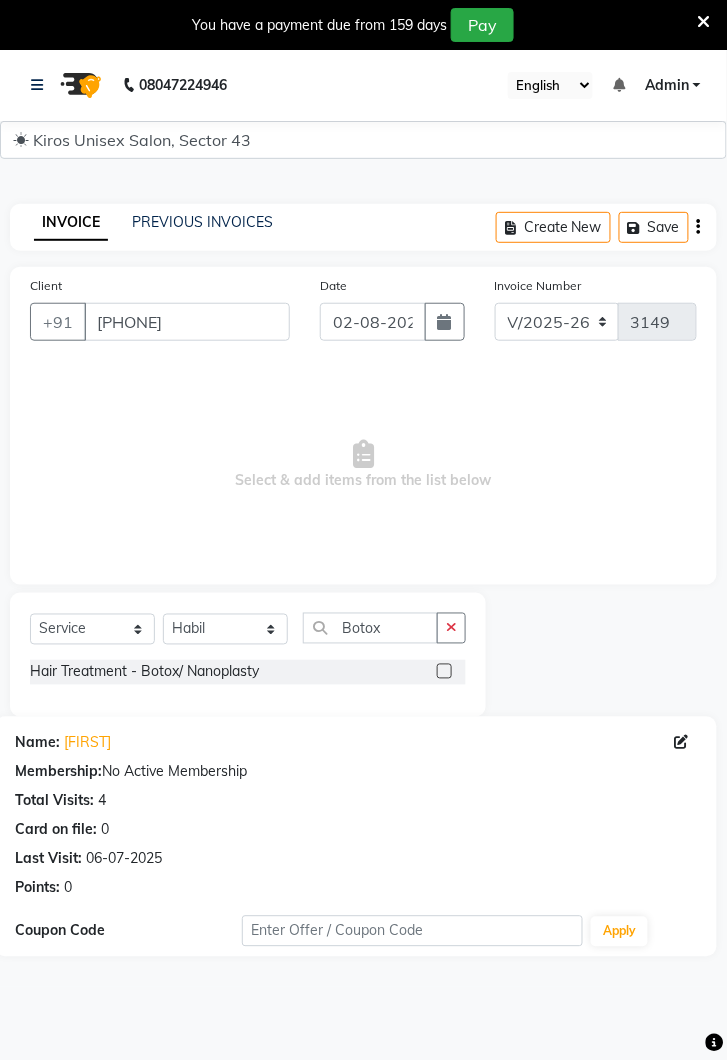 click 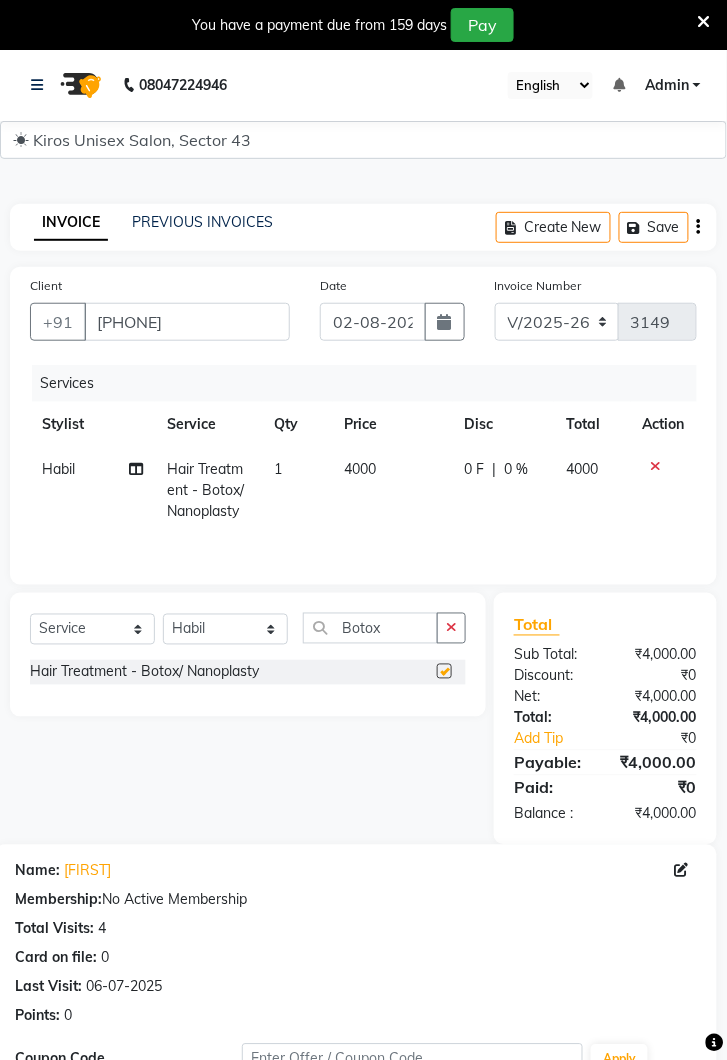 checkbox on "false" 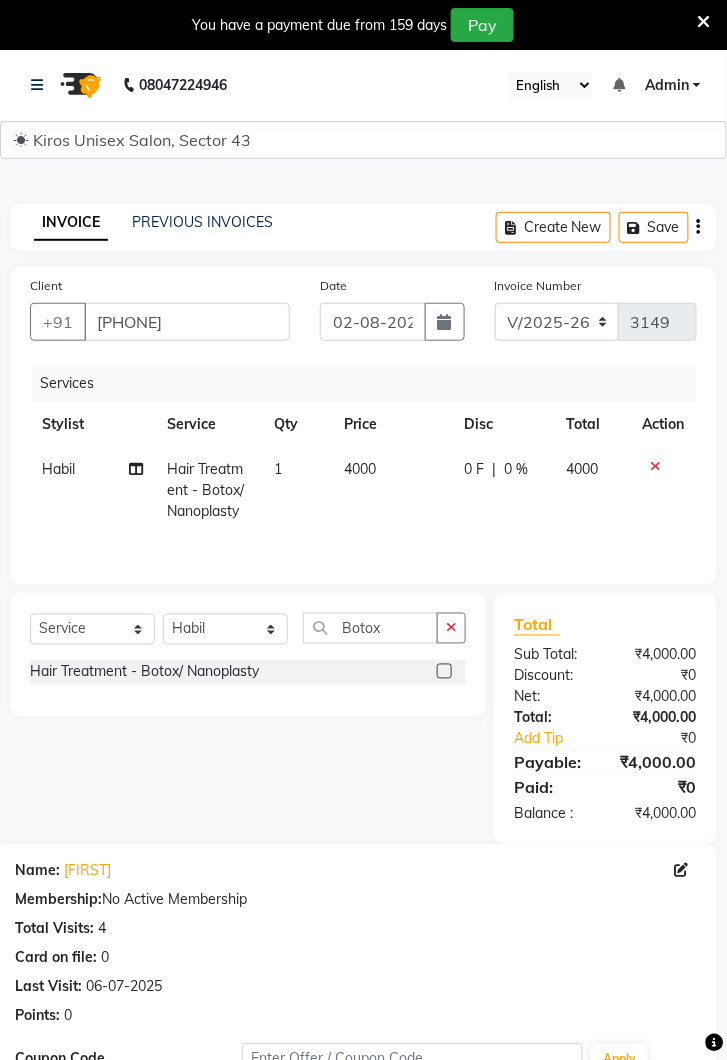 click on "4000" 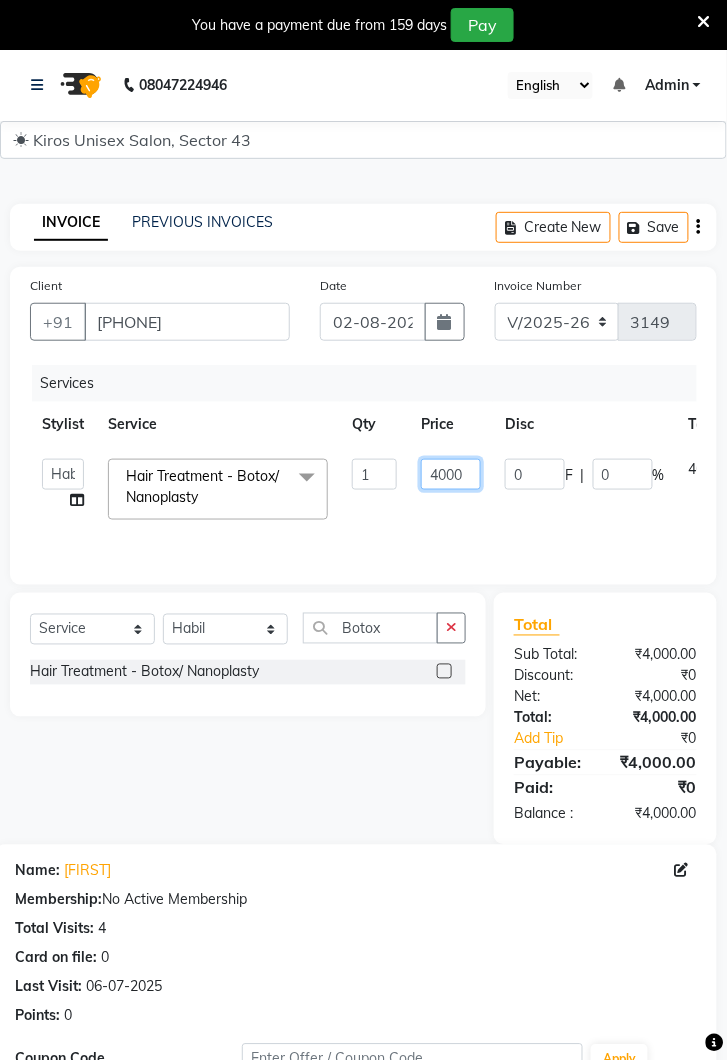 click on "4000" 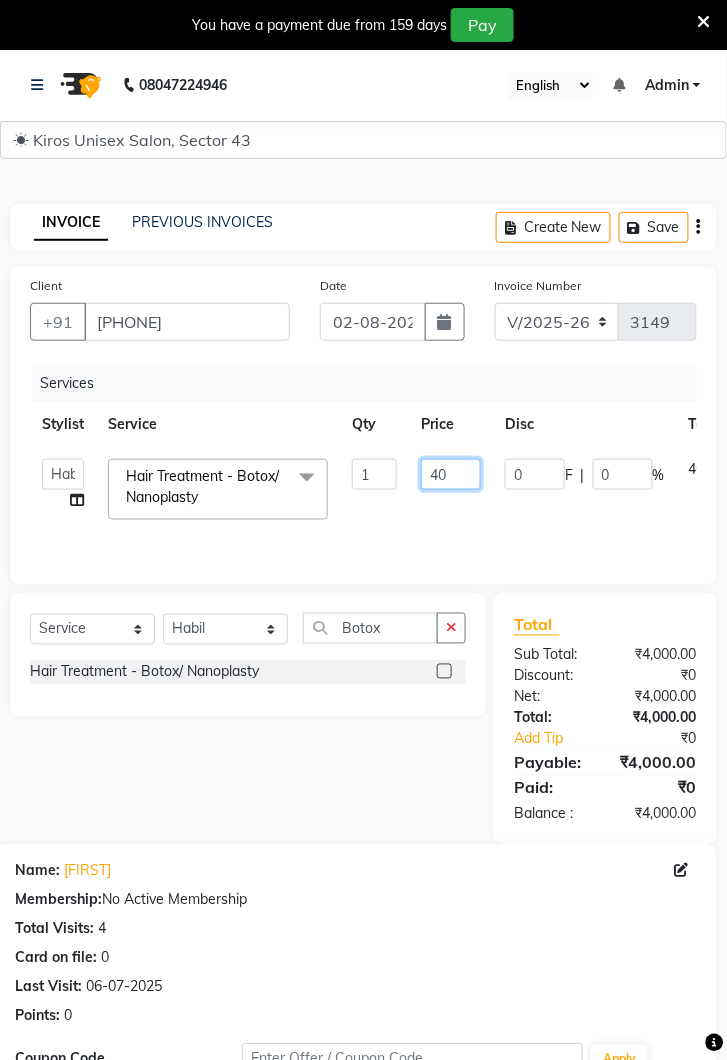 type on "4" 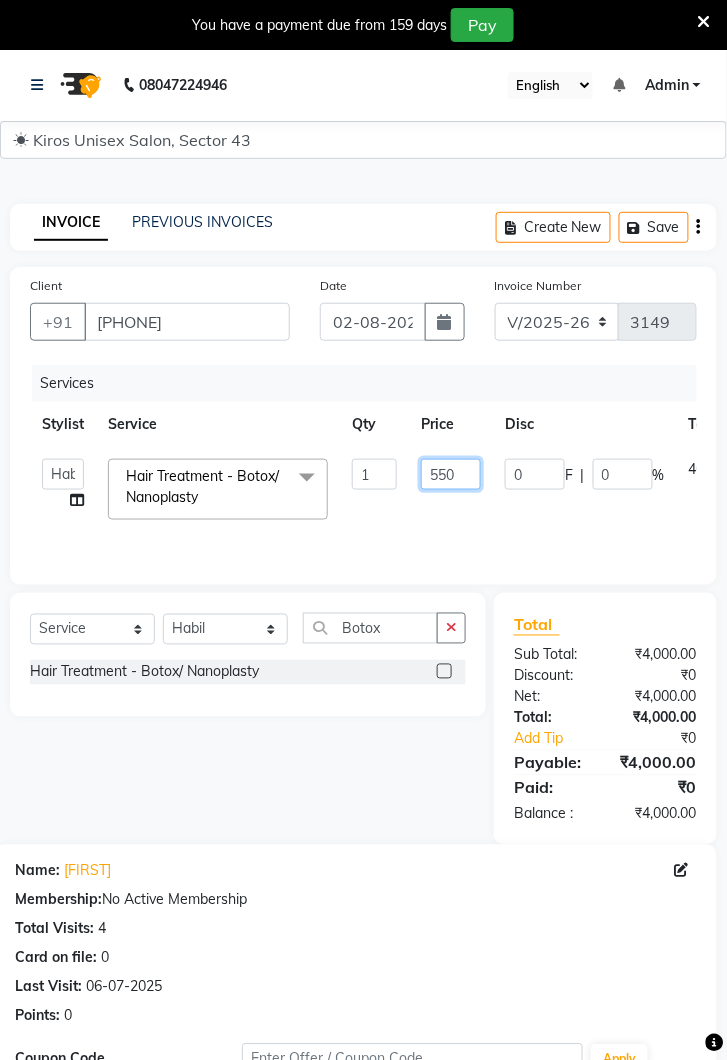 type on "5500" 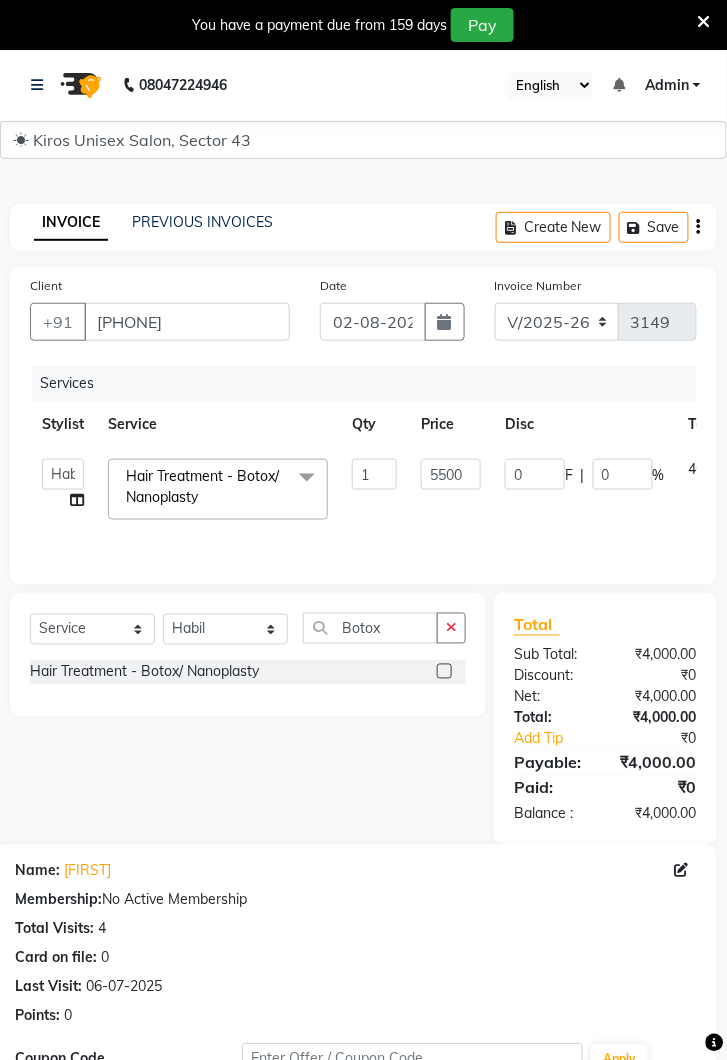 click on "0 F | 0 %" 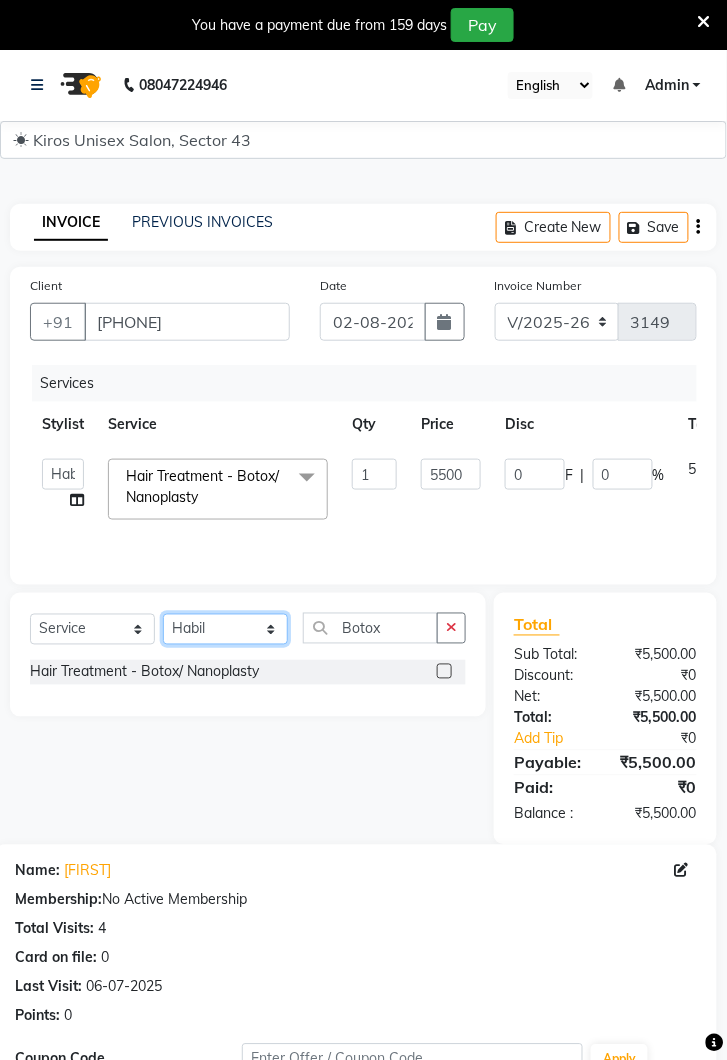 click on "Select Stylist Deepak Gunjan Habil Jeet Lalit Lamu Raj Rashmi Rony Sagar Suraj" 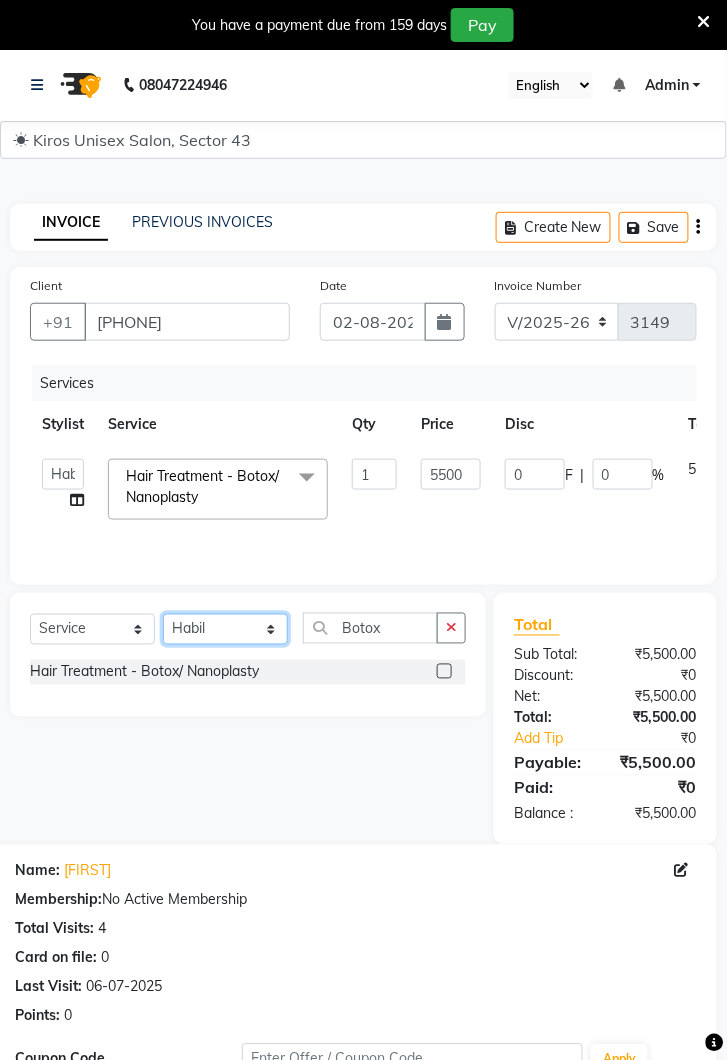 select on "67564" 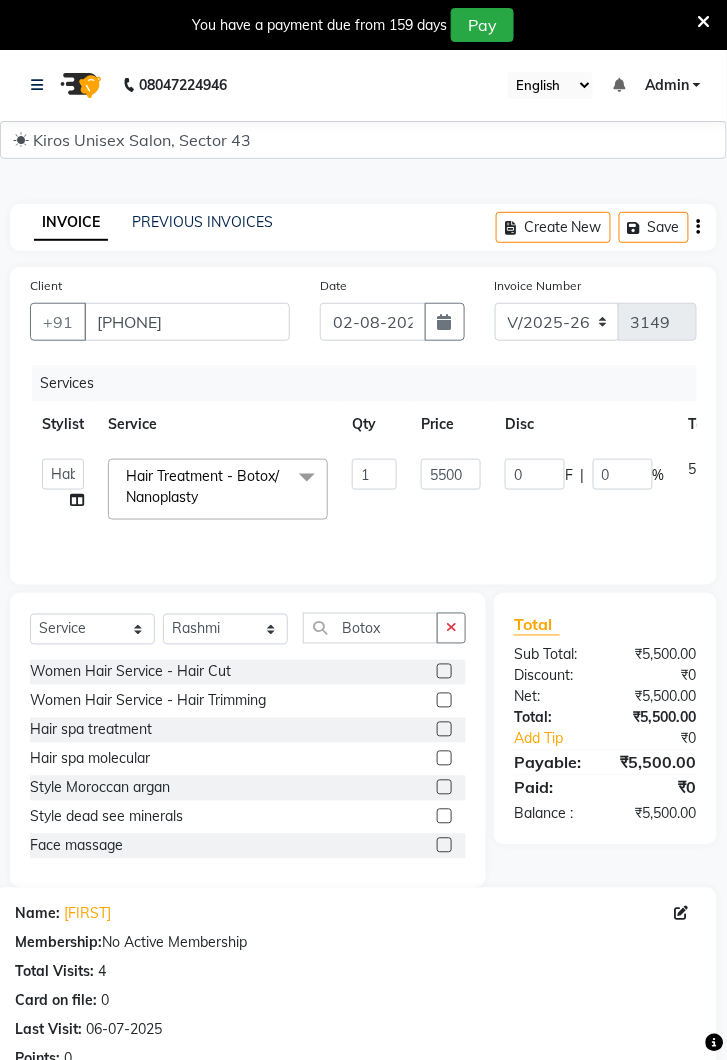click 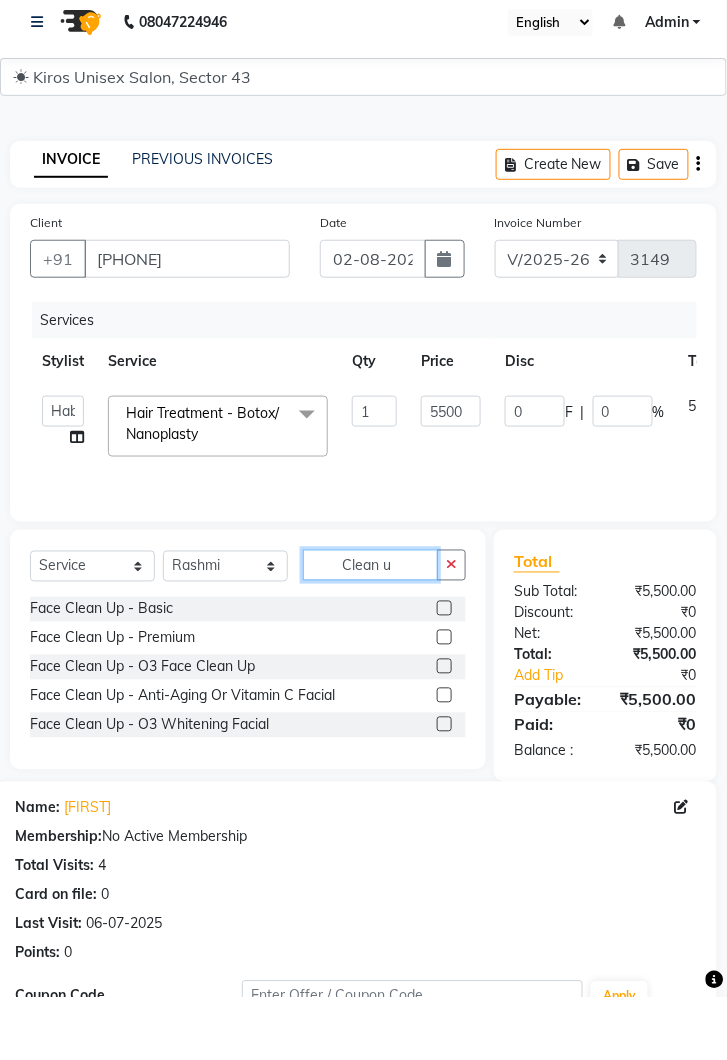 type on "Clean u" 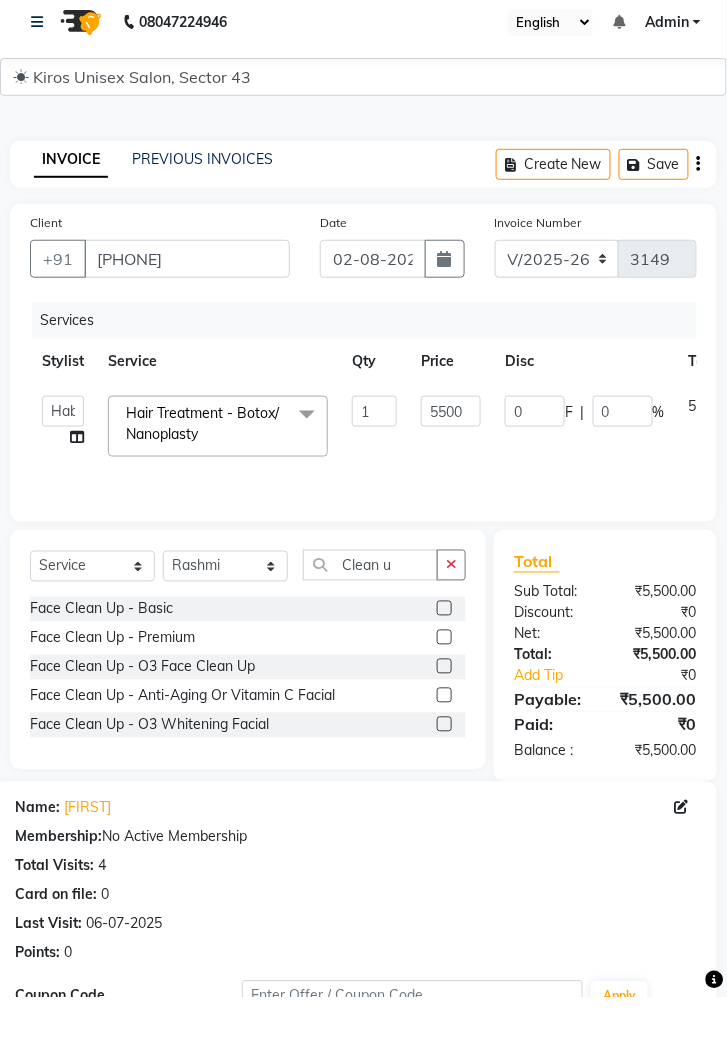 click 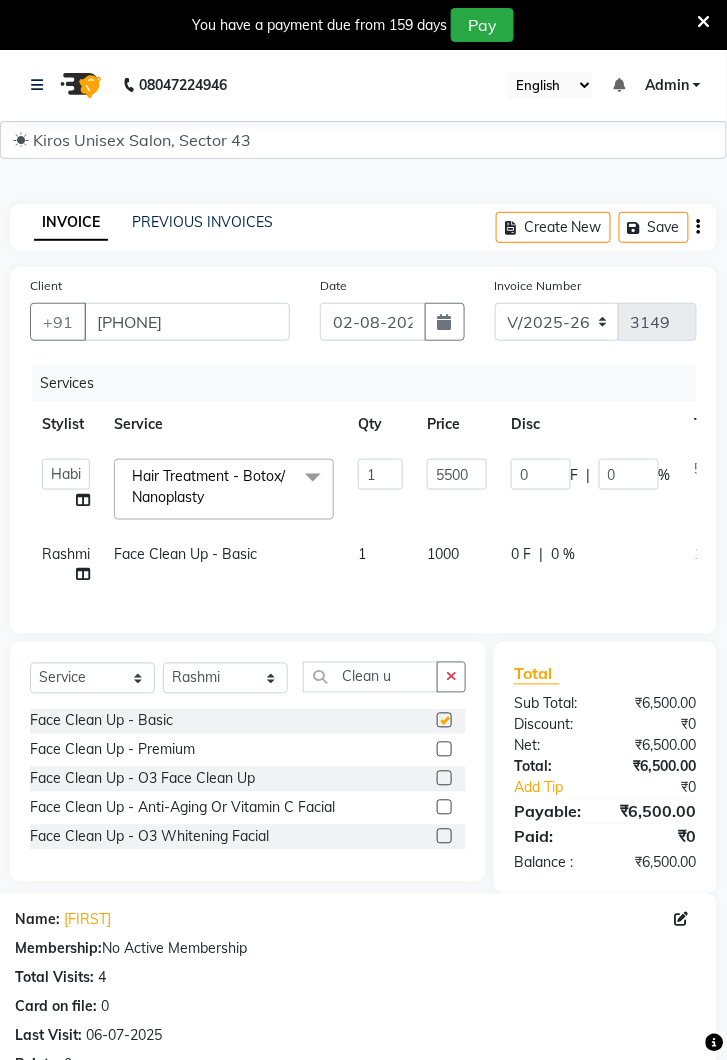 checkbox on "false" 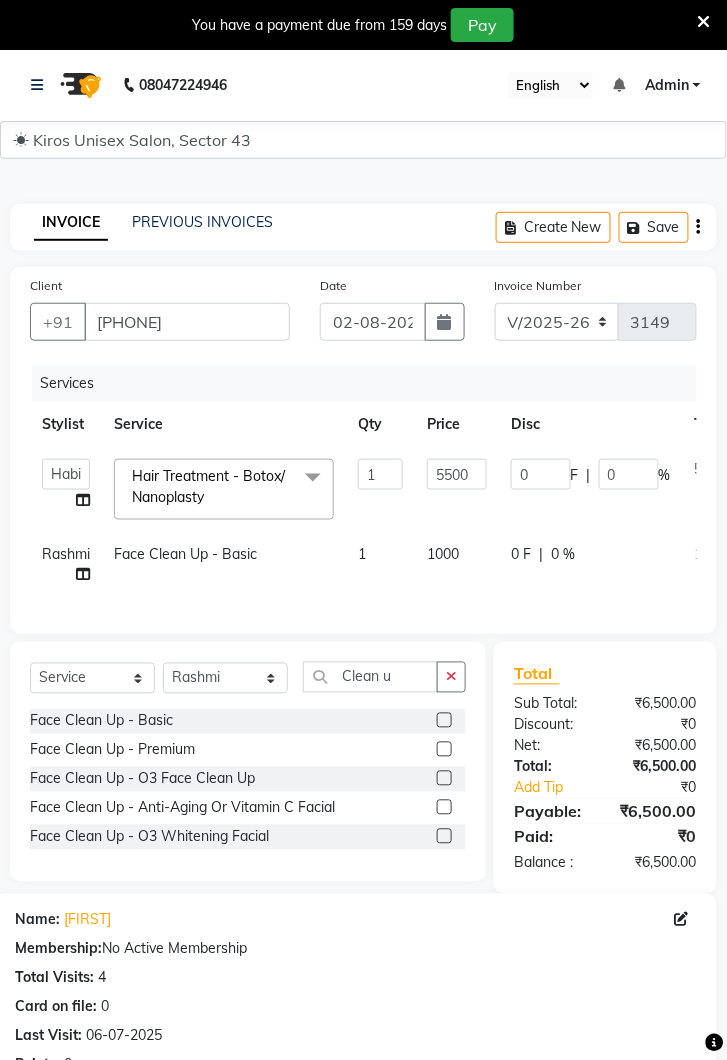 click on "1000" 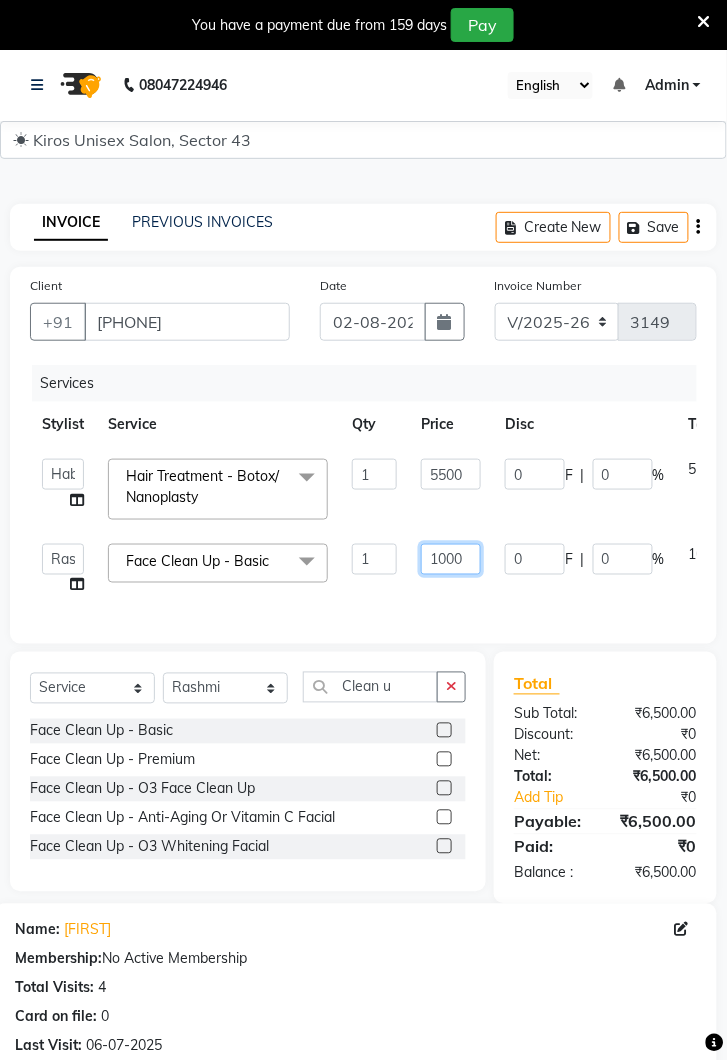 click on "1000" 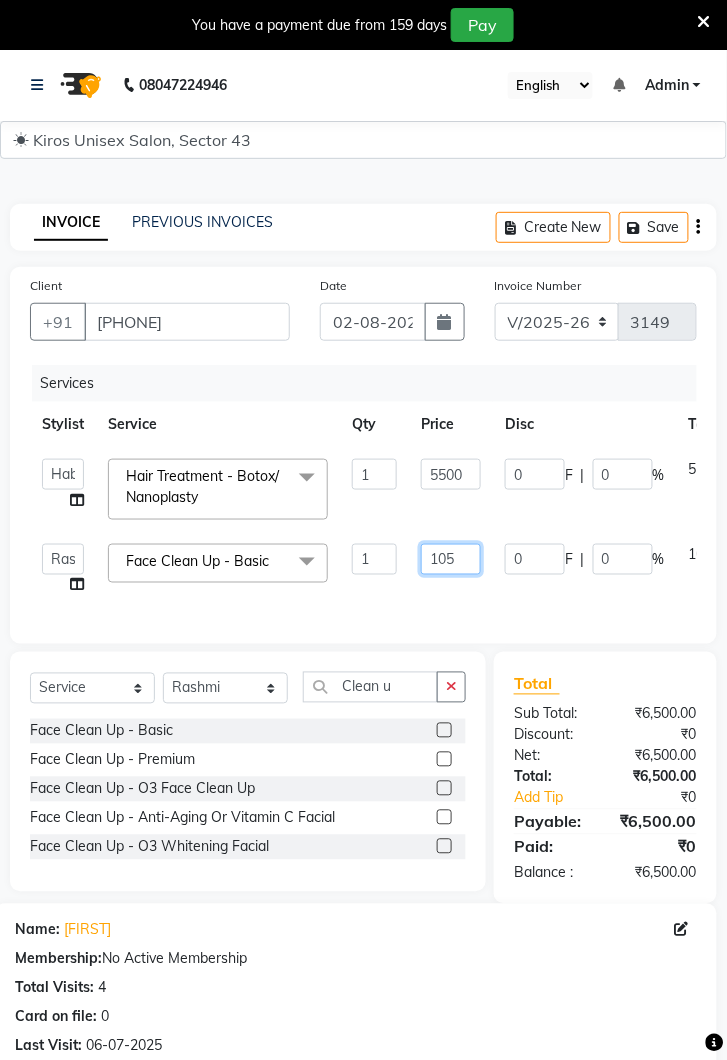 type on "1050" 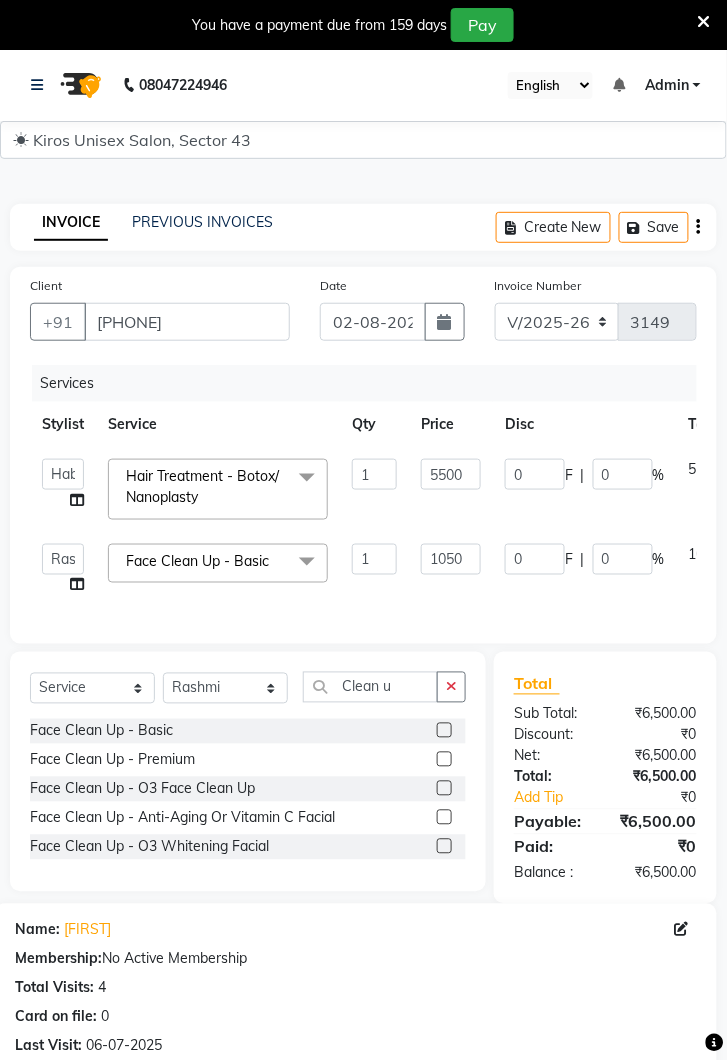 click on "0 F | 0 %" 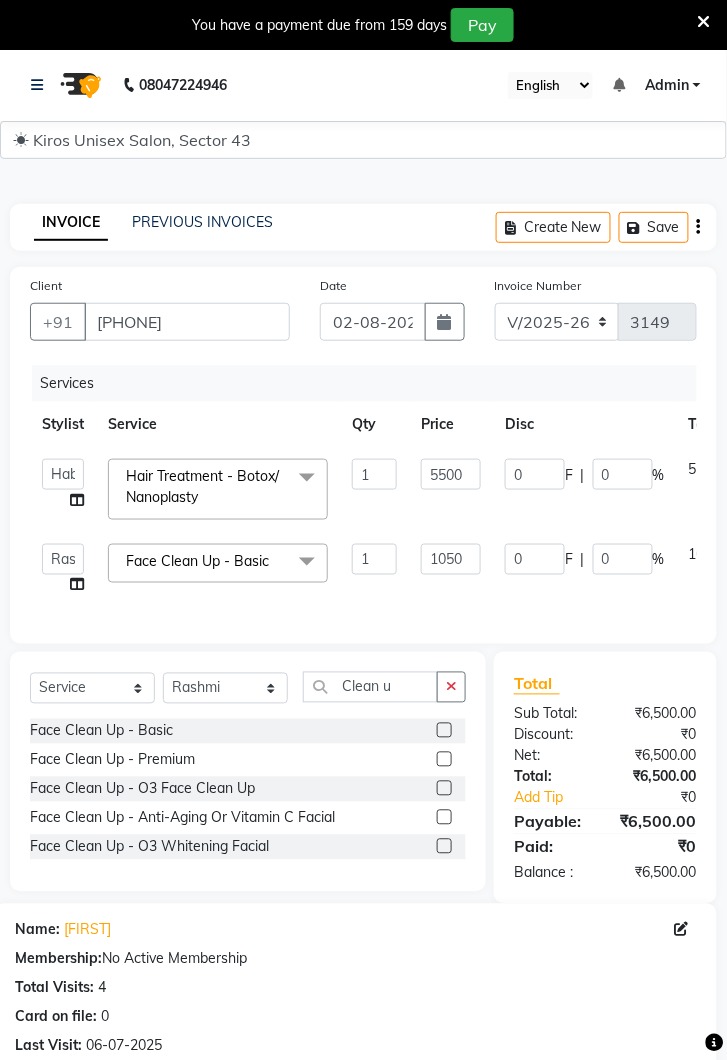 select on "67564" 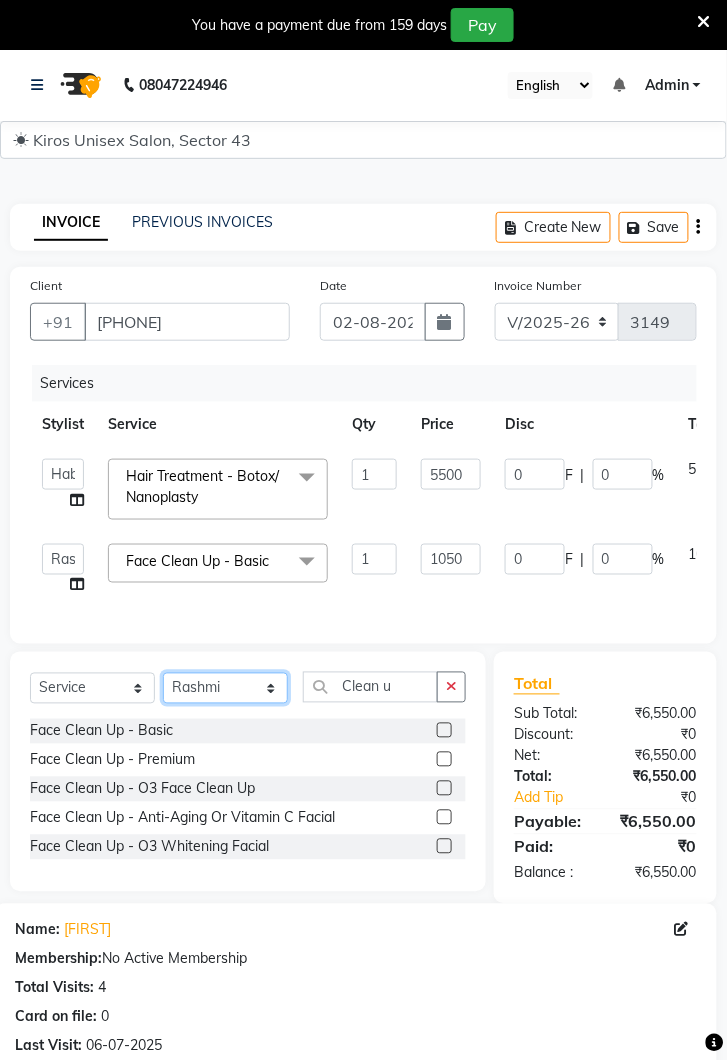 click on "Select Stylist Deepak Gunjan Habil Jeet Lalit Lamu Raj Rashmi Rony Sagar Suraj" 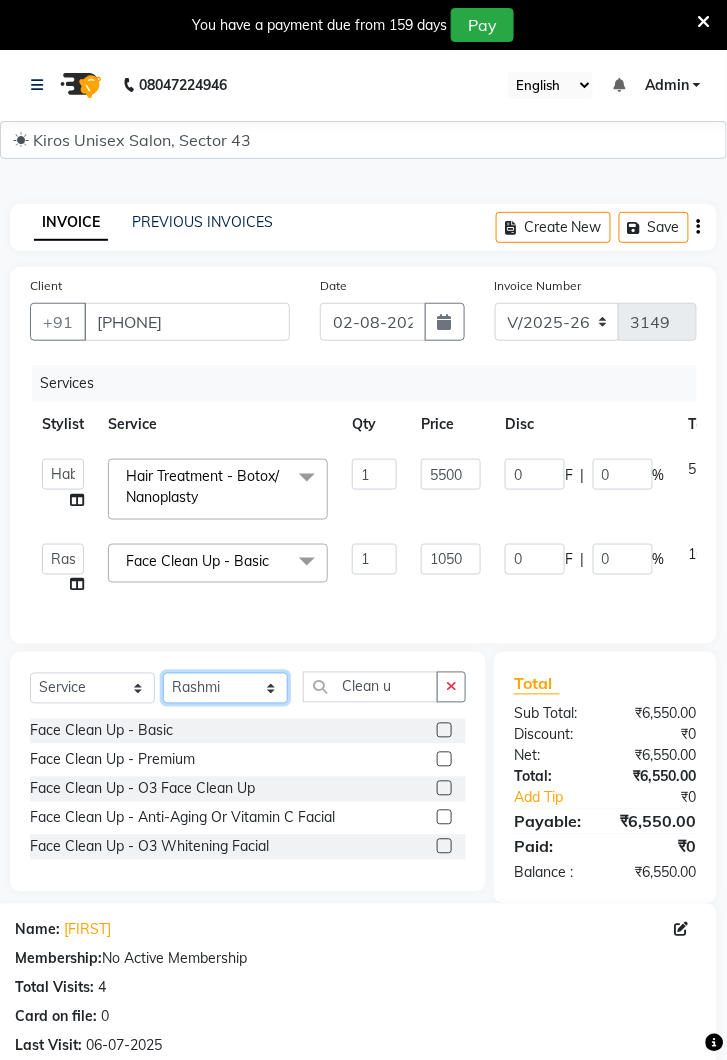 select on "39647" 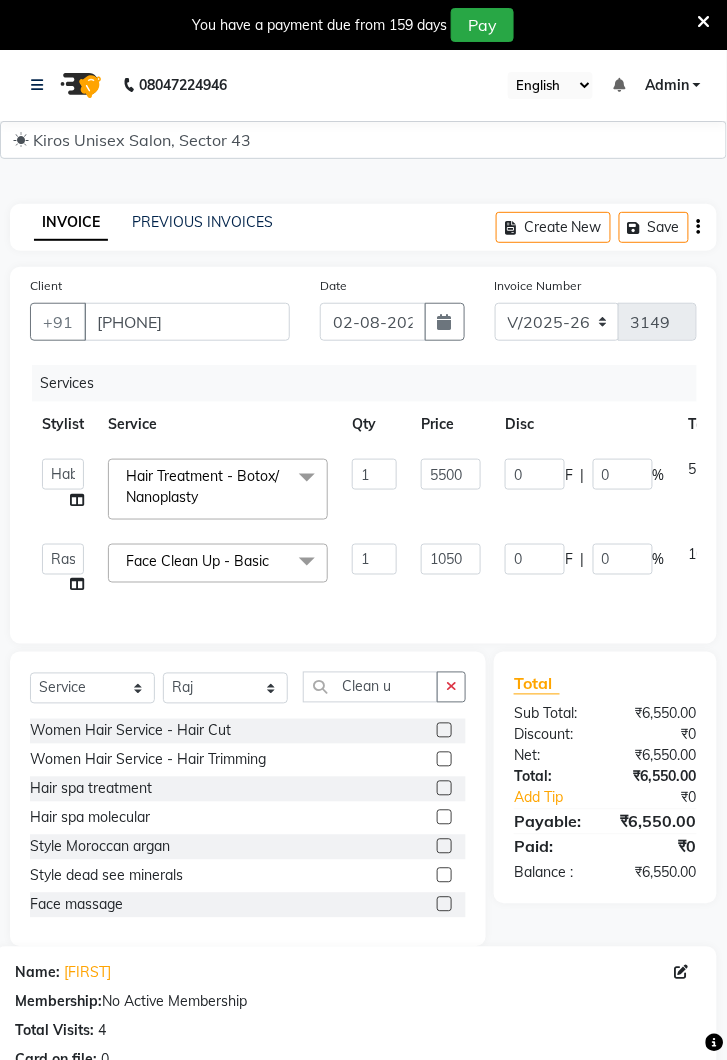 click 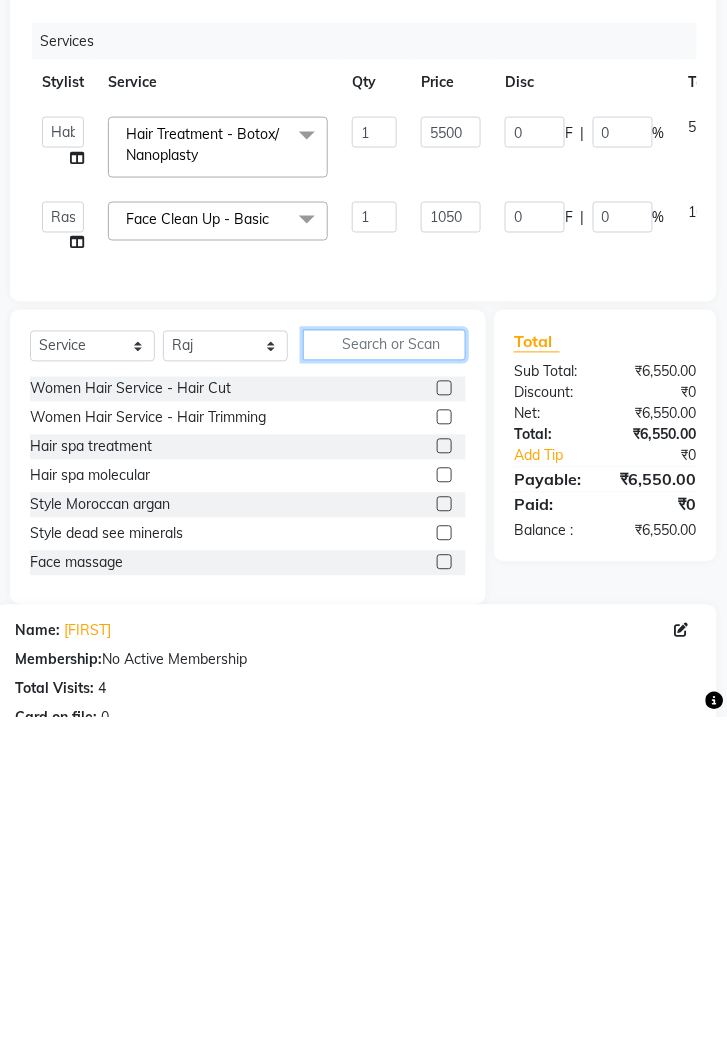 type on "S" 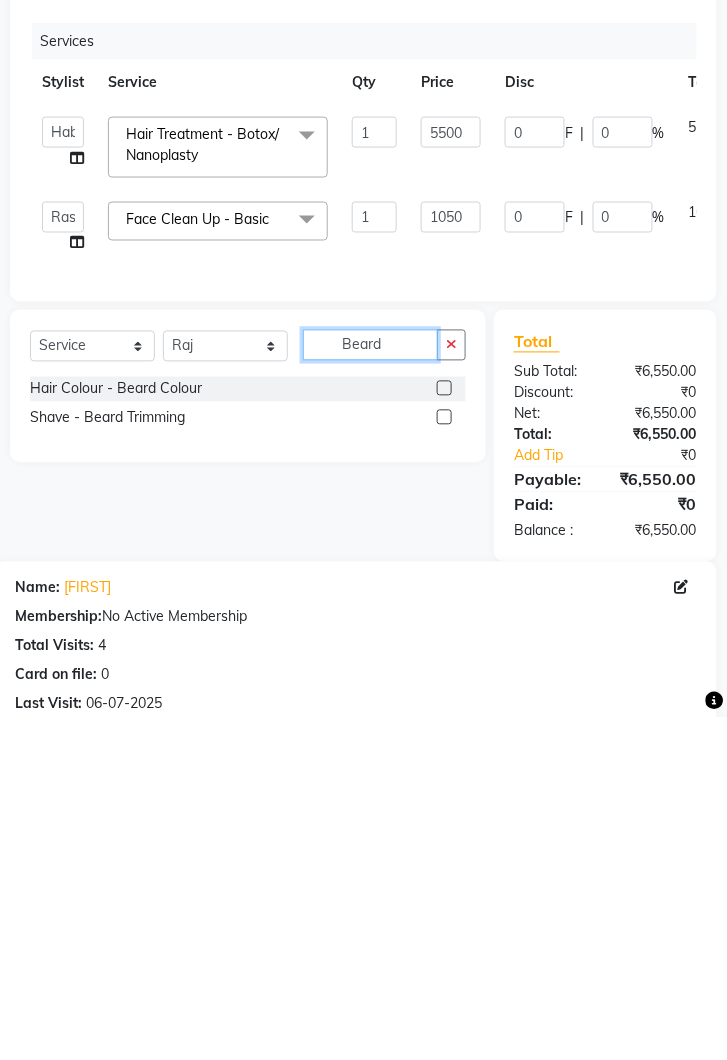type on "Beard" 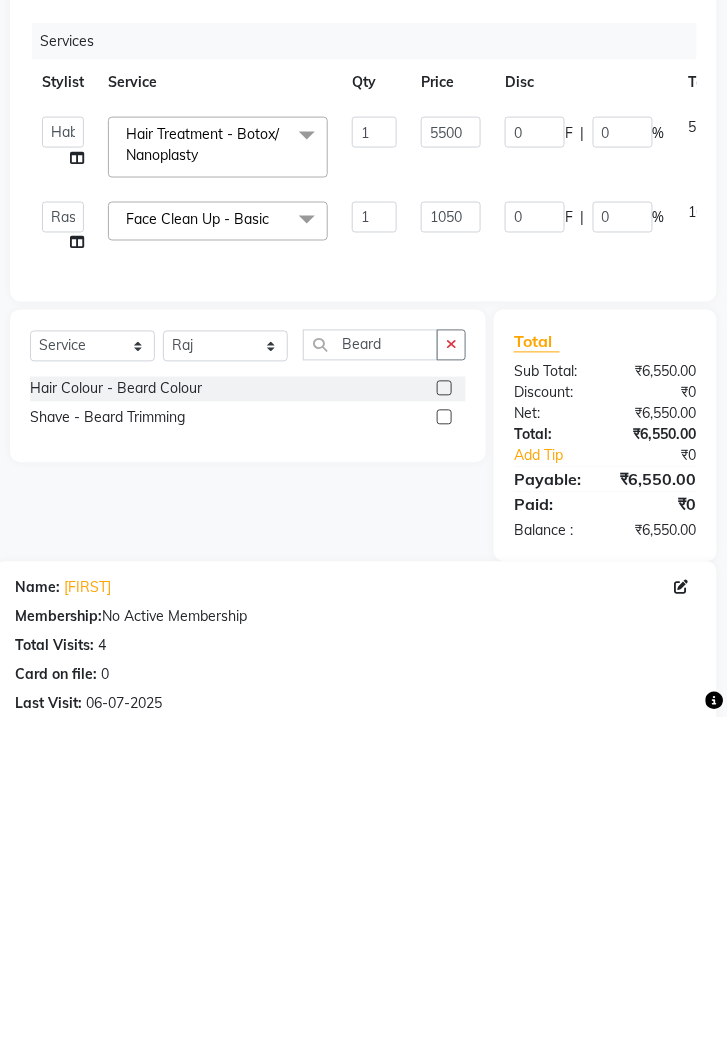 click 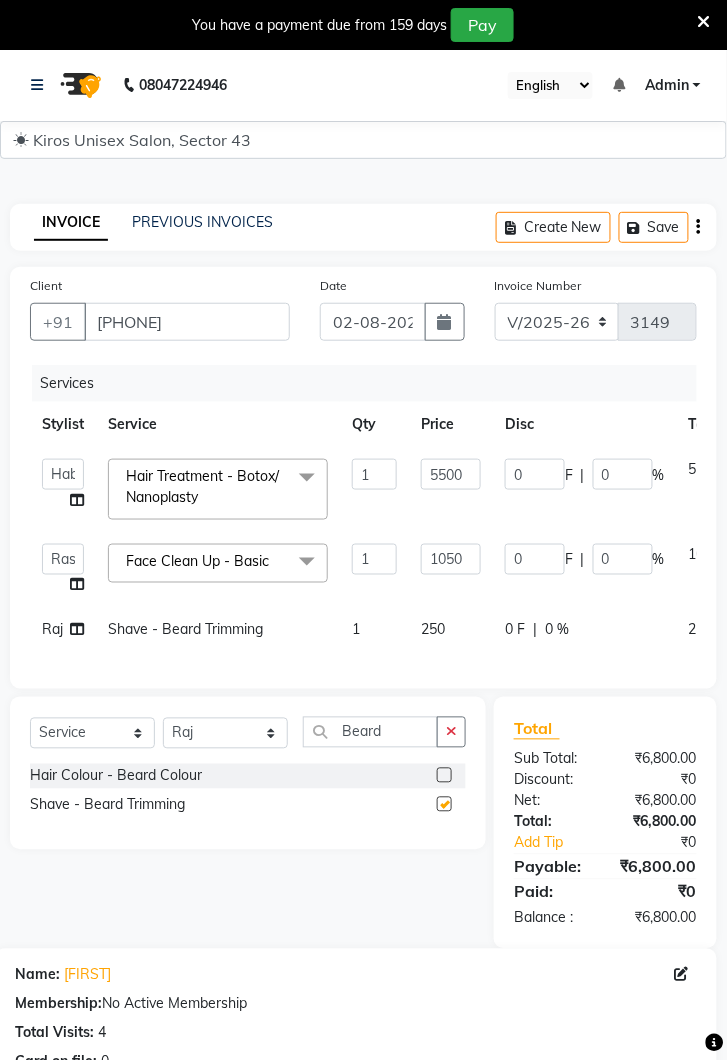 checkbox on "false" 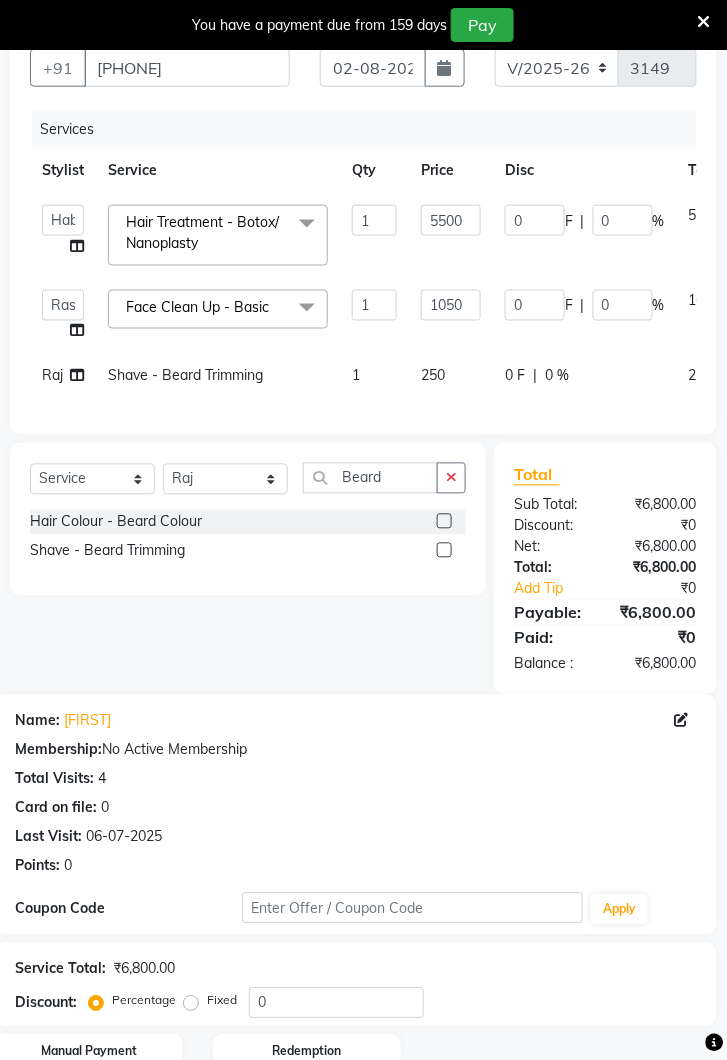 scroll, scrollTop: 345, scrollLeft: 0, axis: vertical 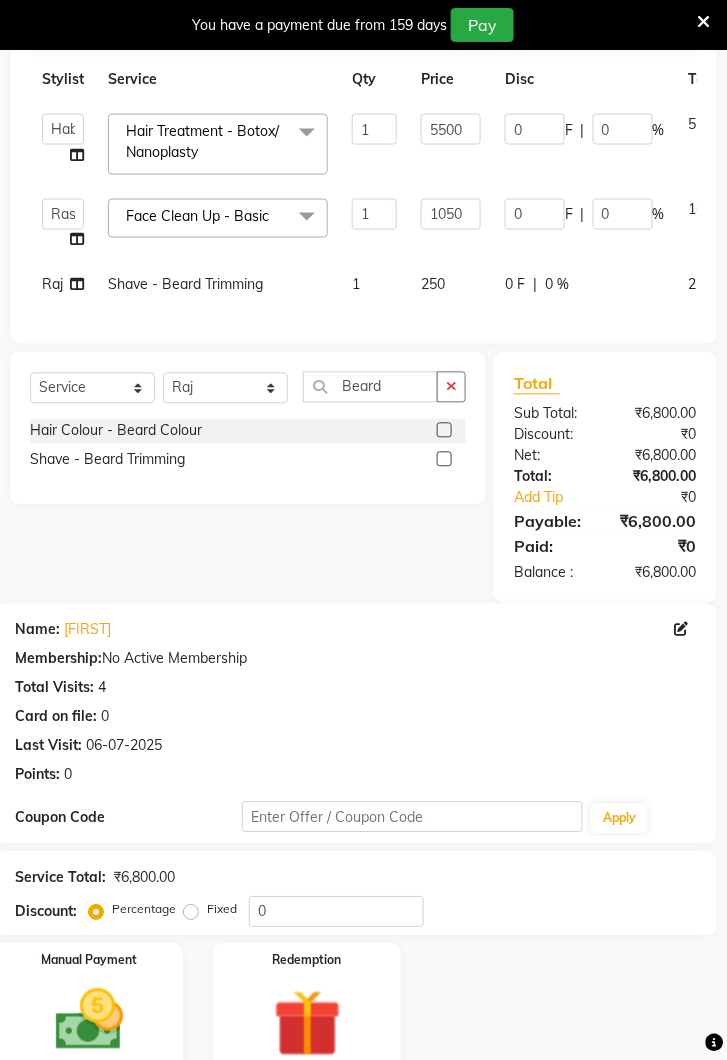click 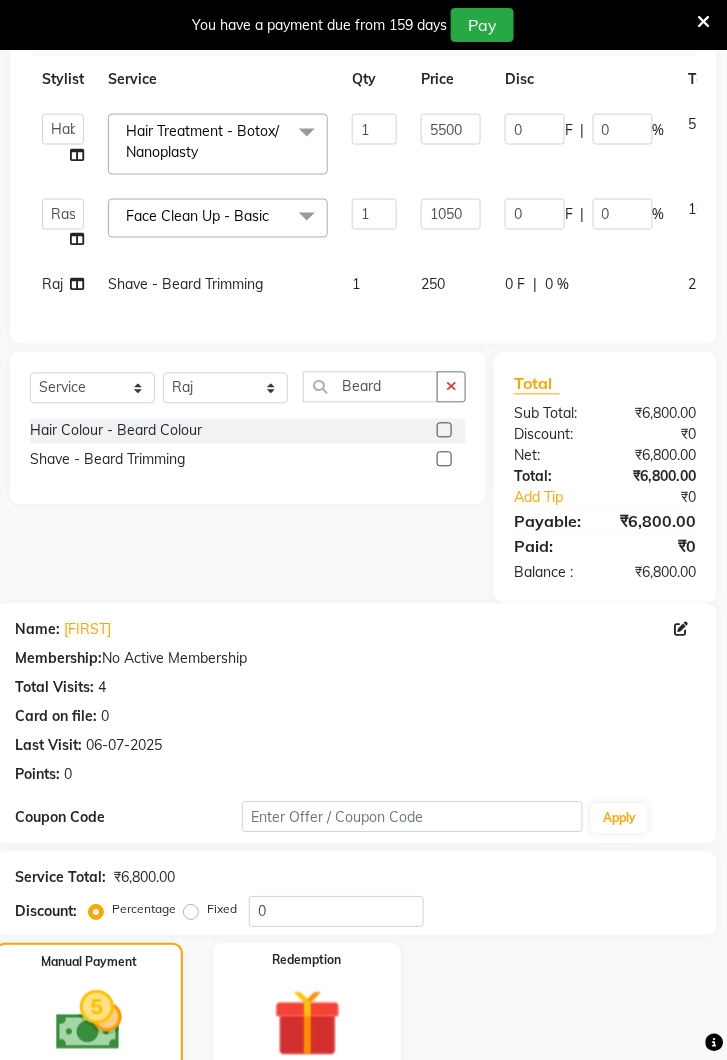 click on "CARD" 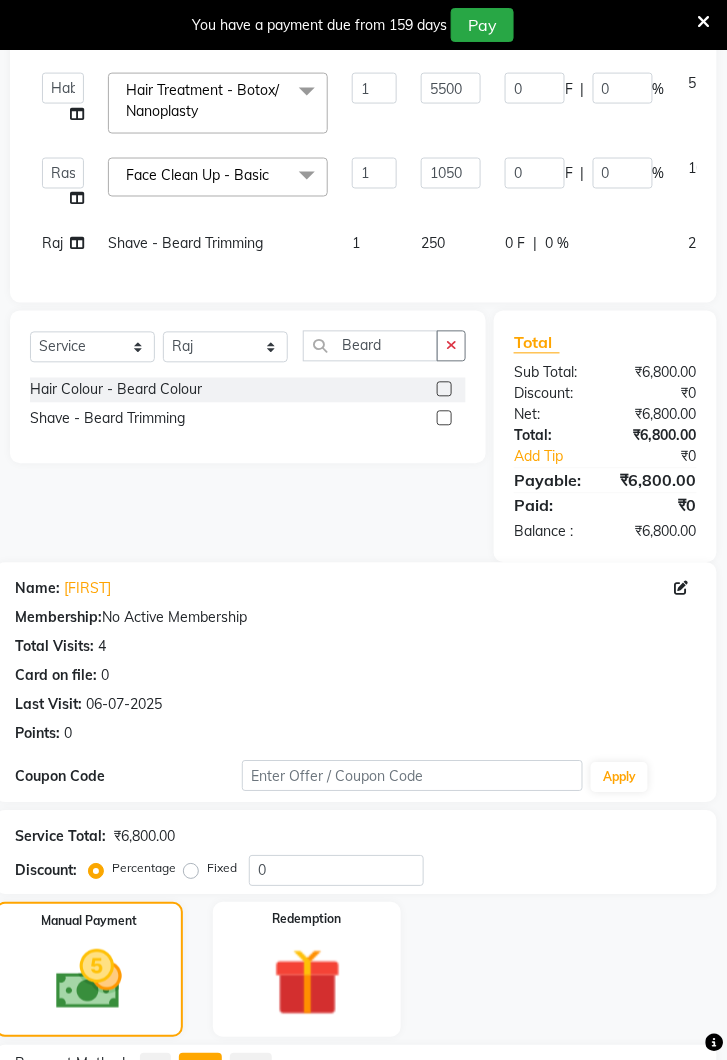 scroll, scrollTop: 500, scrollLeft: 0, axis: vertical 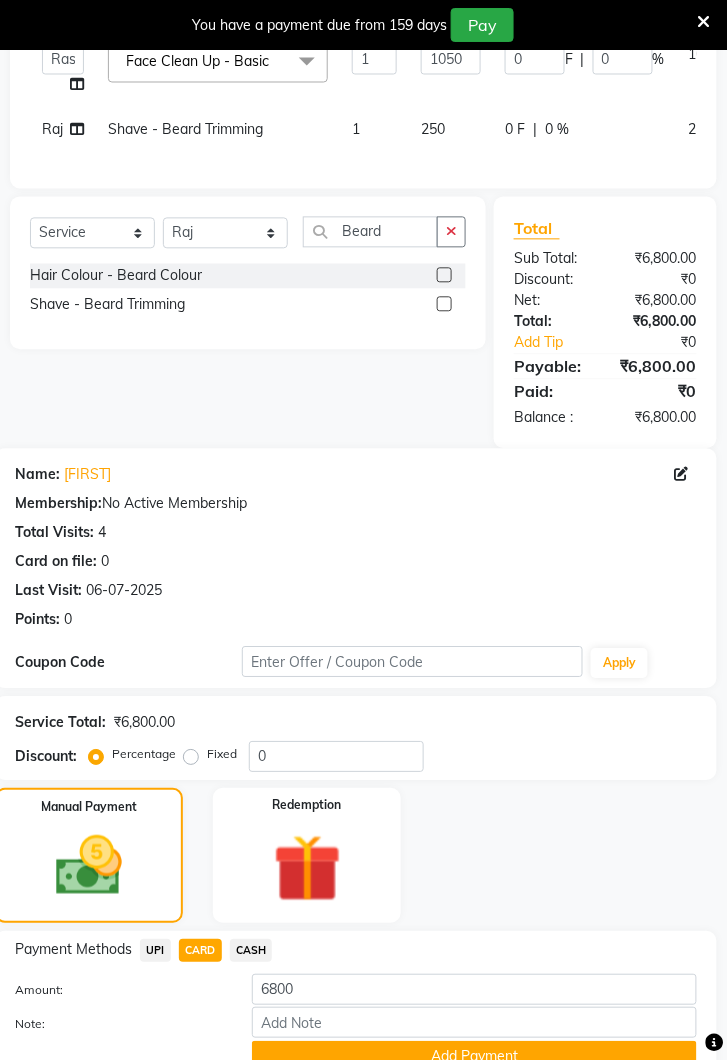 click on "Add Payment" 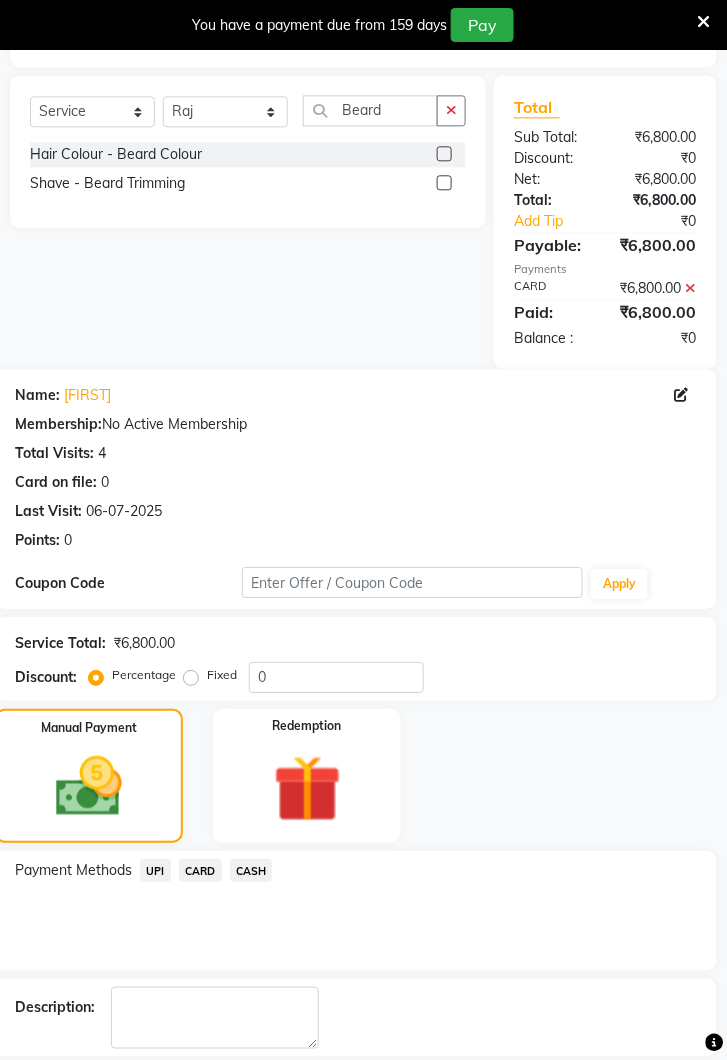scroll, scrollTop: 647, scrollLeft: 0, axis: vertical 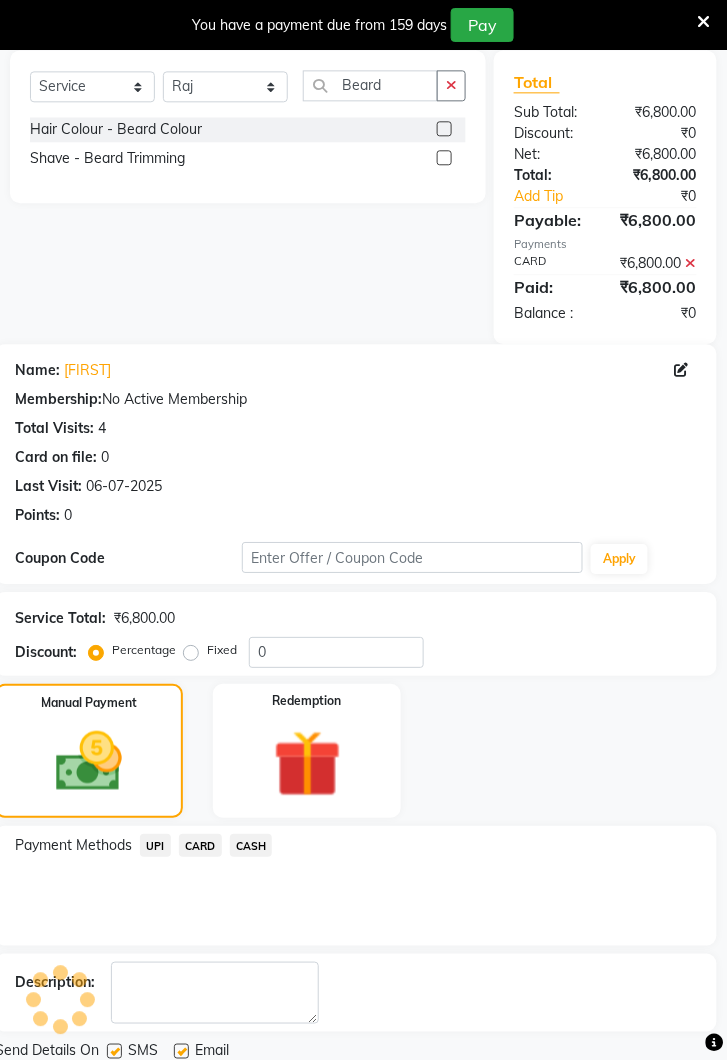 click on "Checkout" 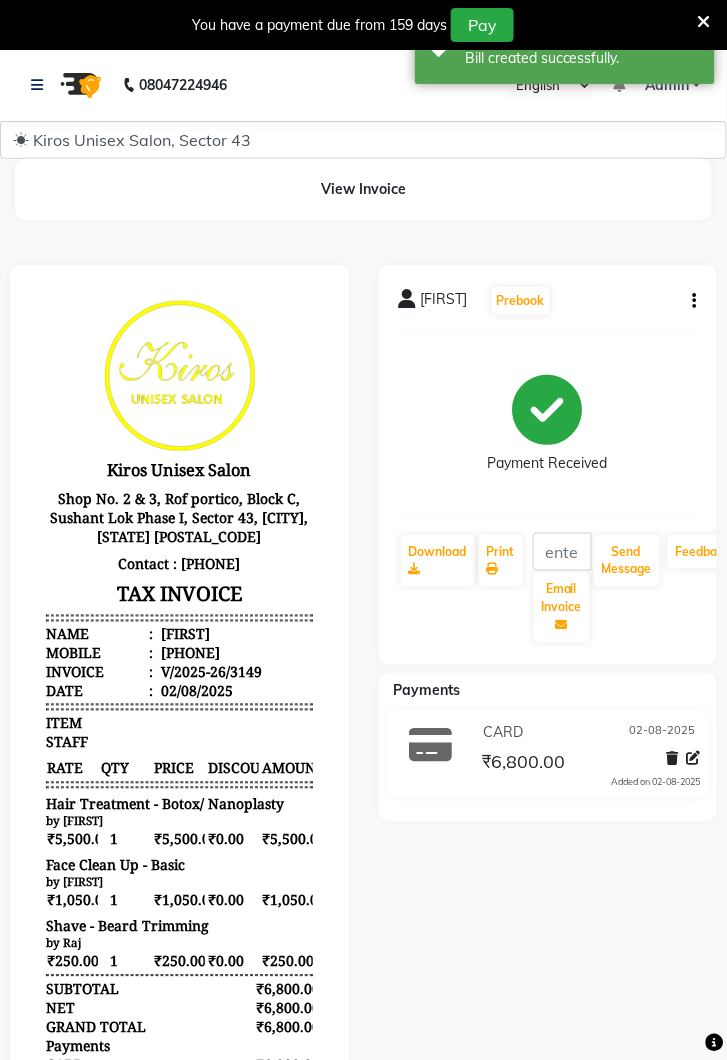 scroll, scrollTop: 0, scrollLeft: 0, axis: both 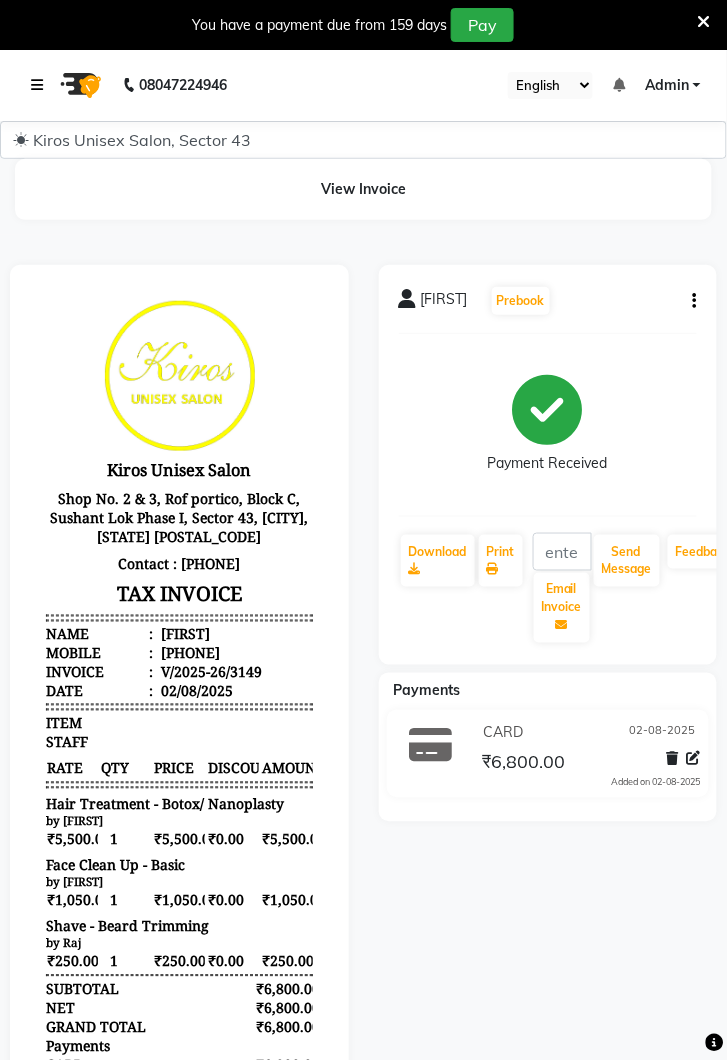 click at bounding box center [41, 85] 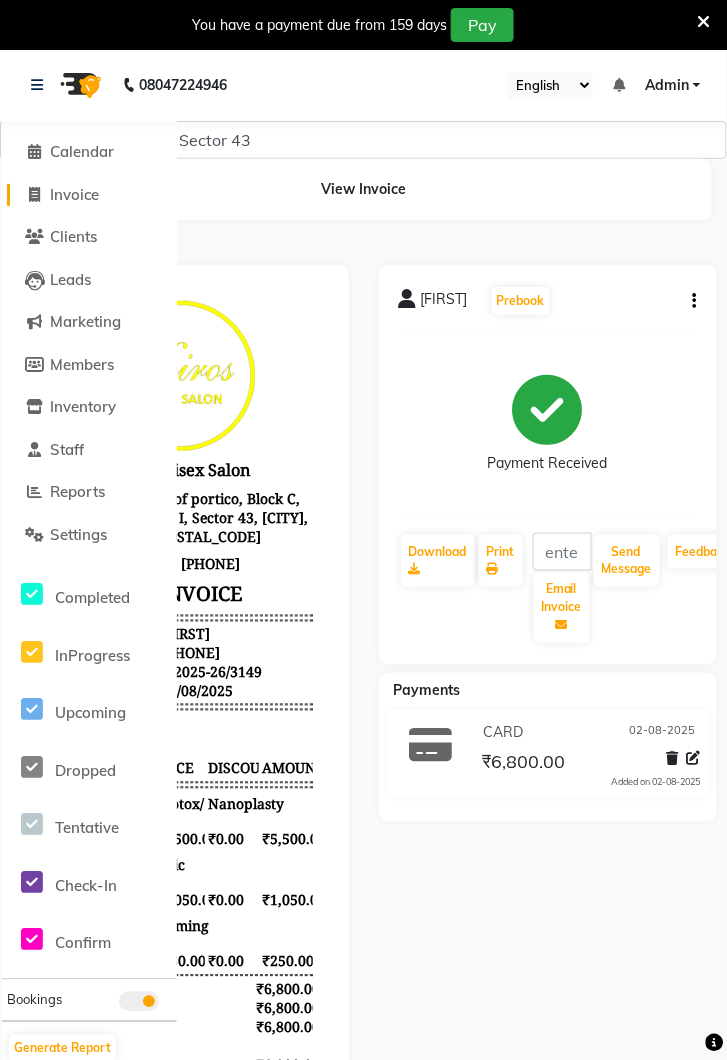 click on "Invoice" 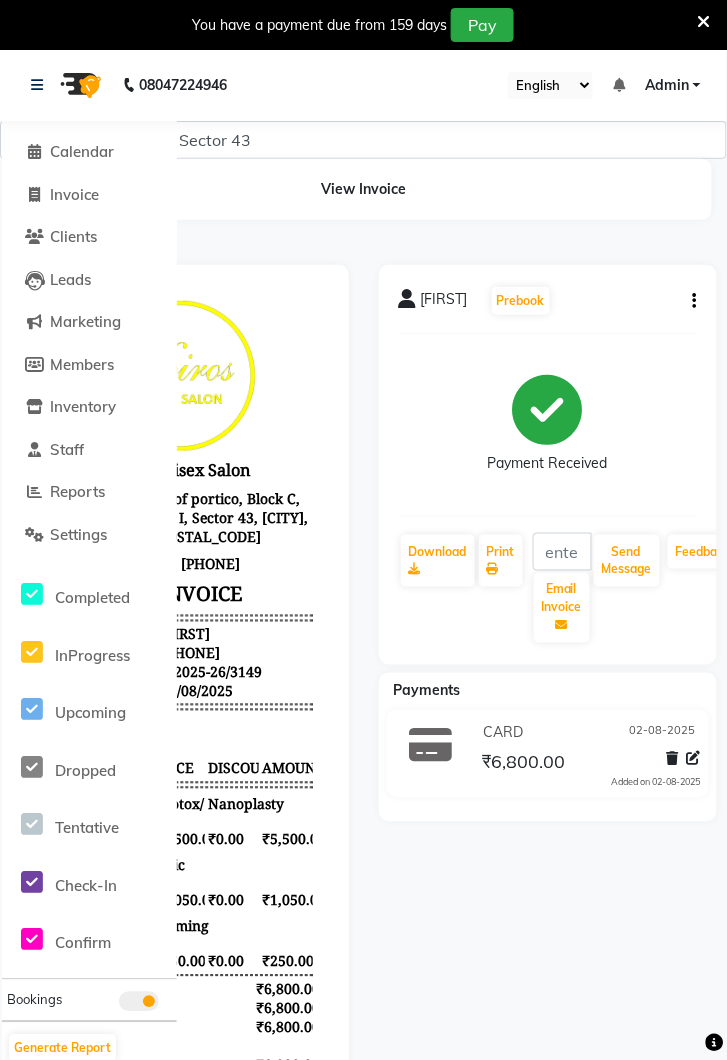 select on "service" 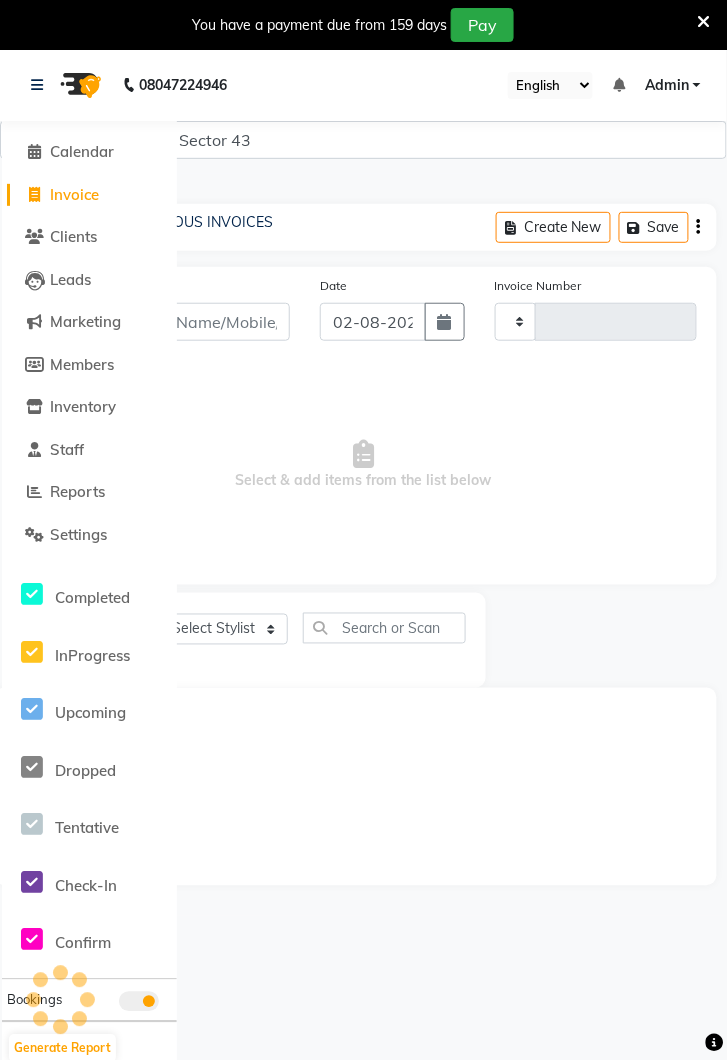 type on "3150" 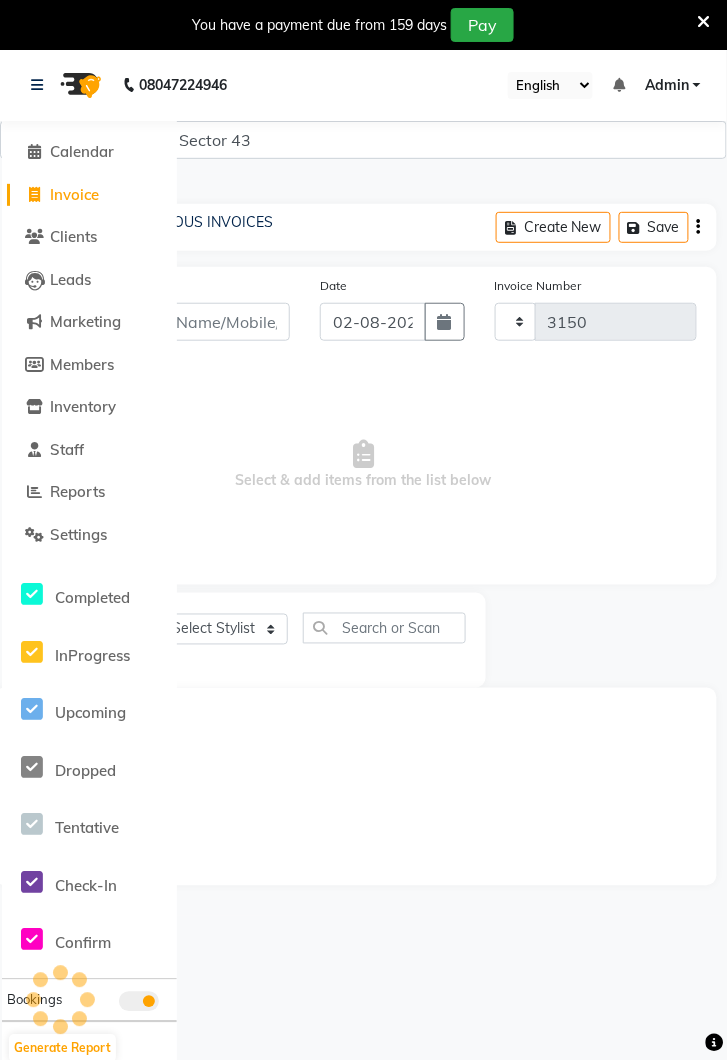 scroll, scrollTop: 49, scrollLeft: 0, axis: vertical 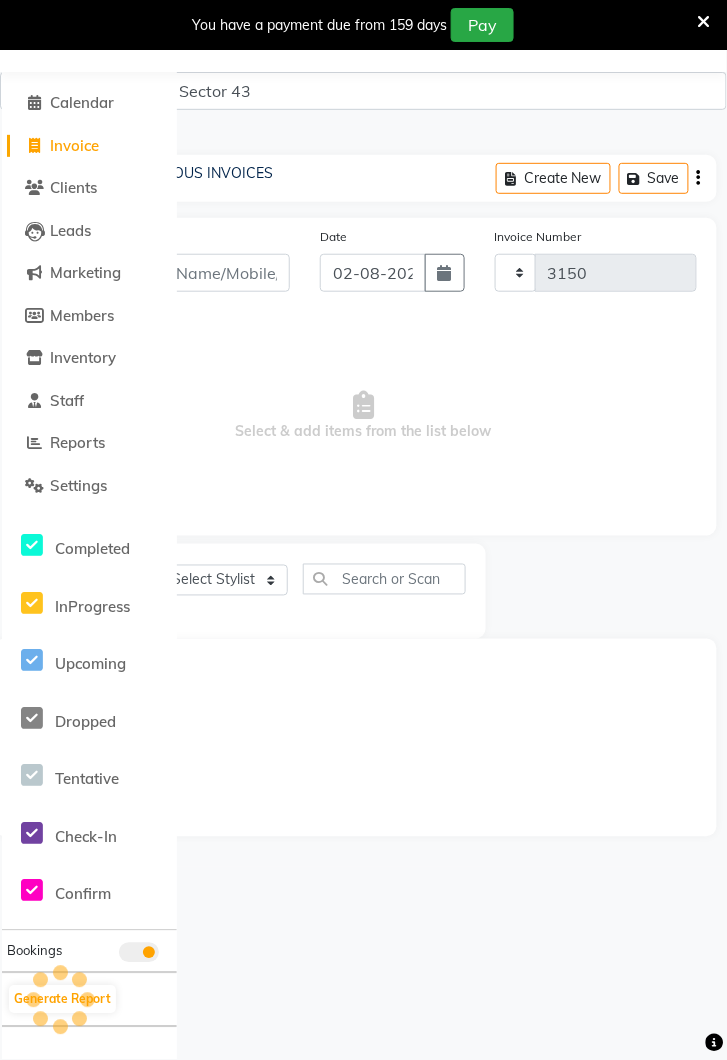 select on "5694" 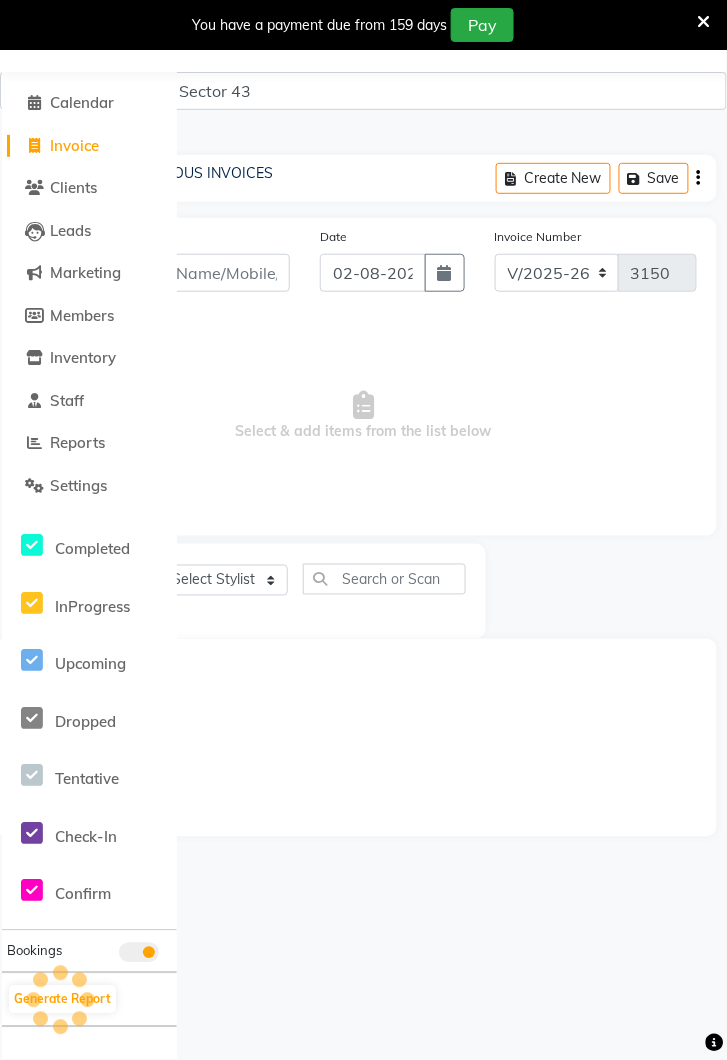 scroll, scrollTop: 0, scrollLeft: 0, axis: both 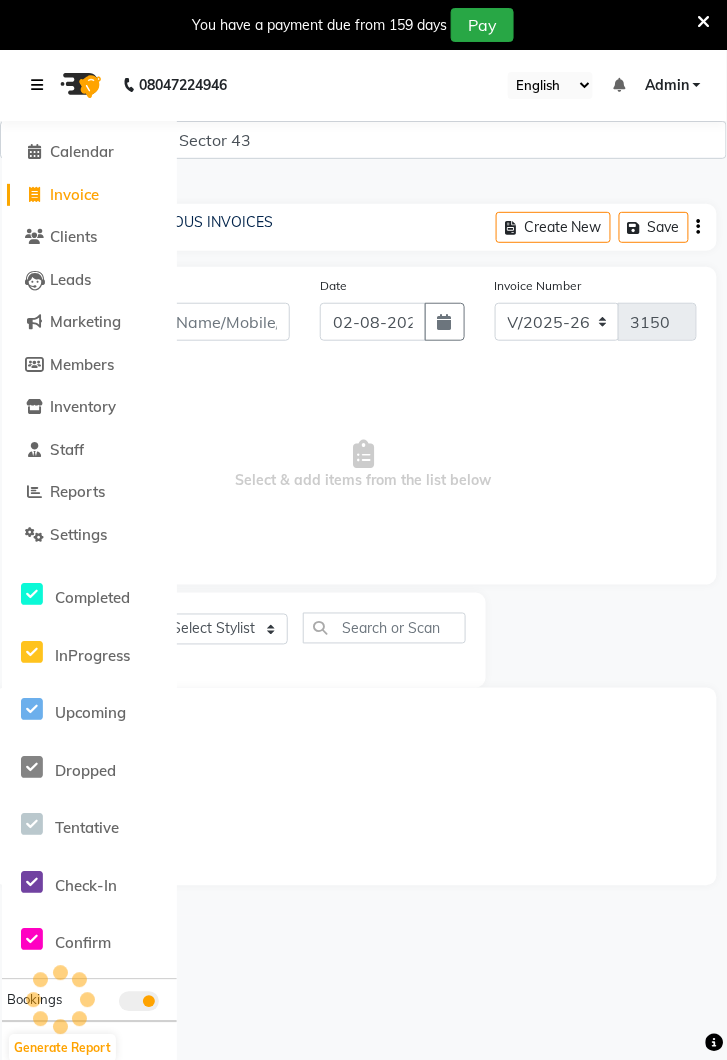click at bounding box center [41, 85] 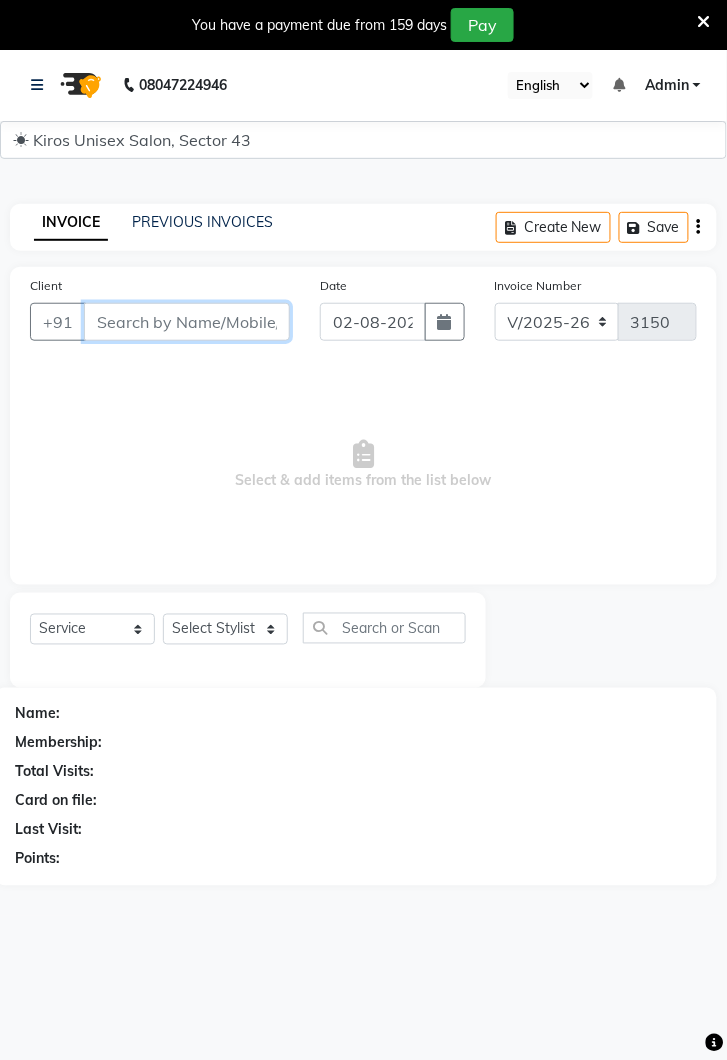 click on "Client" at bounding box center (187, 322) 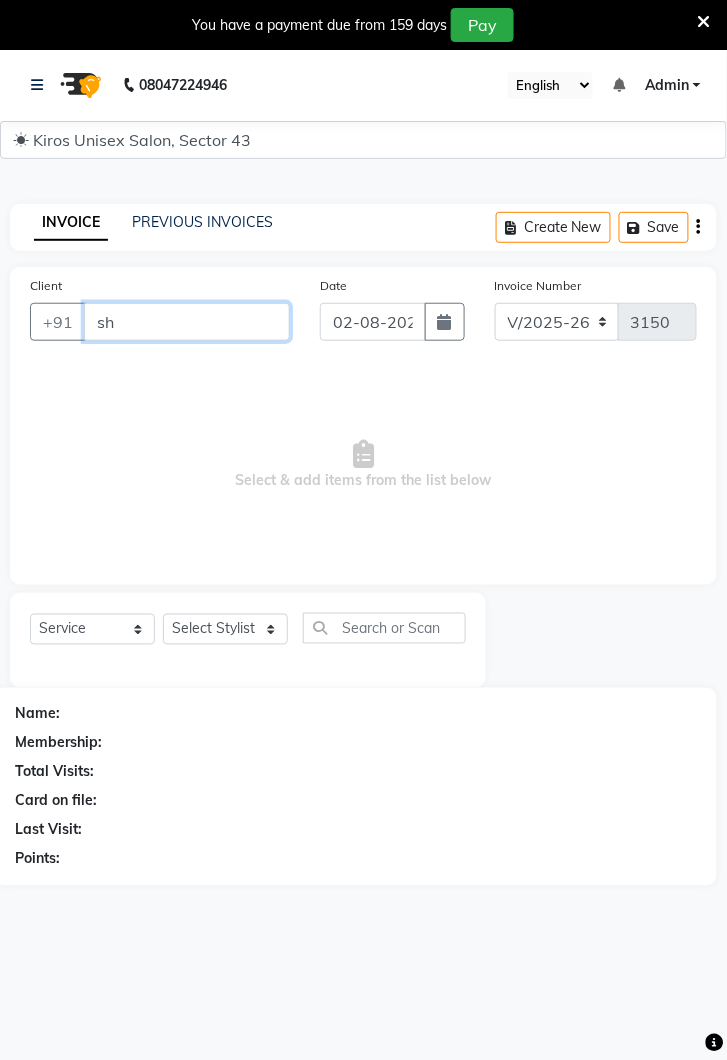 type on "s" 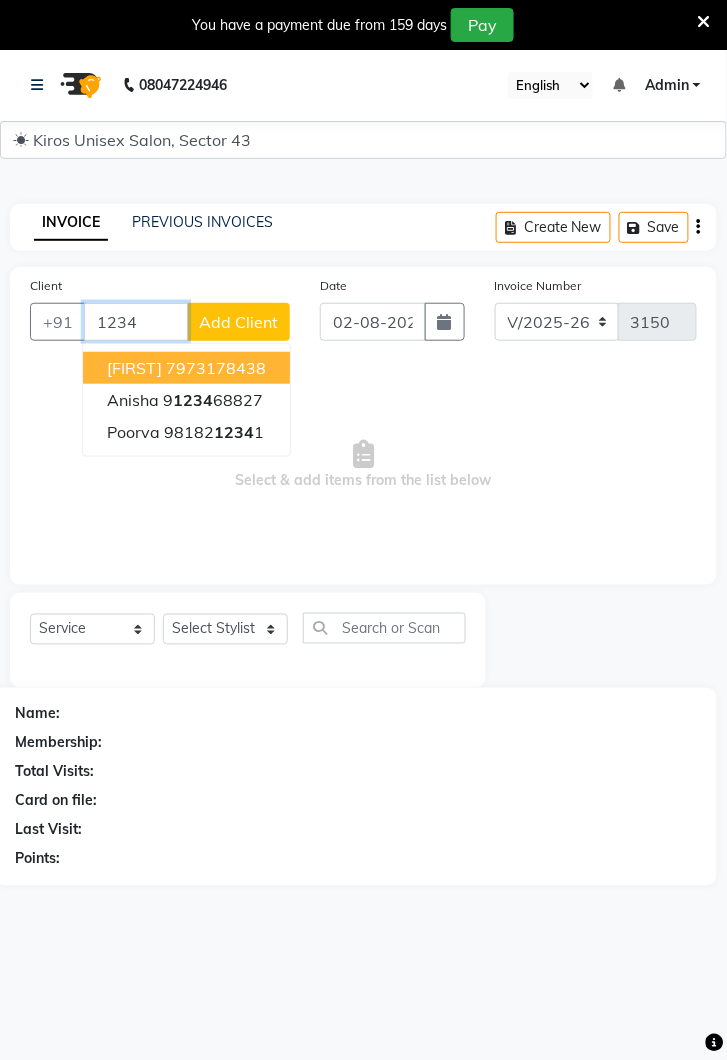type on "1234" 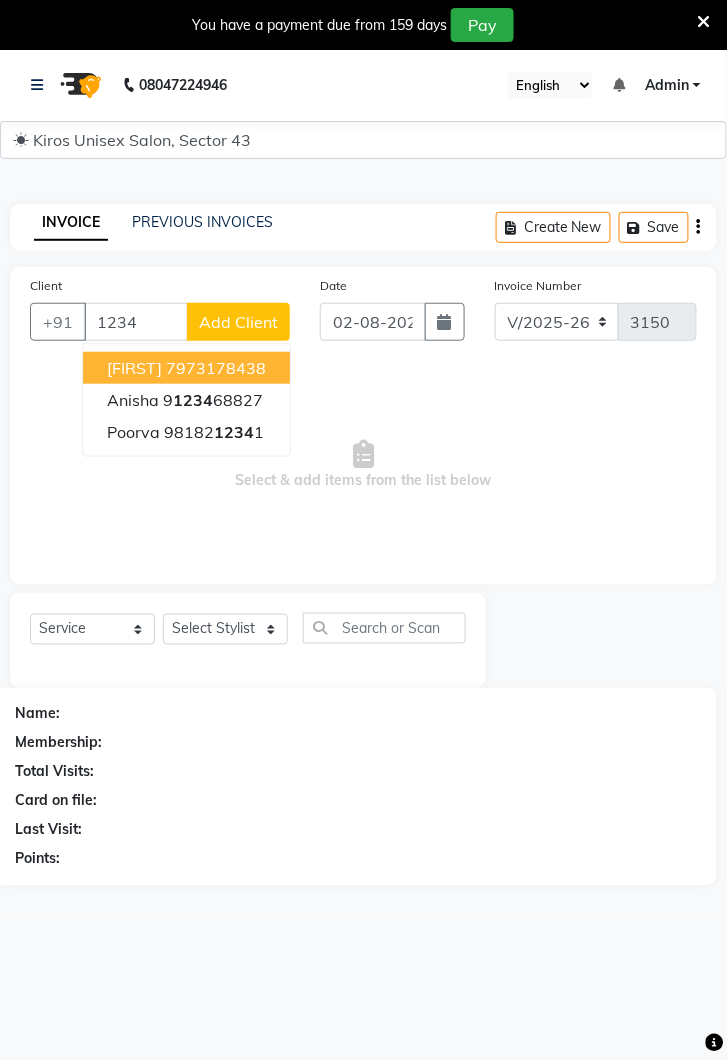 click on "Add Client" 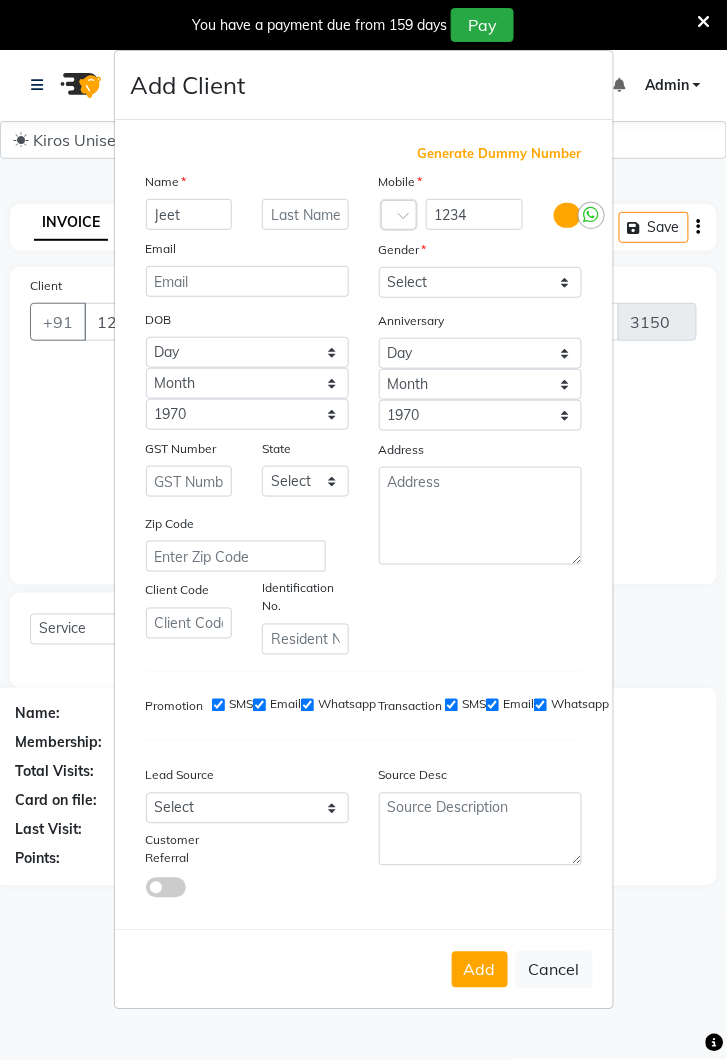 type on "Jeet" 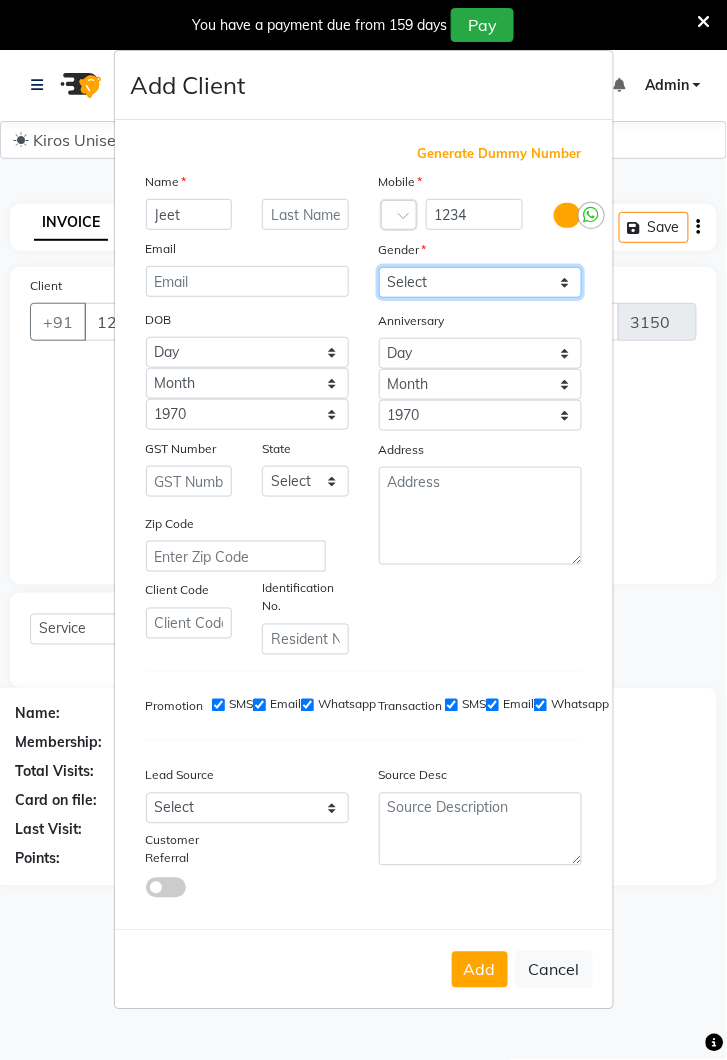 click on "Select Male Female Other Prefer Not To Say" at bounding box center (480, 282) 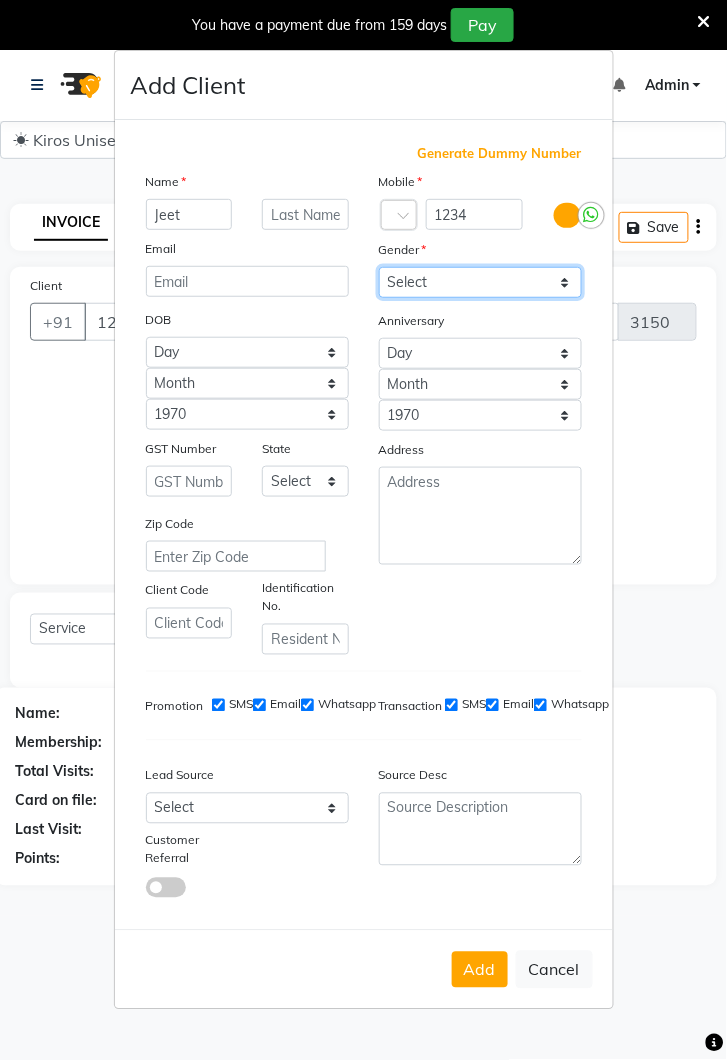 select on "male" 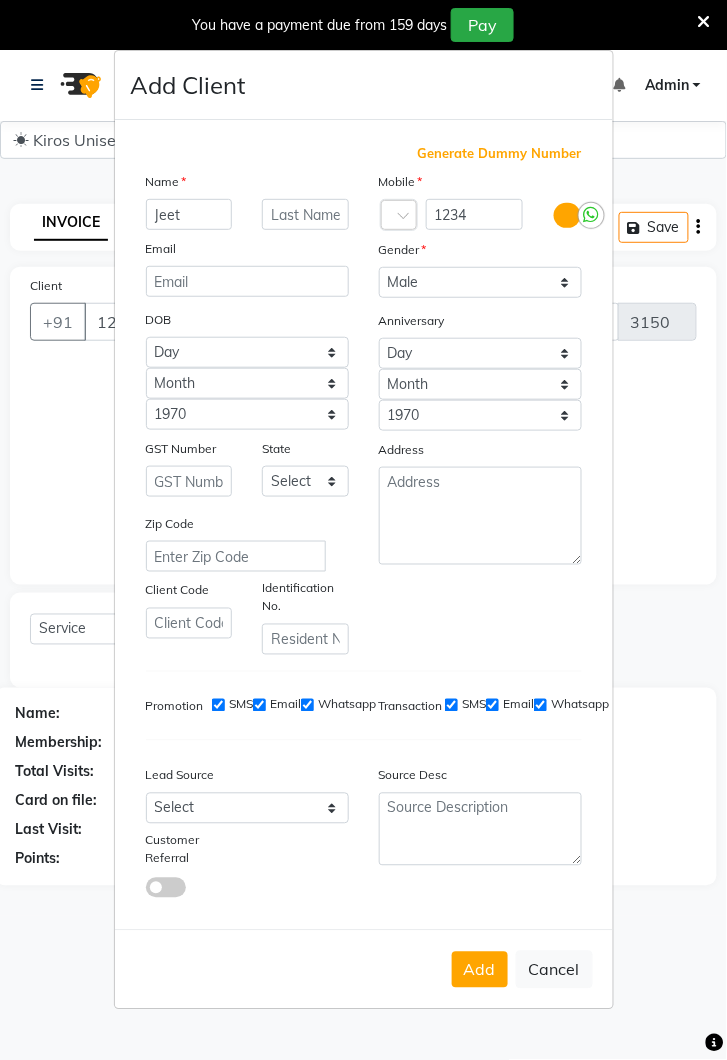 click on "Add" at bounding box center [480, 970] 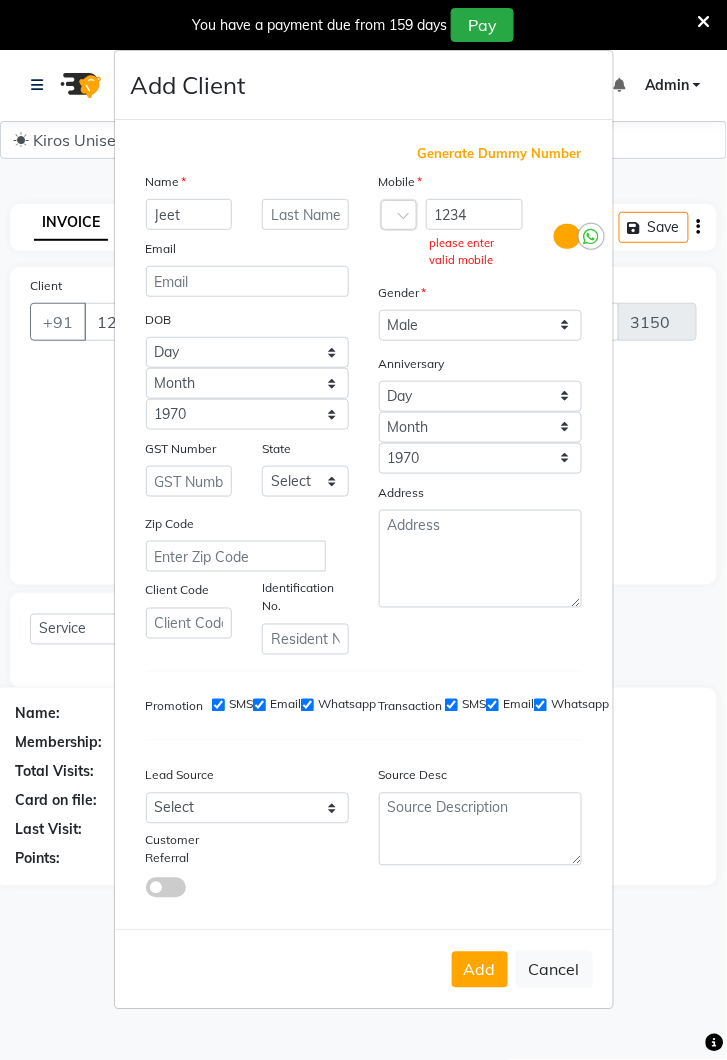 click on "Generate Dummy Number" at bounding box center (500, 154) 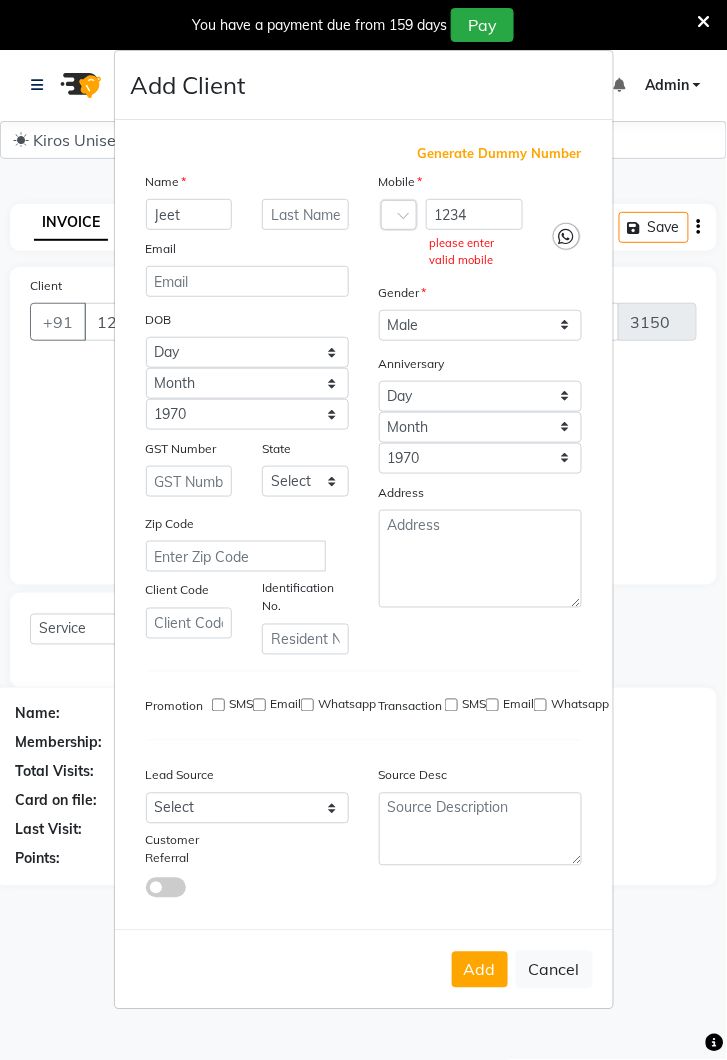 type on "[NUMBER]" 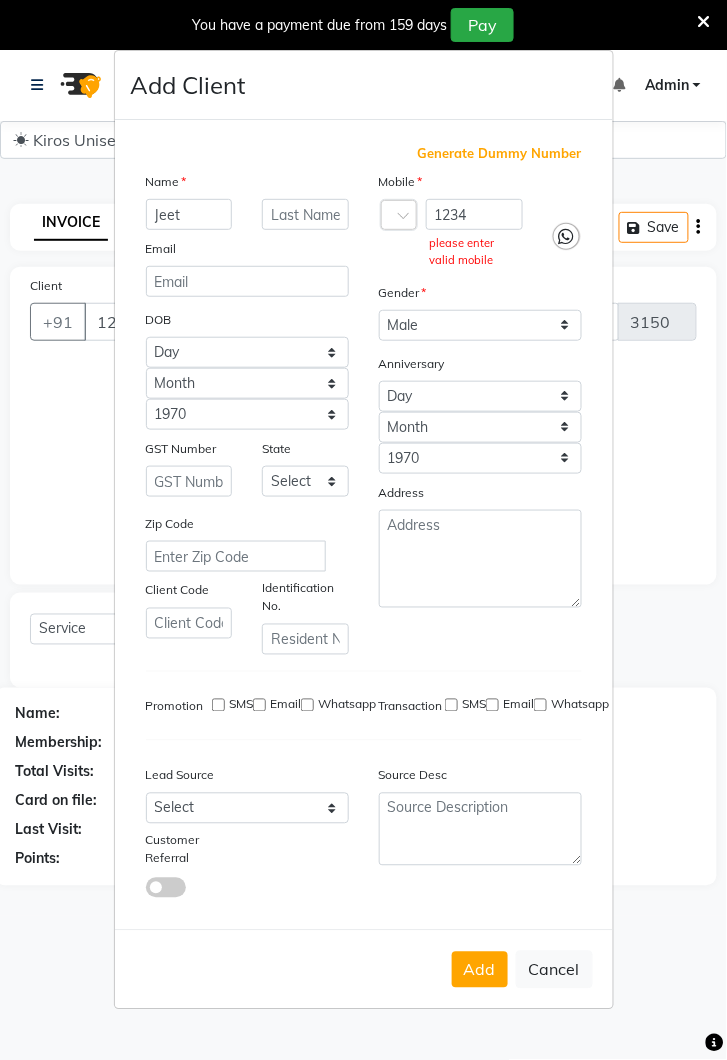 checkbox on "false" 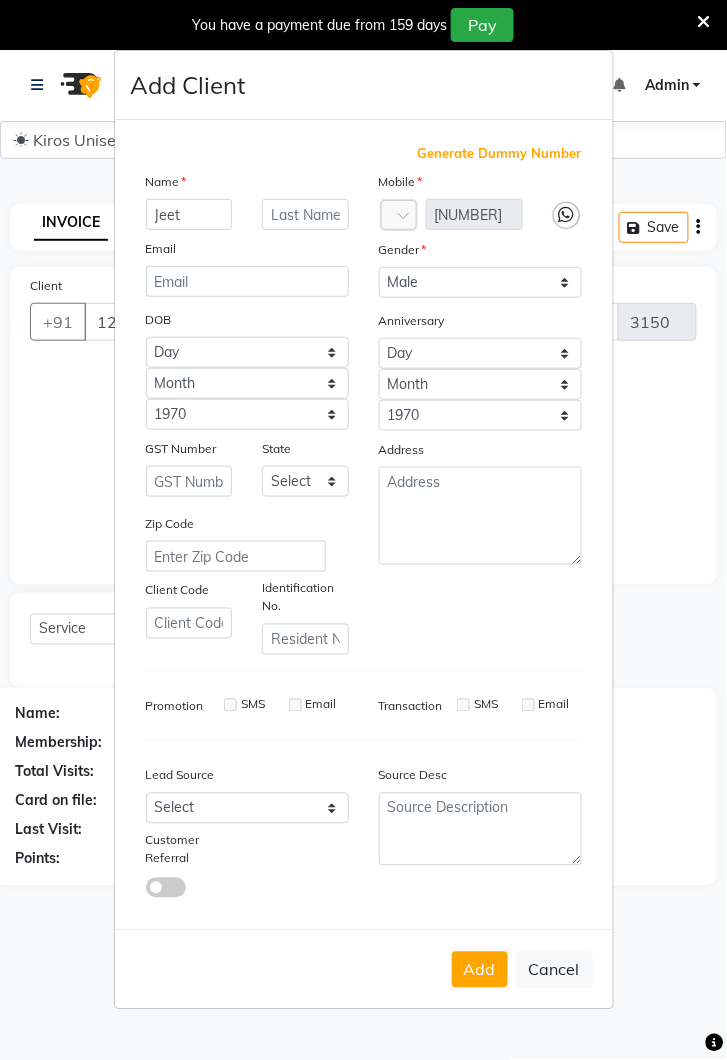 click on "Add" at bounding box center [480, 970] 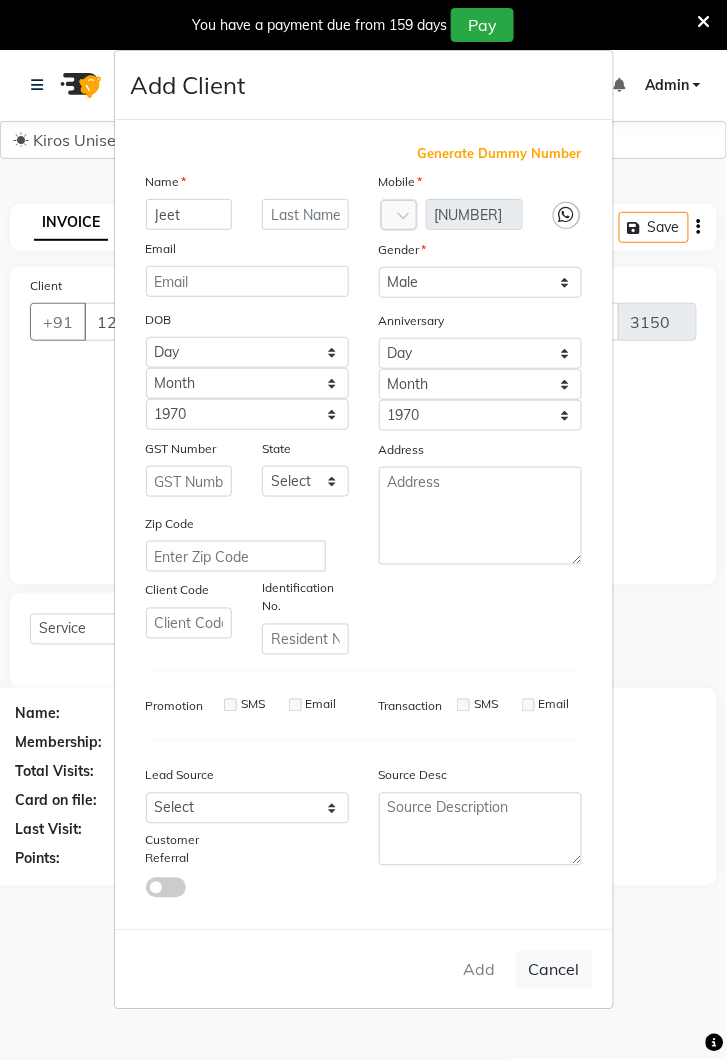 type on "[NUMBER]" 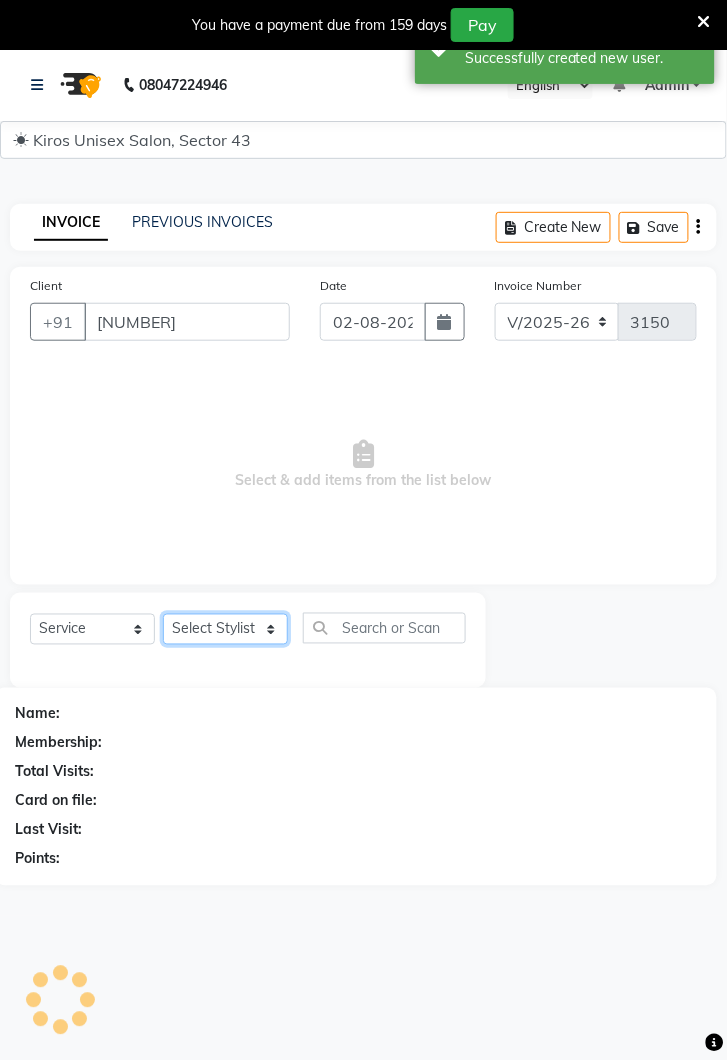 click on "Select Stylist Deepak Gunjan Habil Jeet Lalit Lamu Raj Rashmi Rony Sagar Suraj" 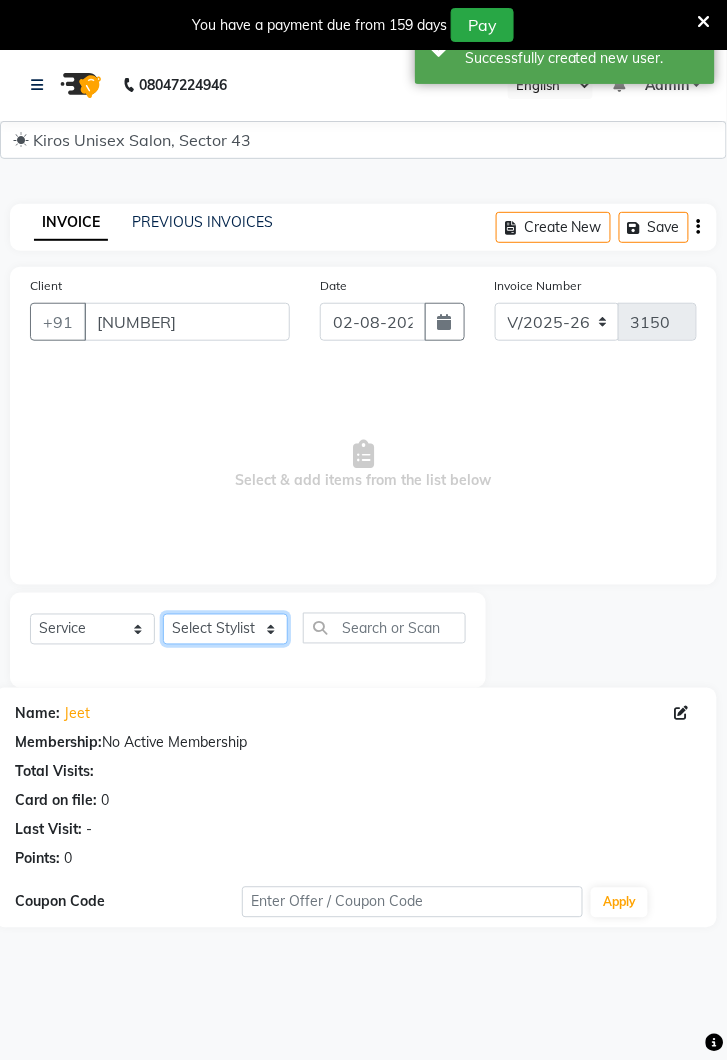 select on "39650" 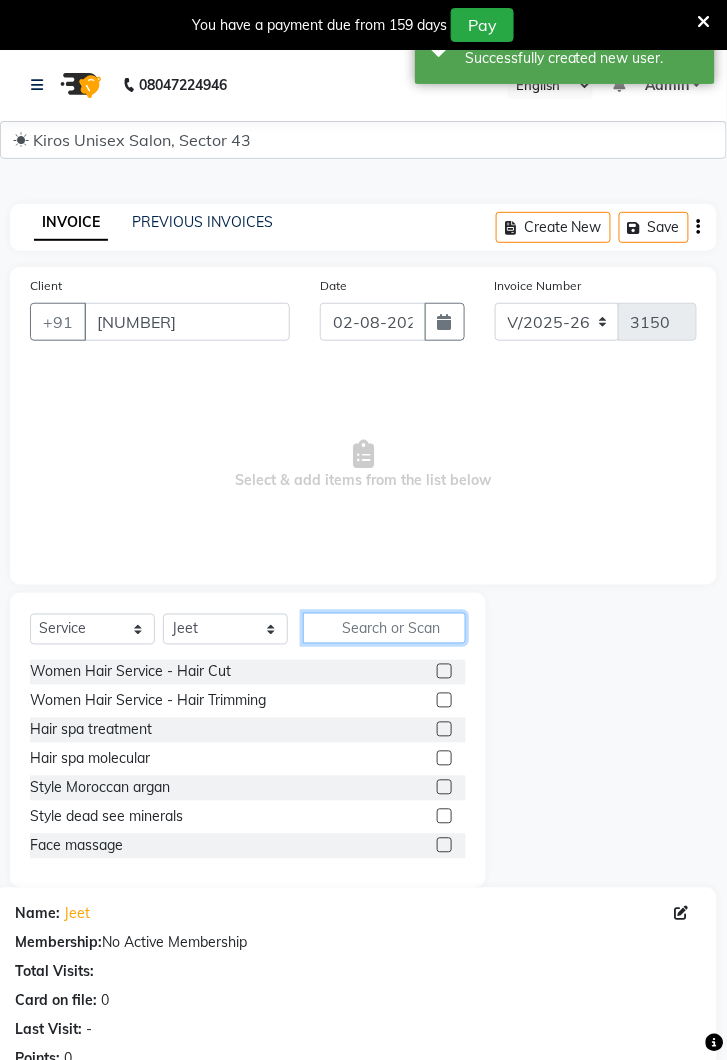 click 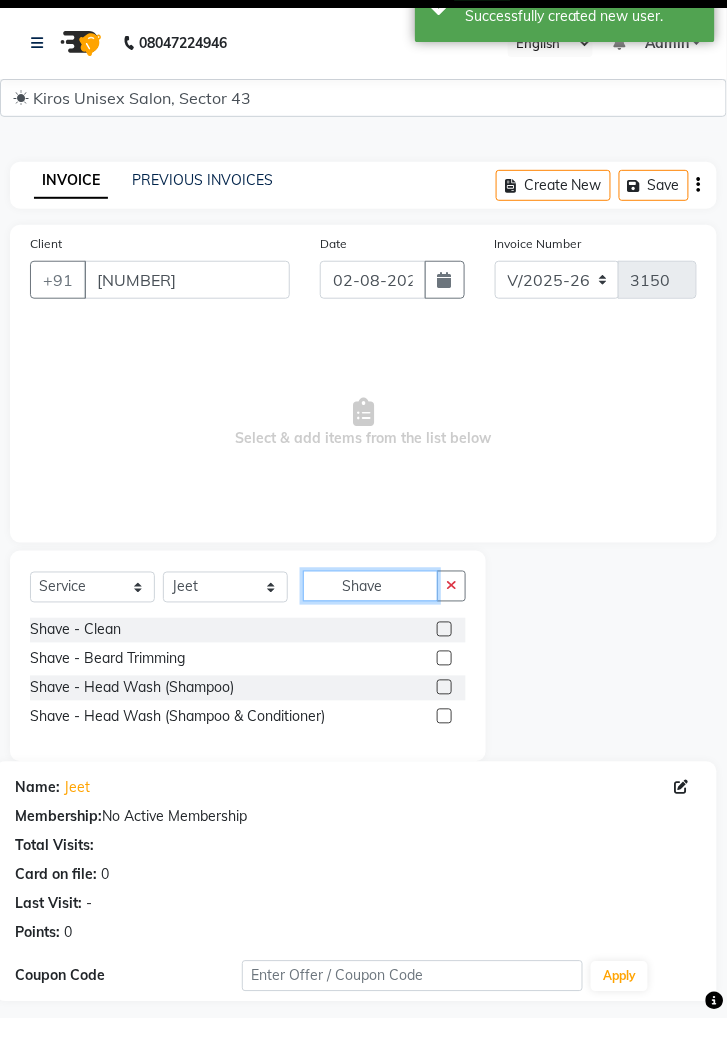 type on "Shave" 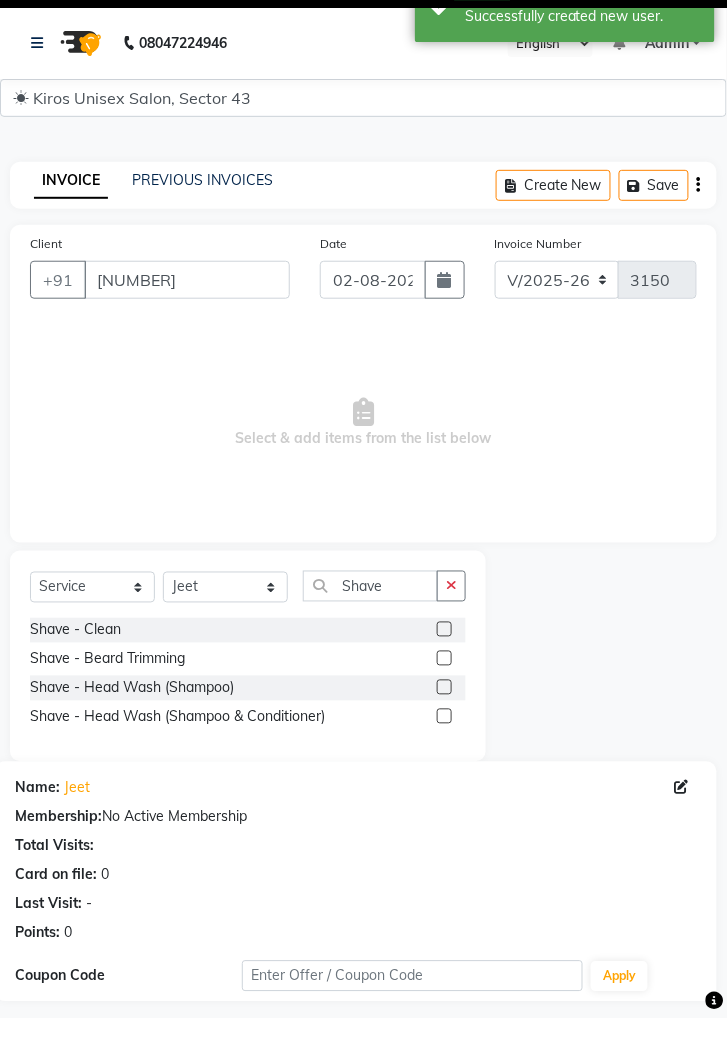 click 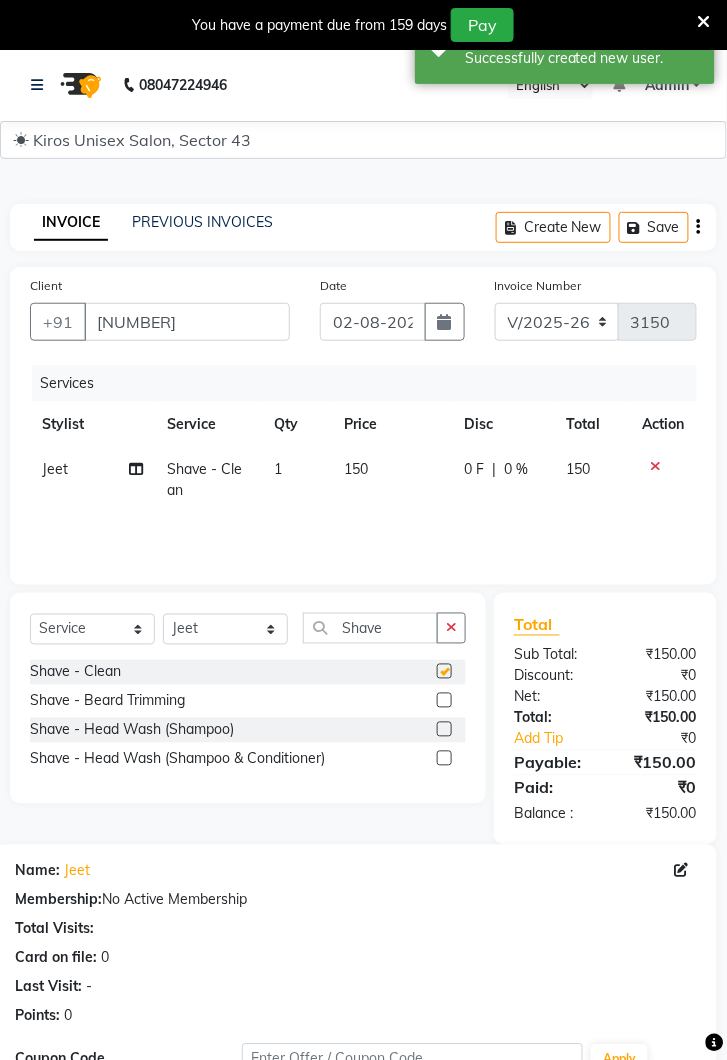 checkbox on "false" 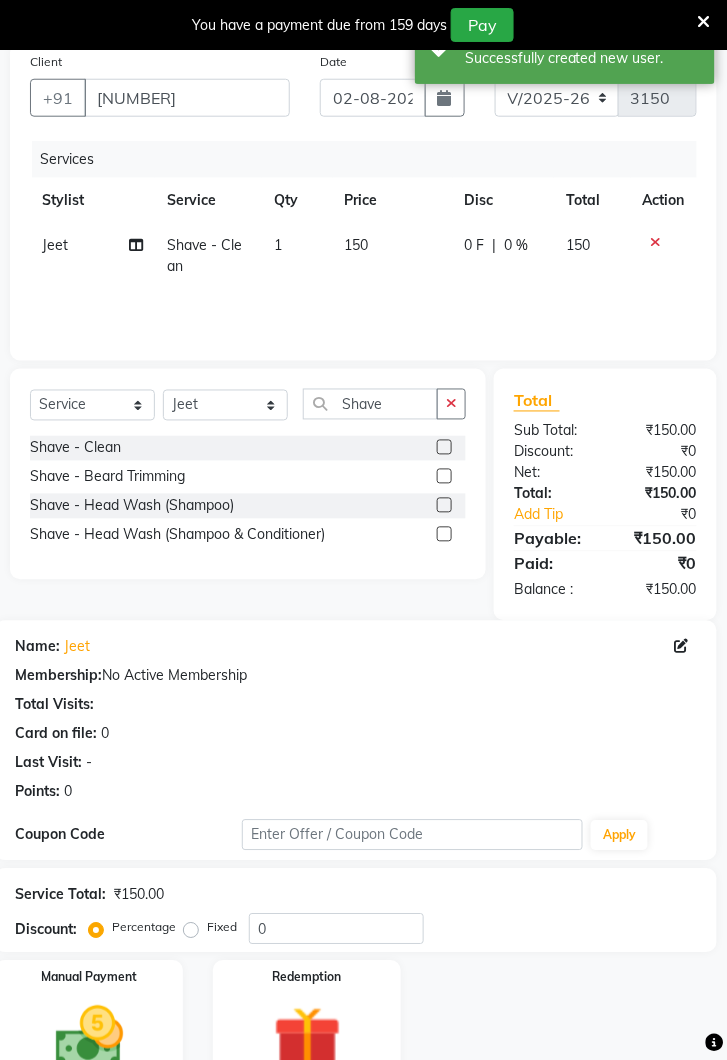 scroll, scrollTop: 241, scrollLeft: 0, axis: vertical 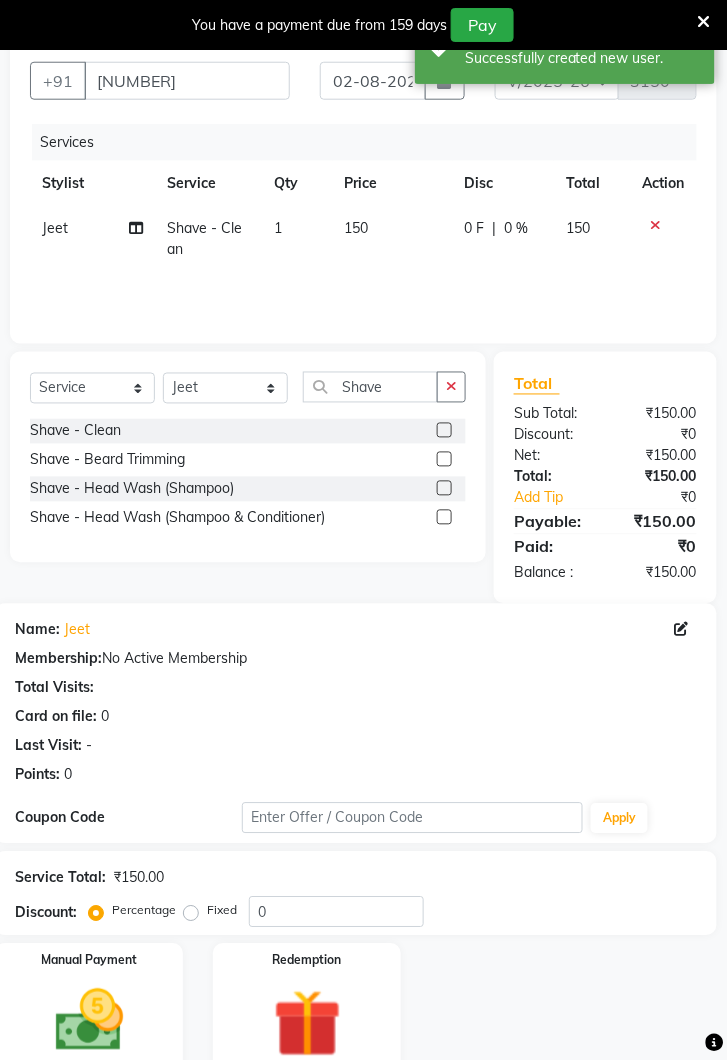 click 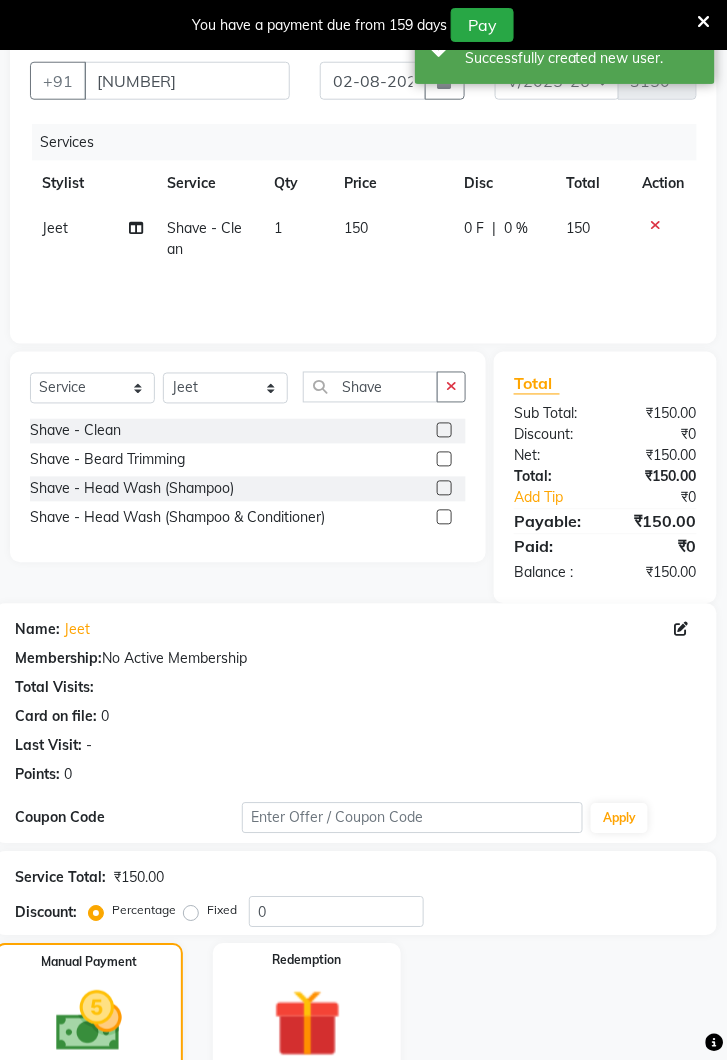 click on "UPI" 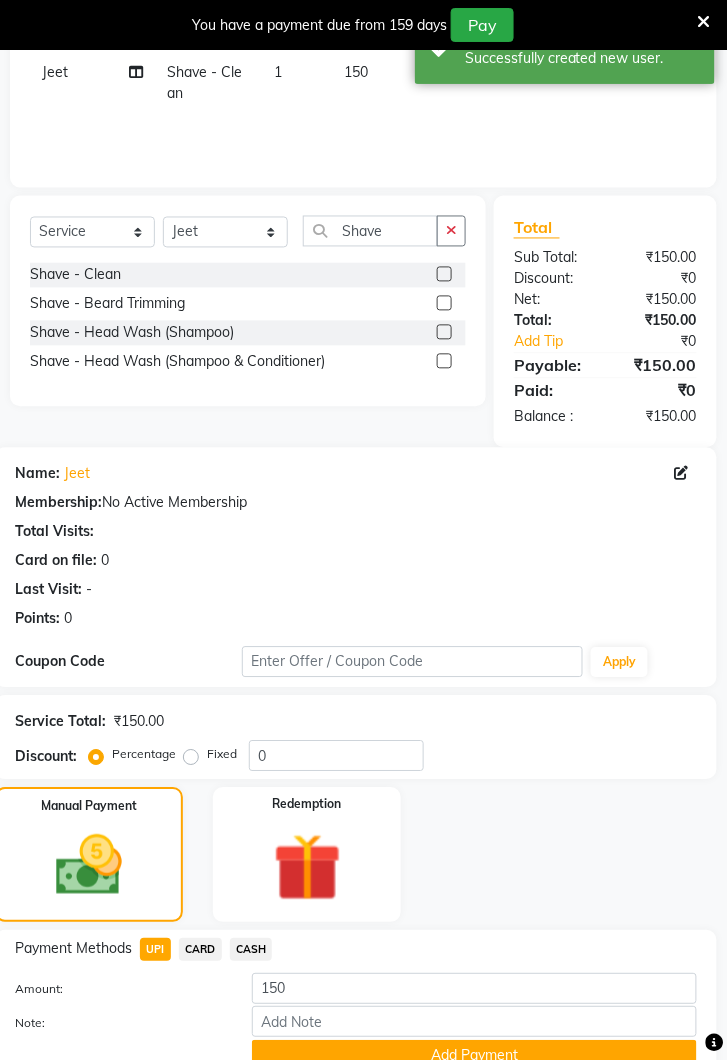 click on "Add Payment" 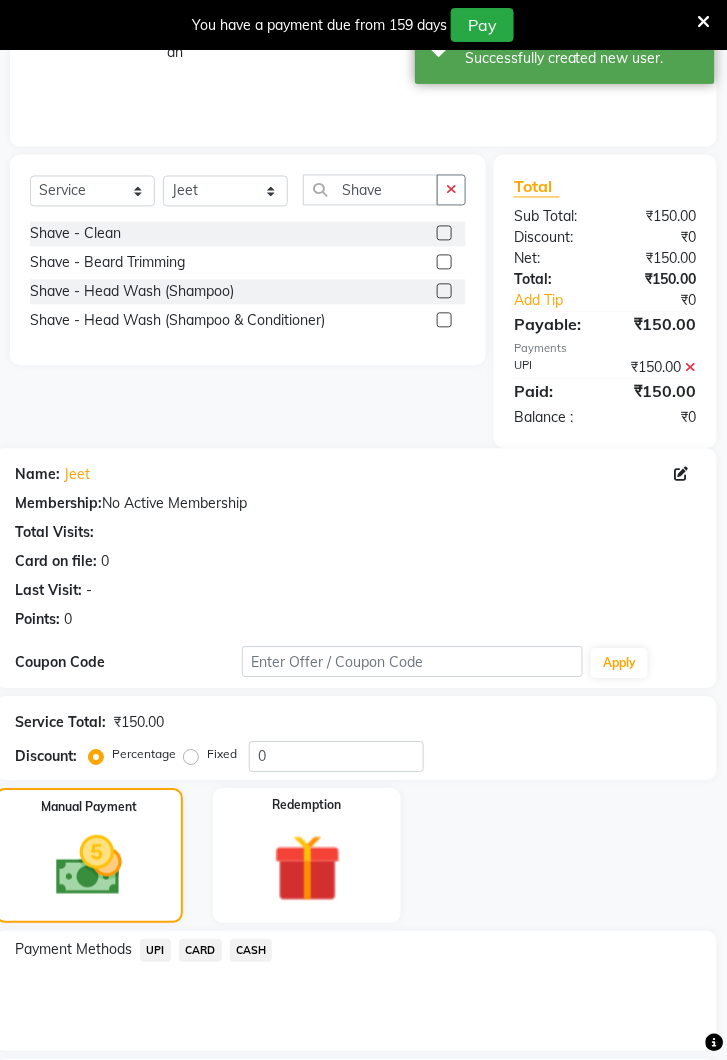 scroll, scrollTop: 523, scrollLeft: 0, axis: vertical 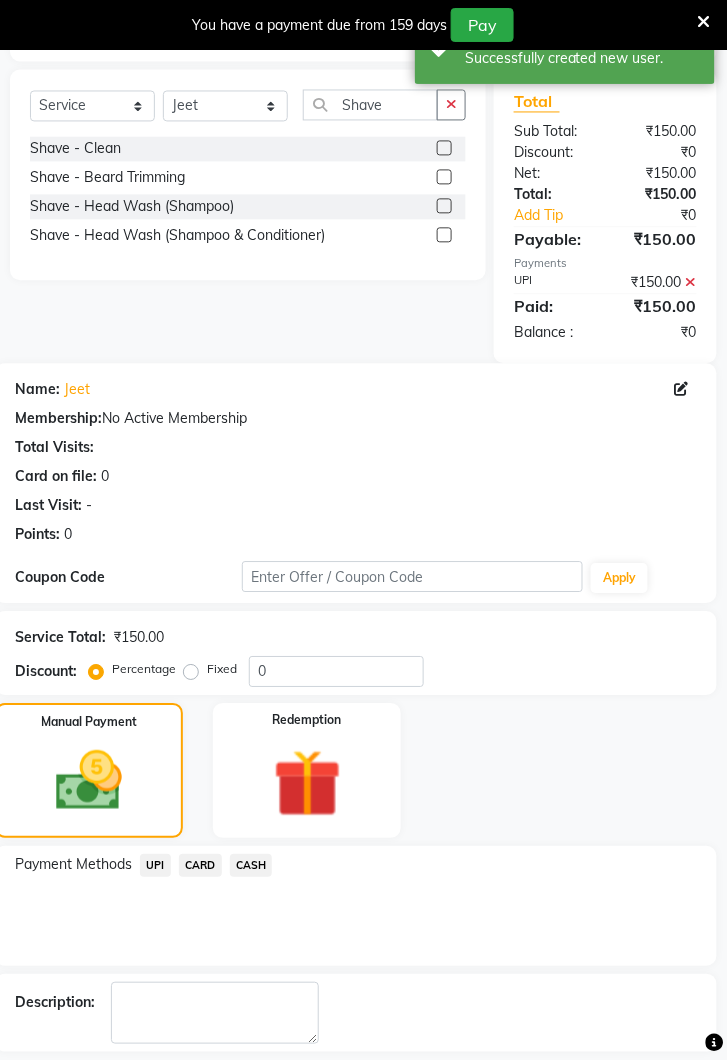 click on "Checkout" 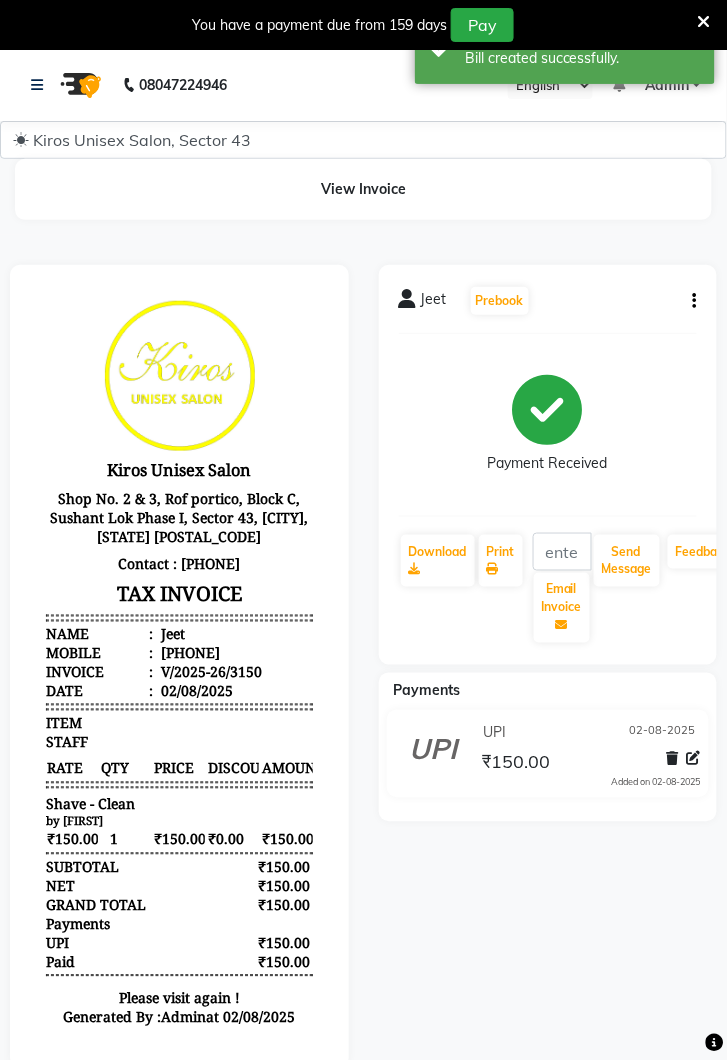scroll, scrollTop: 0, scrollLeft: 0, axis: both 